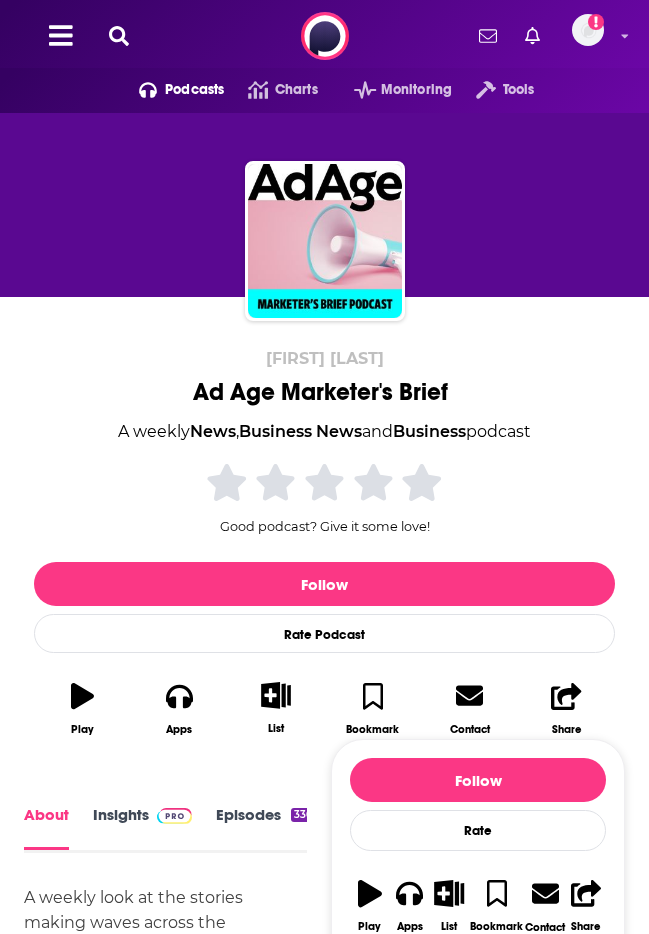scroll, scrollTop: 0, scrollLeft: 0, axis: both 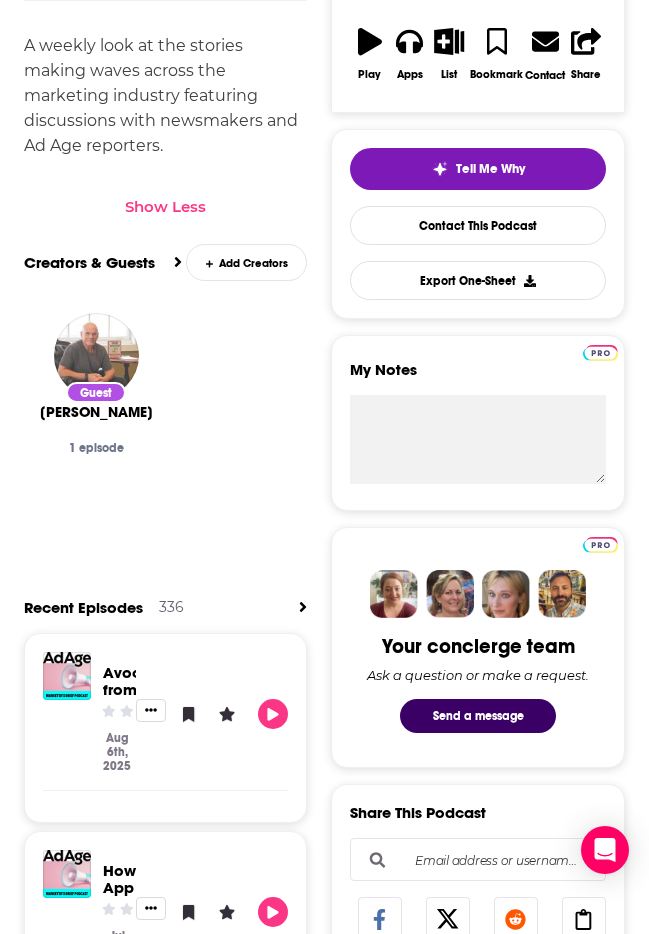 click at bounding box center (96, 355) 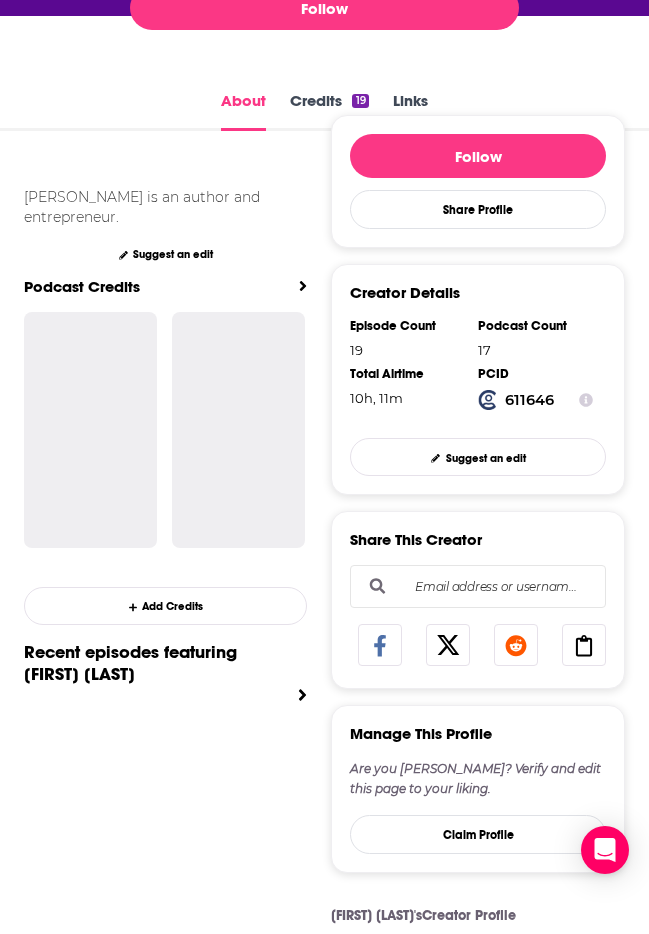 scroll, scrollTop: 493, scrollLeft: 0, axis: vertical 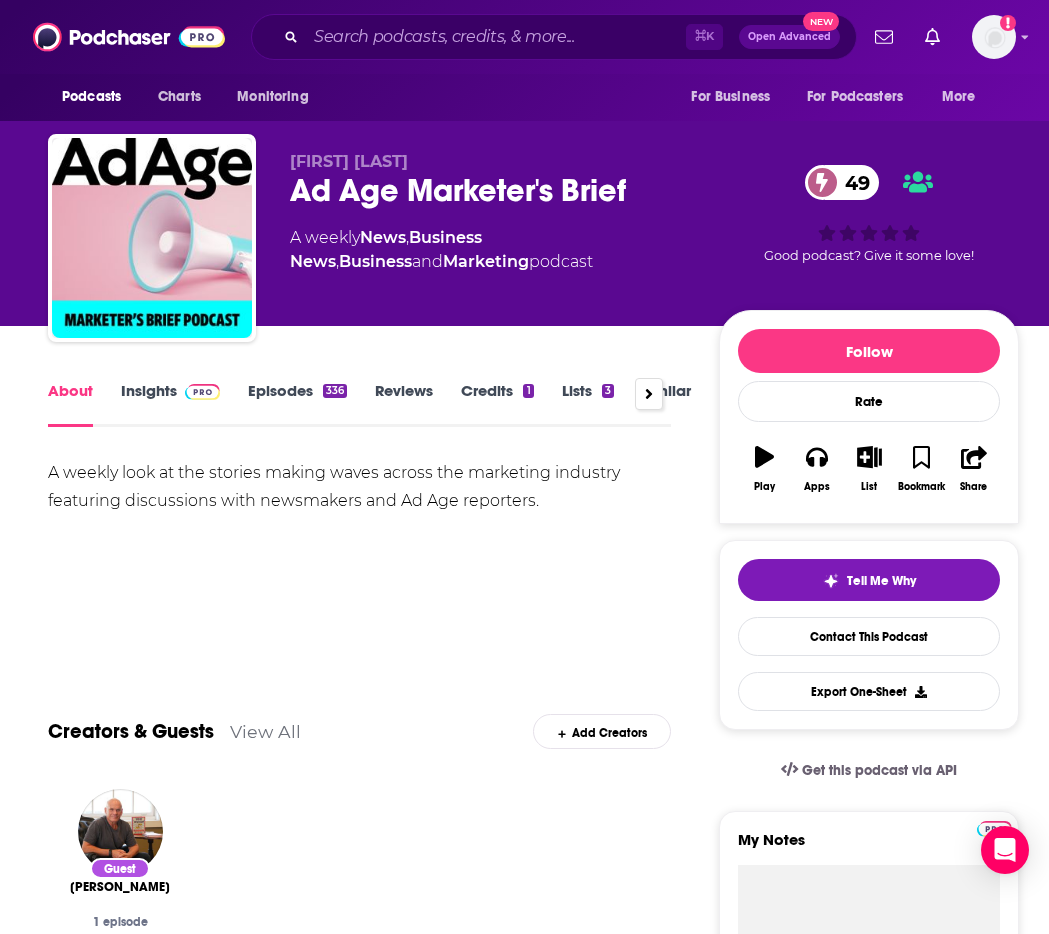 click at bounding box center (649, 394) 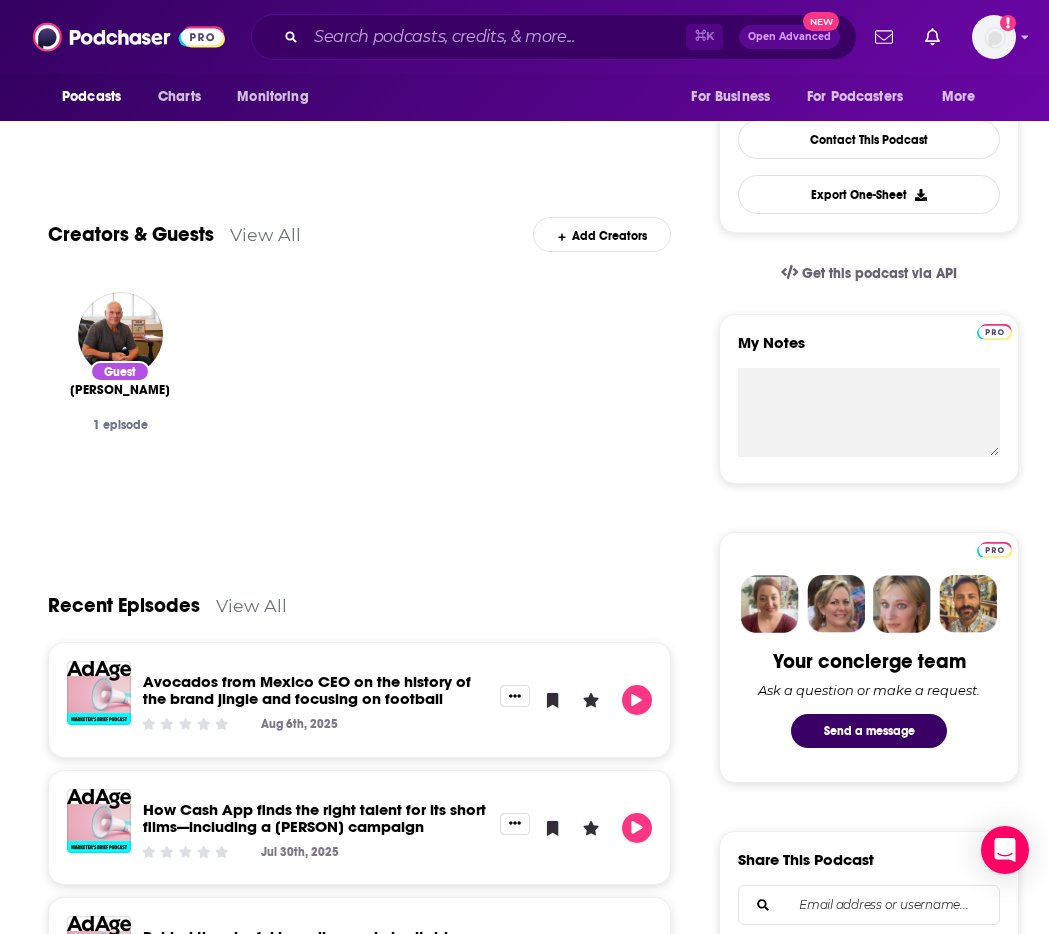 scroll, scrollTop: 501, scrollLeft: 0, axis: vertical 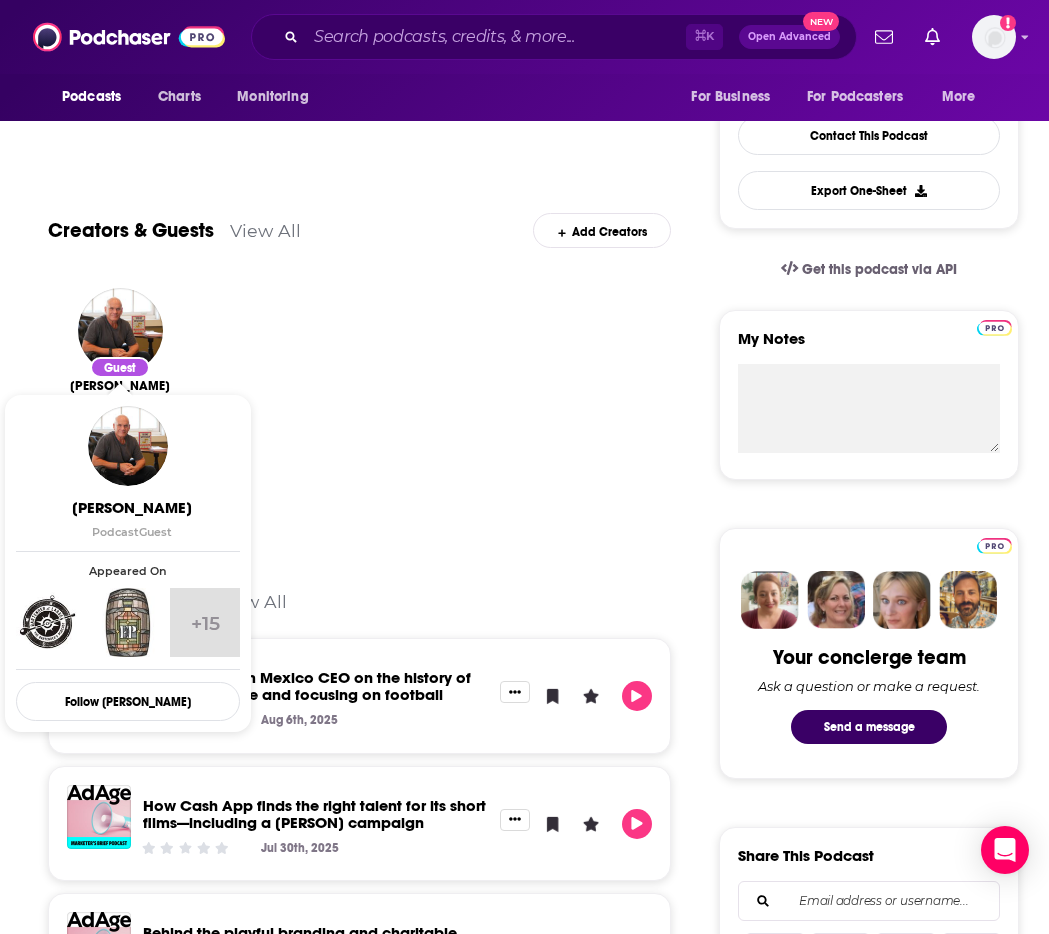 click on "View All" at bounding box center (265, 230) 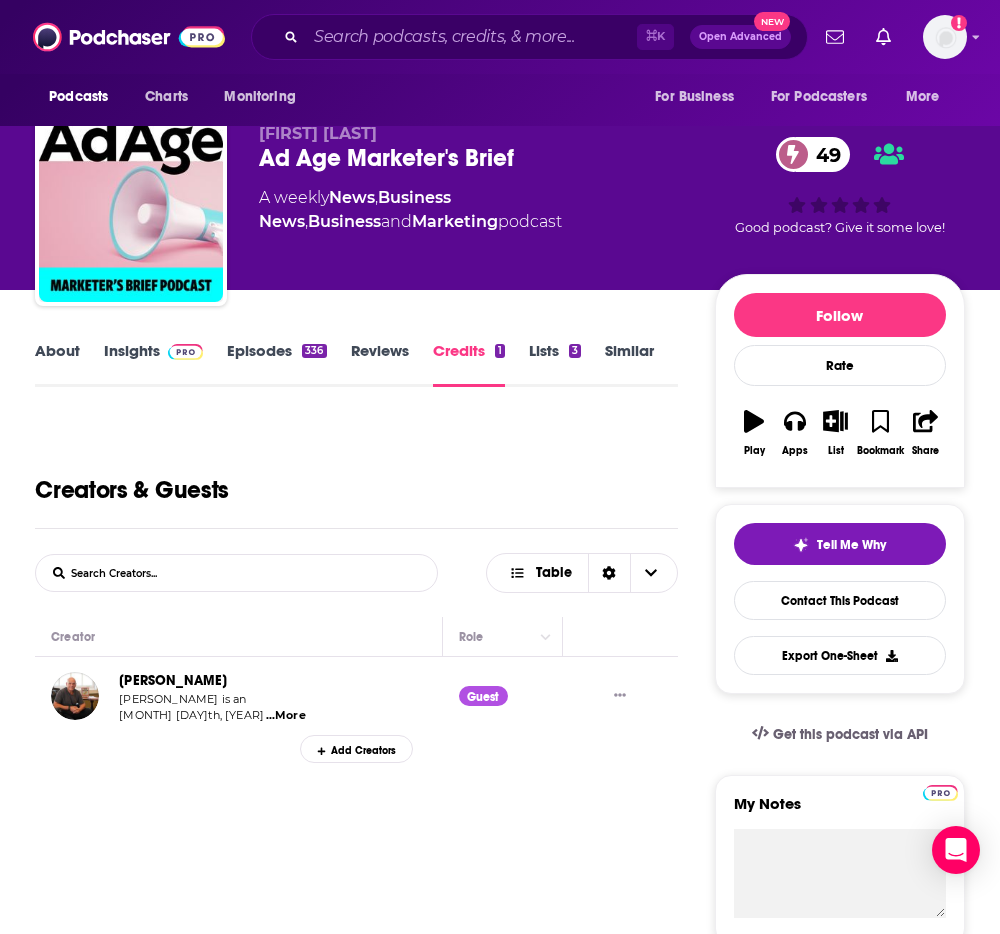 scroll, scrollTop: 0, scrollLeft: 0, axis: both 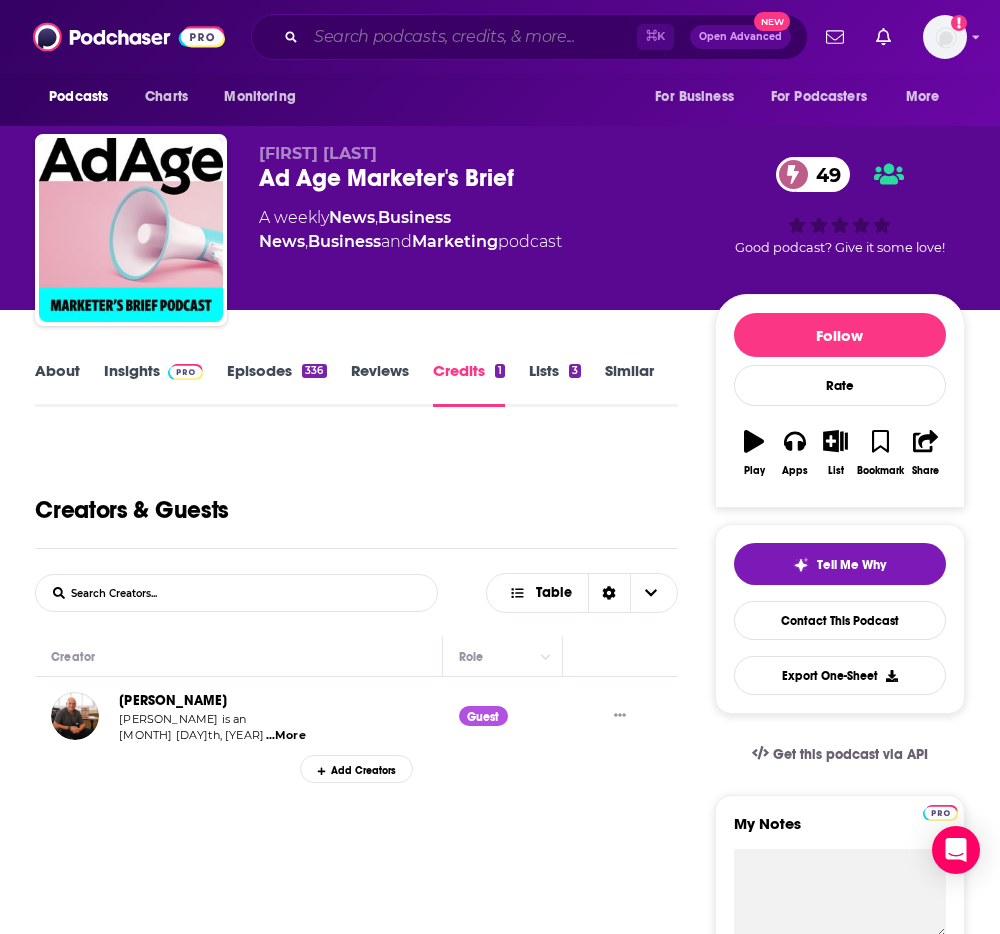 click at bounding box center [471, 37] 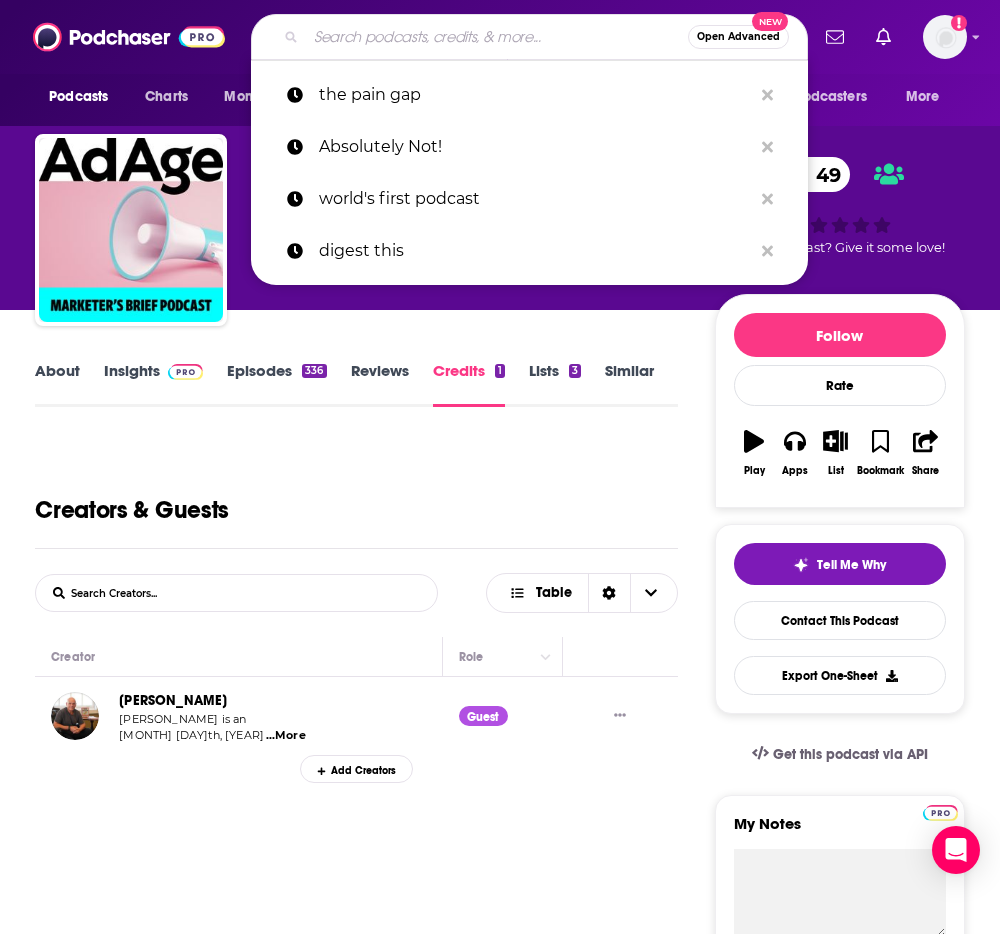 paste on "Perfume Room" 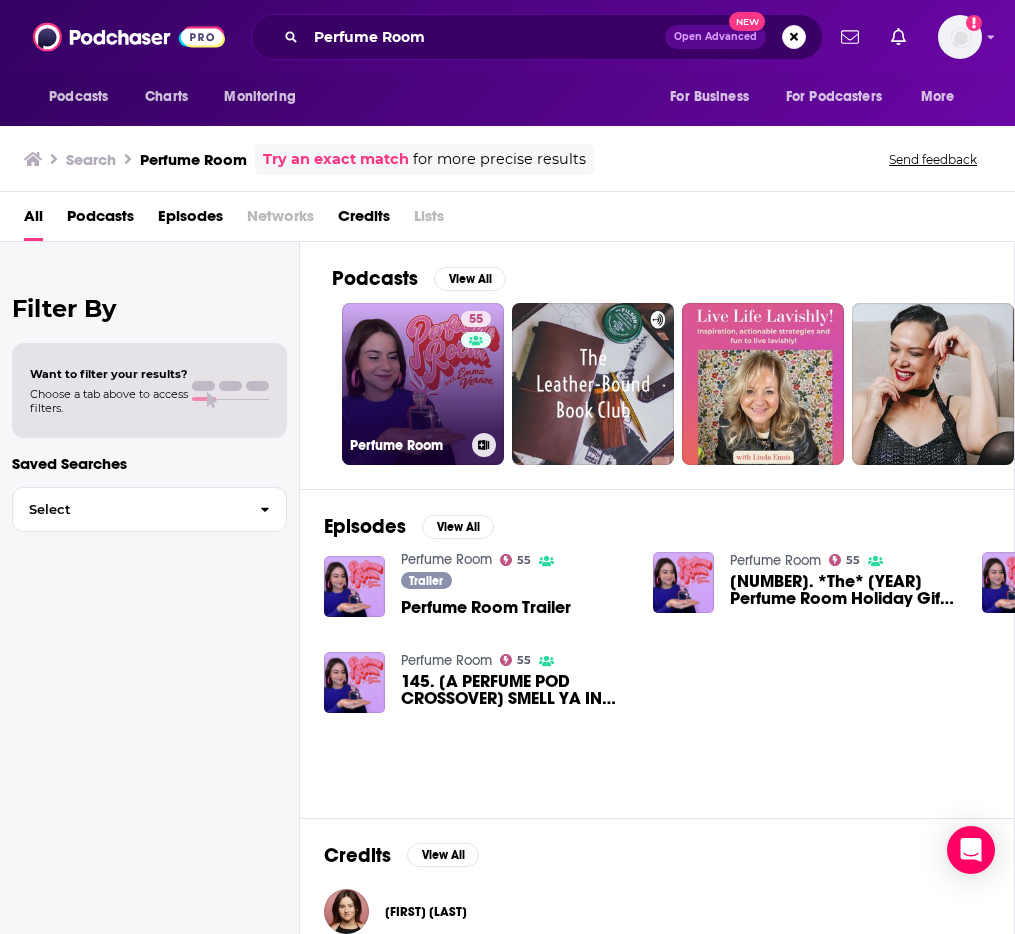 click on "55 Perfume Room" at bounding box center [423, 384] 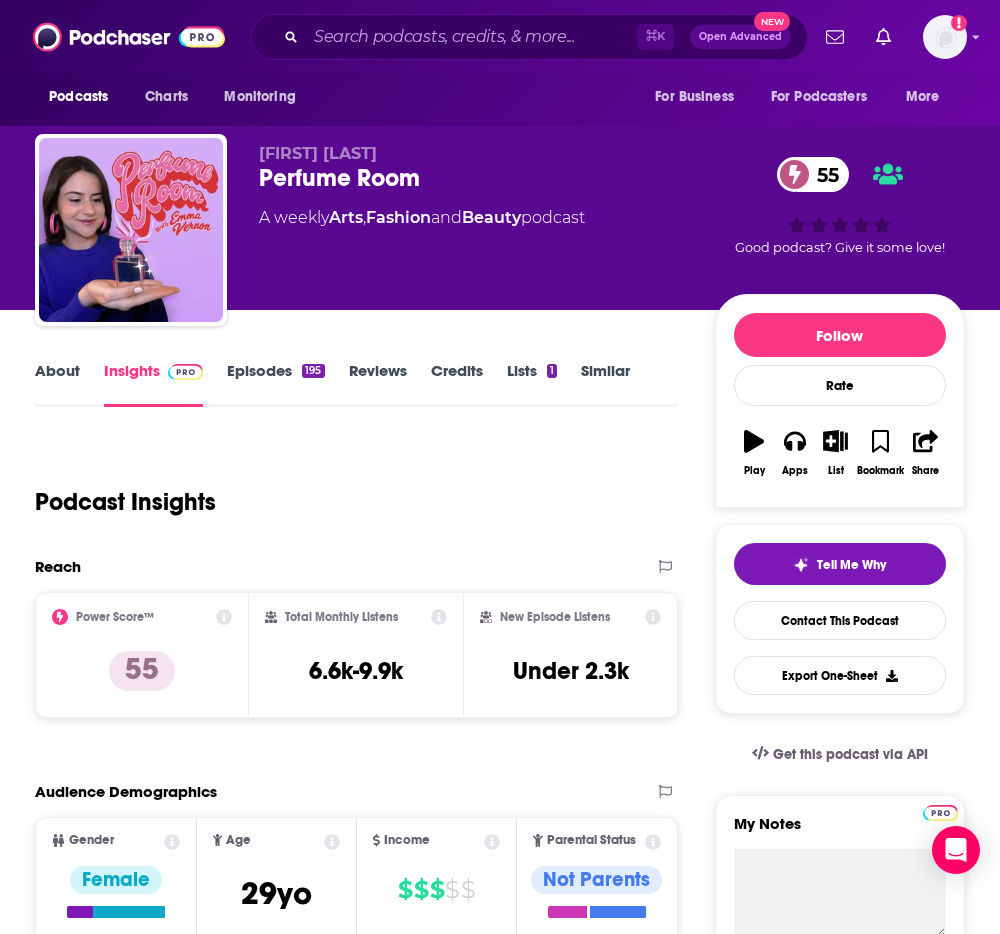 scroll, scrollTop: 23, scrollLeft: 0, axis: vertical 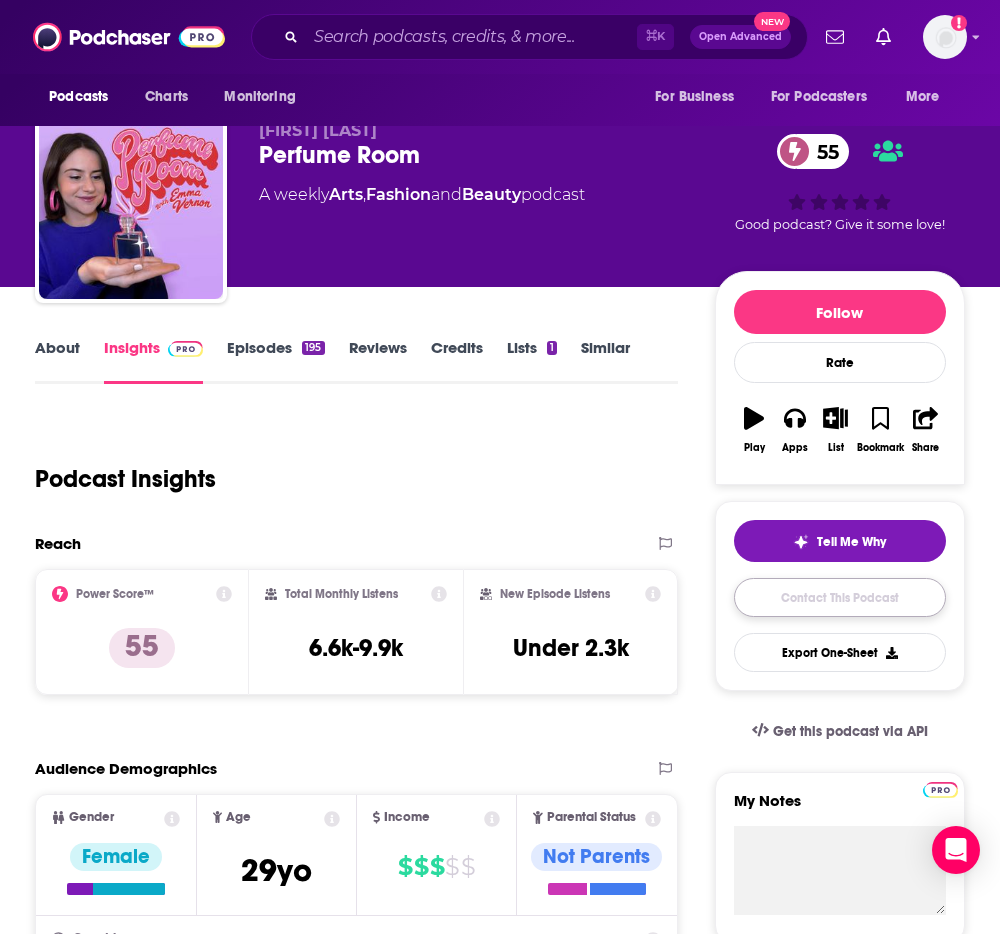 click on "Contact This Podcast" at bounding box center (840, 597) 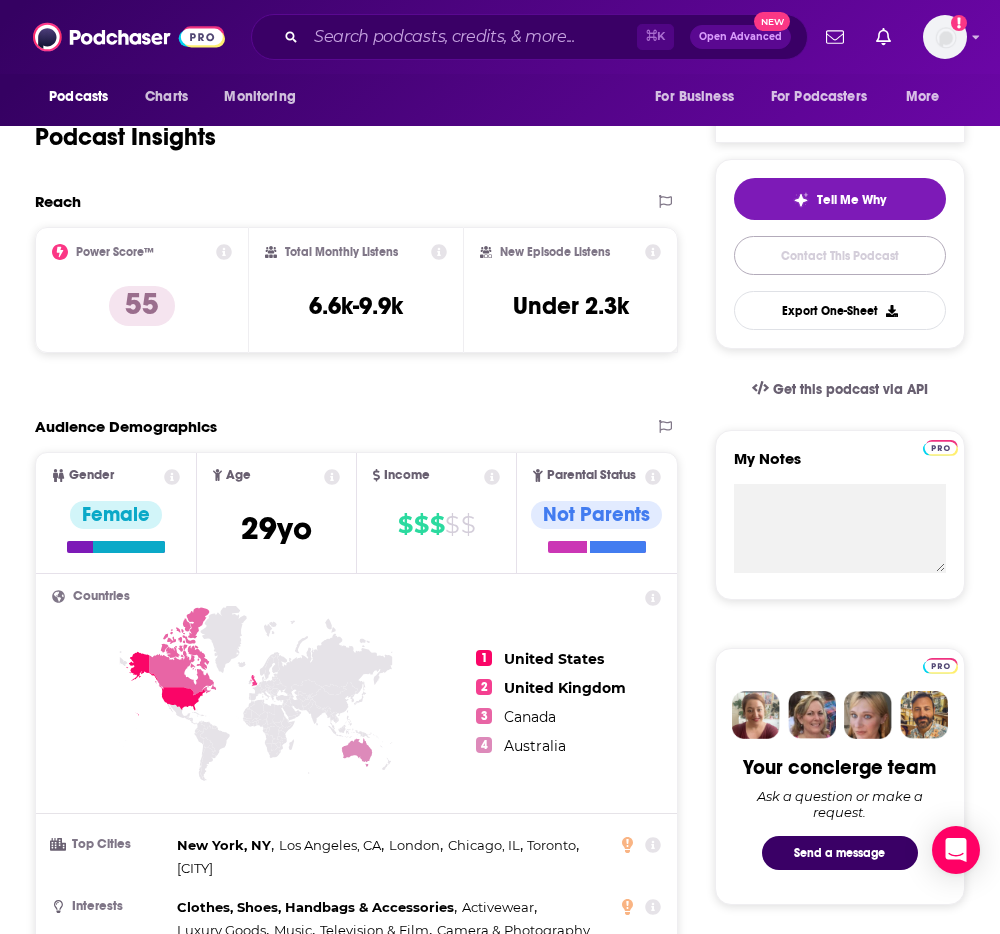 scroll, scrollTop: 0, scrollLeft: 0, axis: both 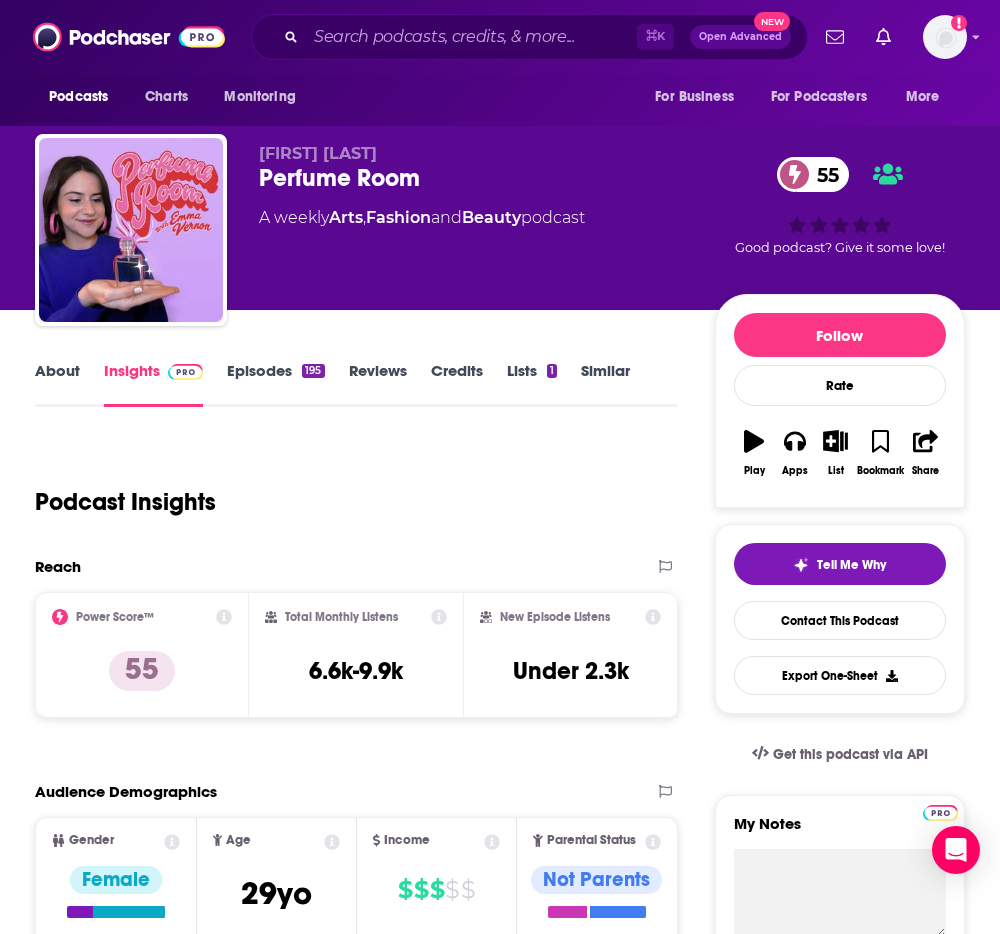 click on "About Insights Episodes 195 Reviews Credits Lists 1 Similar Podcast Insights Reach & Audience Content Social Contacts Charts Rate Card Sponsors Details Similar Contact Podcast Open Website  Reach Power Score™ 55 Total Monthly Listens 6.6k-9.9k New Episode Listens Under 2.3k Export One-Sheet Audience Demographics Gender Female Age 29 yo Income $ $ $ $ $ Parental Status Not Parents Countries 1 United States 2 United Kingdom 3 Canada 4 Australia Top Cities New York, NY , Los Angeles, CA , London , Chicago, IL , Toronto , Montreal Interests Clothes, Shoes, Handbags & Accessories , Activewear , Luxury Goods , Music , Television & Film , Camera & Photography Jobs Dietitians , Chefs , Authors/Writers , Professors , Photographers , Nutritionists Ethnicities White / Caucasian , Asian , African American , Hispanic Show More Content Political Skew Neutral/Mixed Socials Instagram @perfumeroompod 13k Contacts     Contact Form Perfume Room Podcast Contact Form https://www.emma-vernon.com/contact That's all there is! 44" at bounding box center (359, 4350) 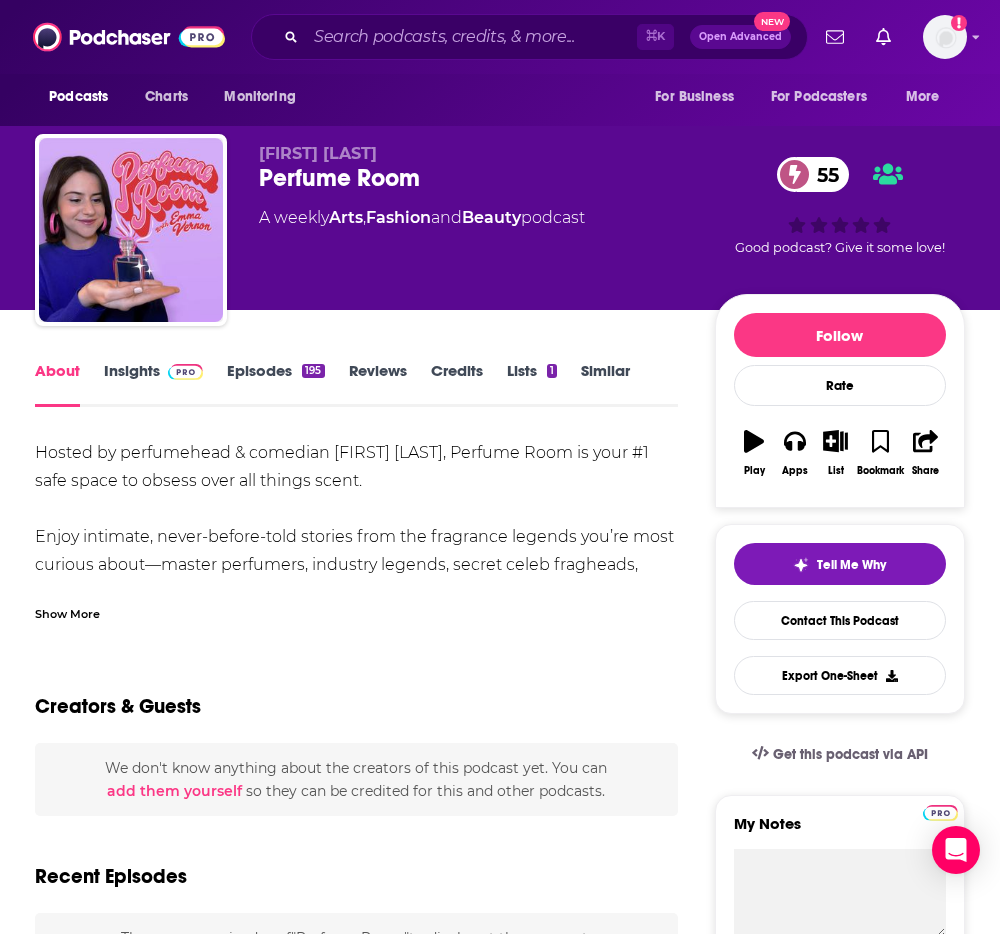 click on "Hosted by perfumehead & comedian Emma Vernon, Perfume Room is your #1 safe space to obsess over all things scent.
Enjoy intimate, never-before-told stories from the fragrance legends you’re most curious about—master perfumers, industry legends, secret celeb fragheads, indie perfumers you should know, and lots of friends with good taste & hot takes along the way.
CRITICS CALL IT 'hilarious,' 'engaging,' 'educational,' 'just earnest enough,' & 'really bad for my wallet.’
Wherever you are on your perfume journey, you are welcome in the Perfume Room.
FOLLOW ALONG ON IG: @perfumeroompod" at bounding box center [356, 649] 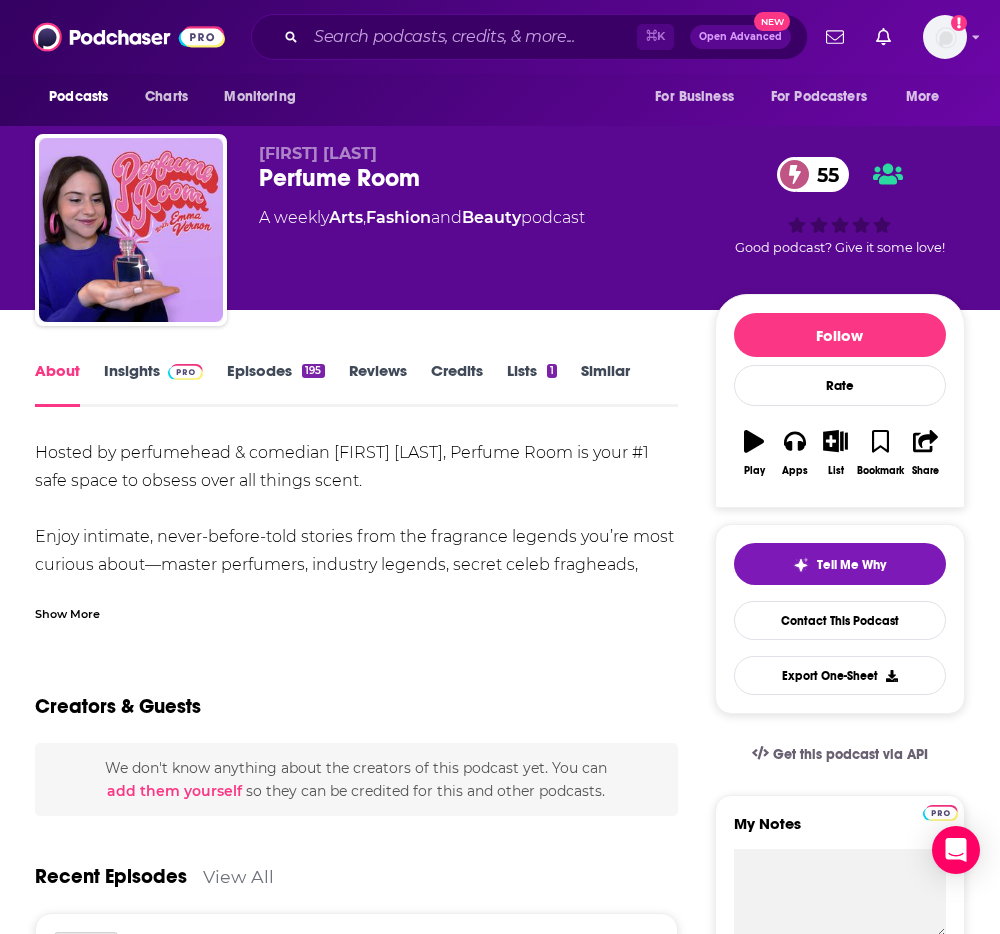 click on "Show More" at bounding box center (67, 612) 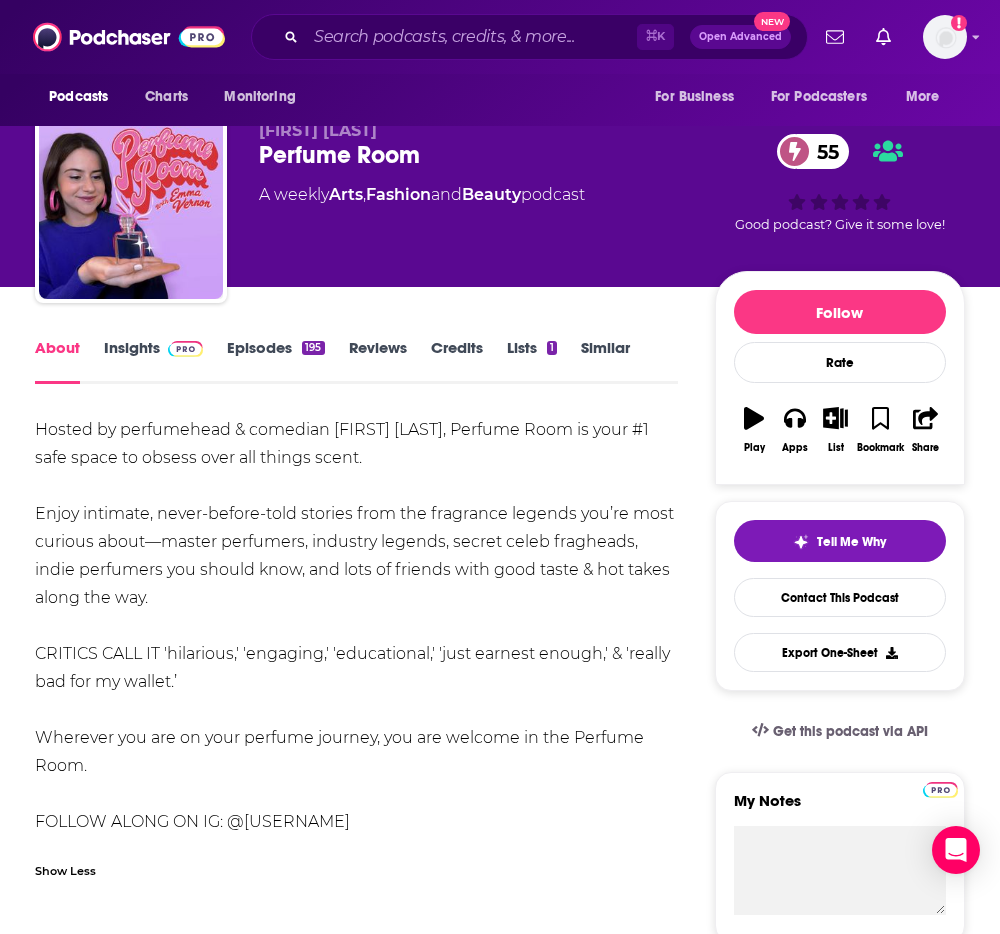 scroll, scrollTop: 30, scrollLeft: 0, axis: vertical 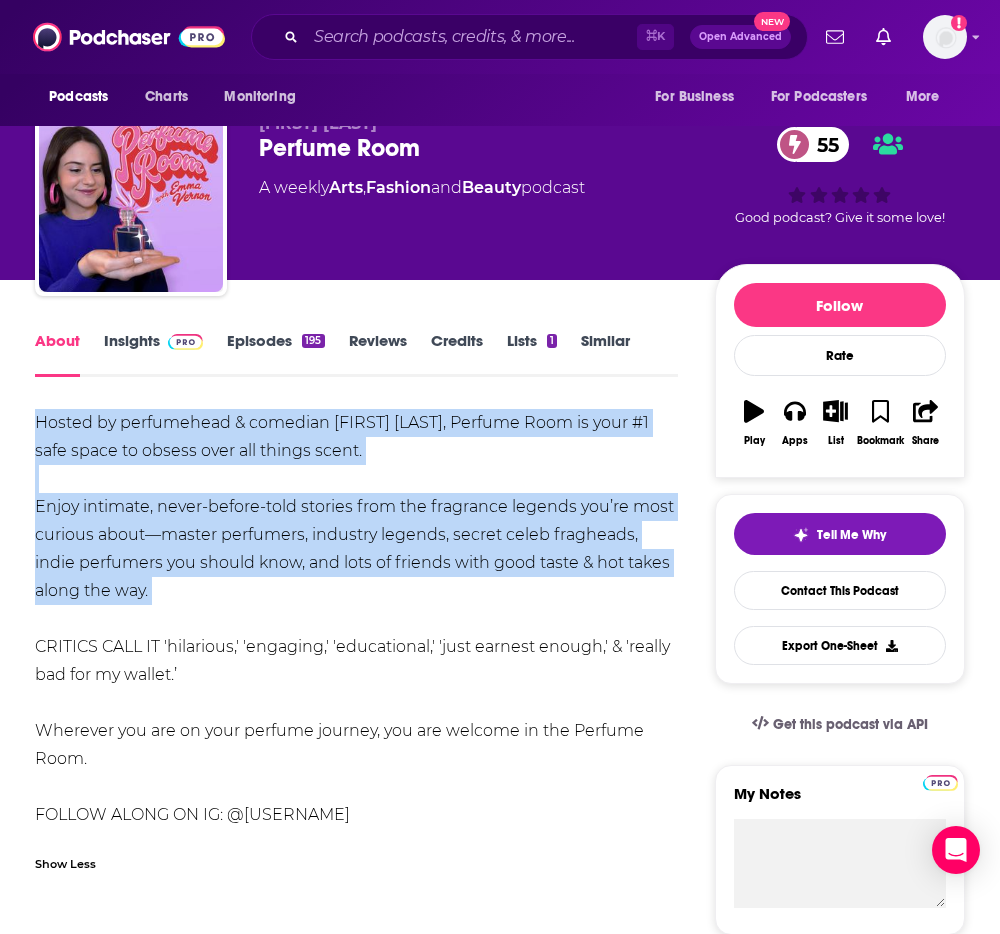 drag, startPoint x: 175, startPoint y: 614, endPoint x: 27, endPoint y: 427, distance: 238.4806 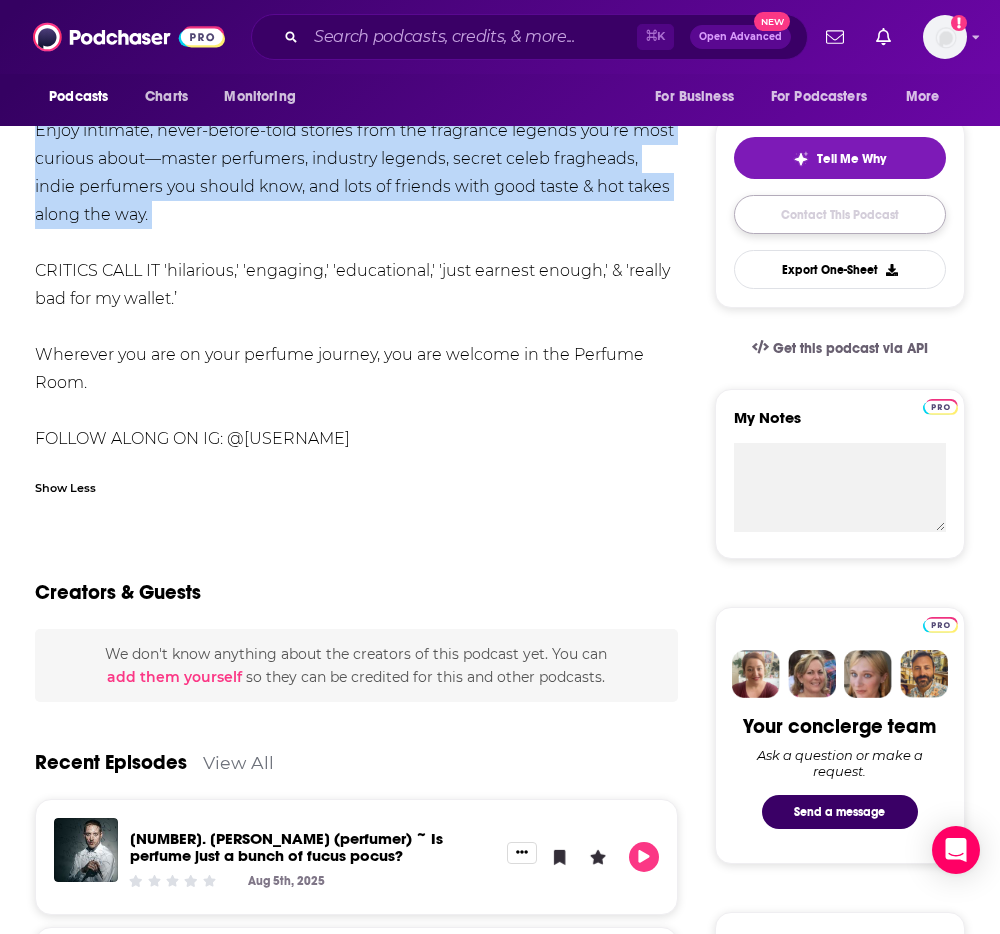 click on "Contact This Podcast" at bounding box center (840, 214) 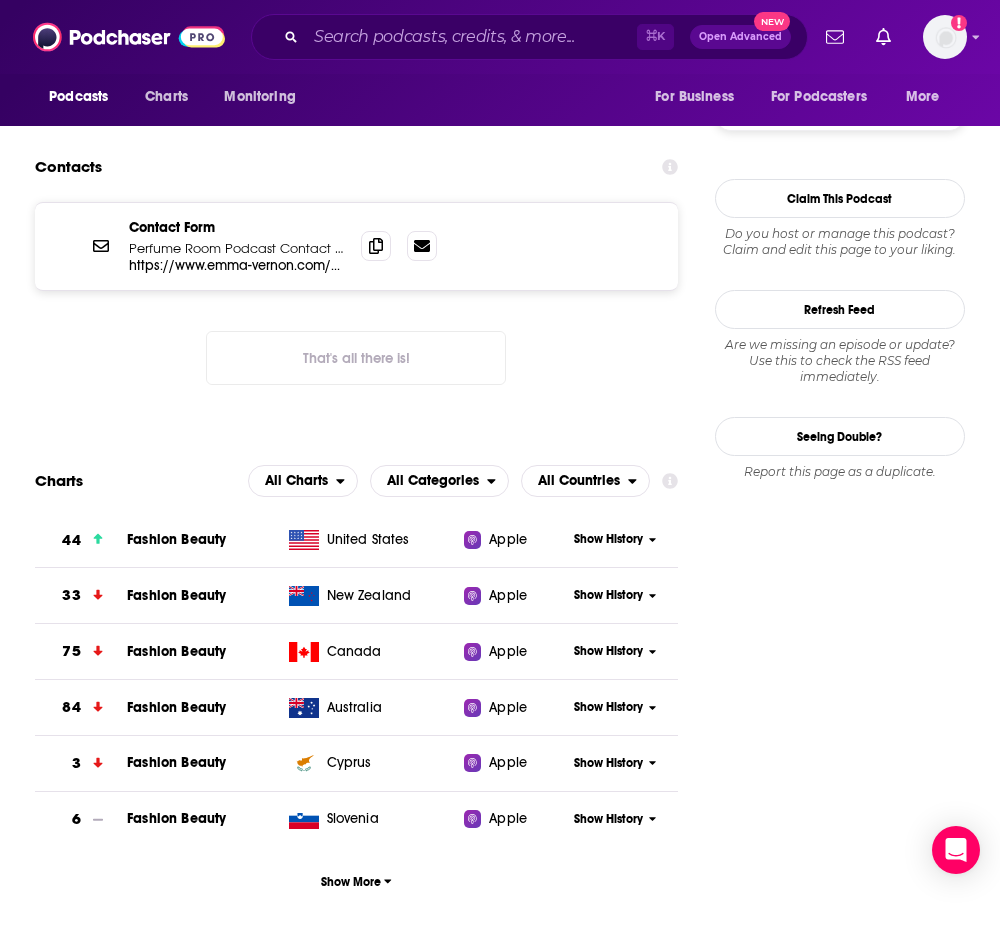 scroll, scrollTop: 1704, scrollLeft: 0, axis: vertical 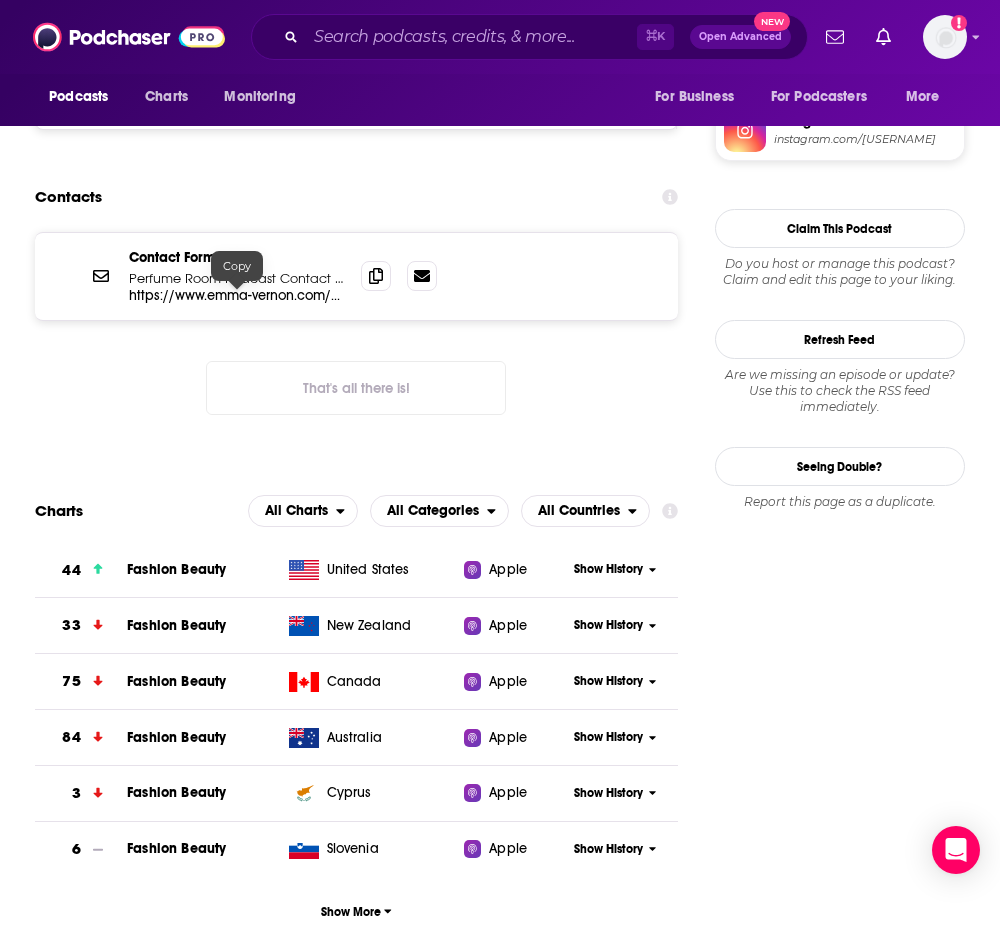 click on "https://www.emma-vernon.com/contact" at bounding box center (237, 295) 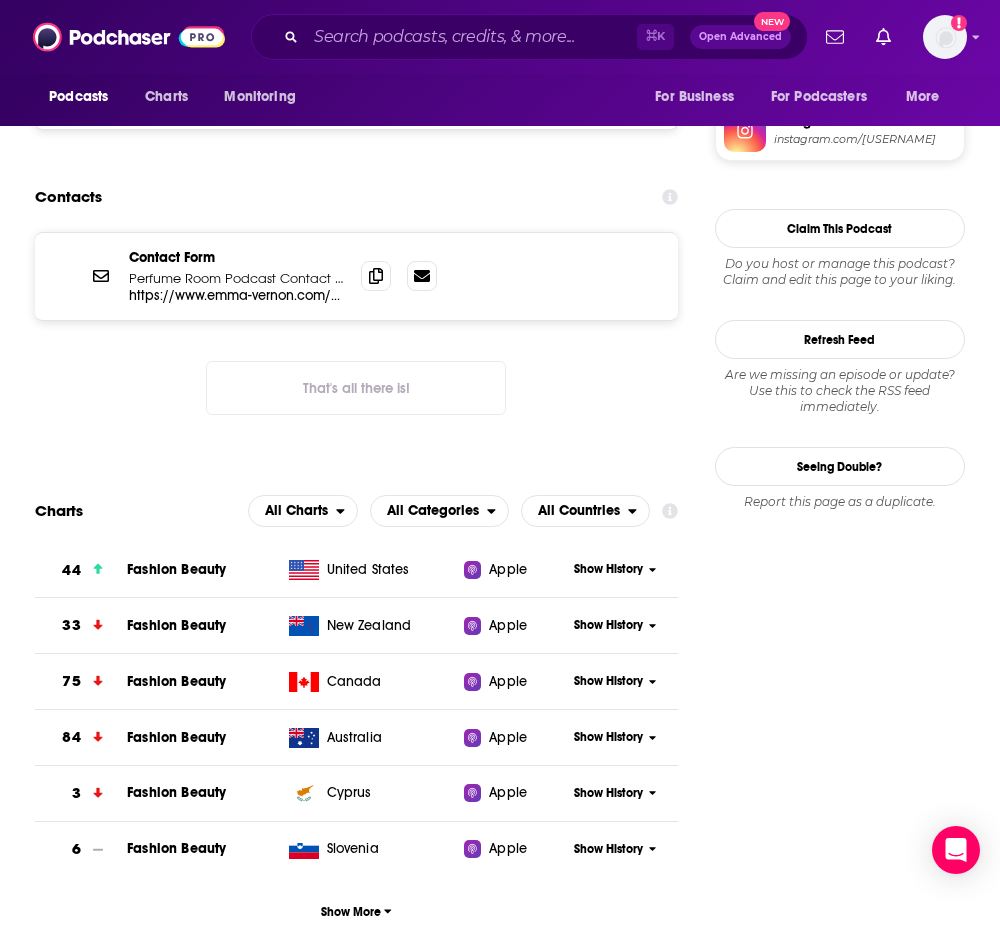 click on "Perfume Room Podcast Contact Form" at bounding box center (237, 278) 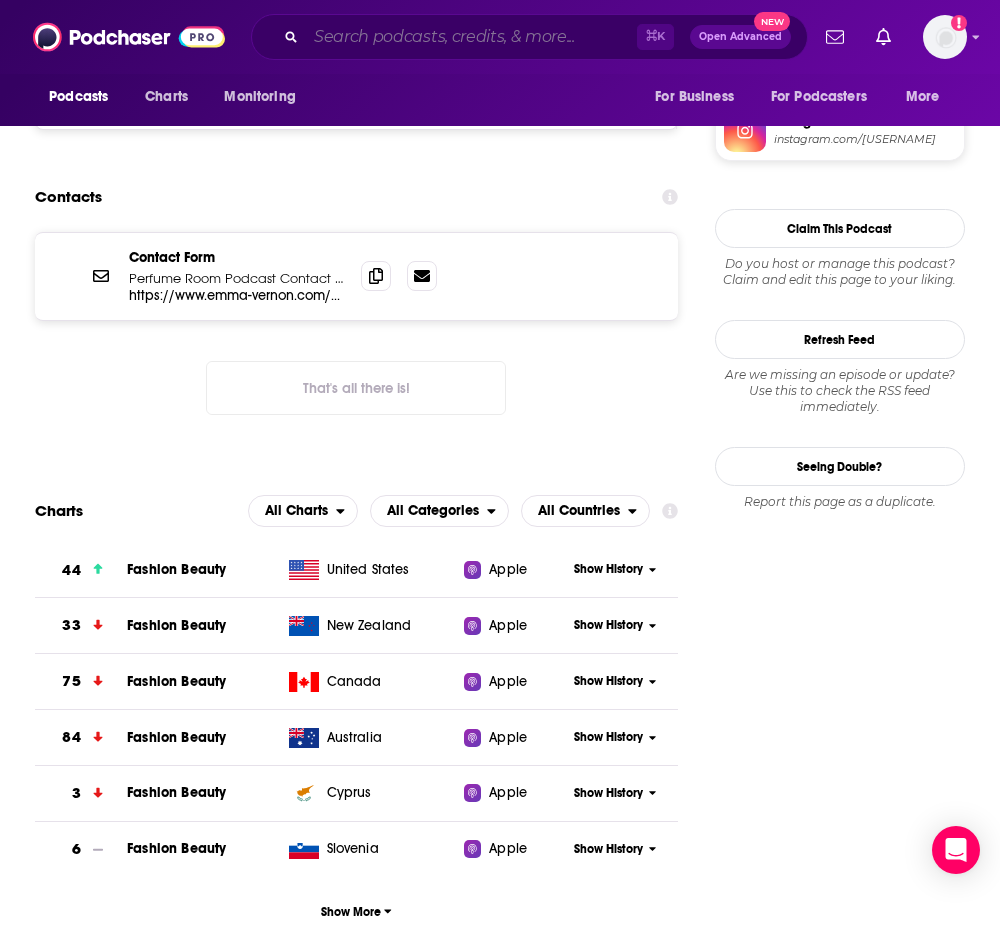 click at bounding box center (471, 37) 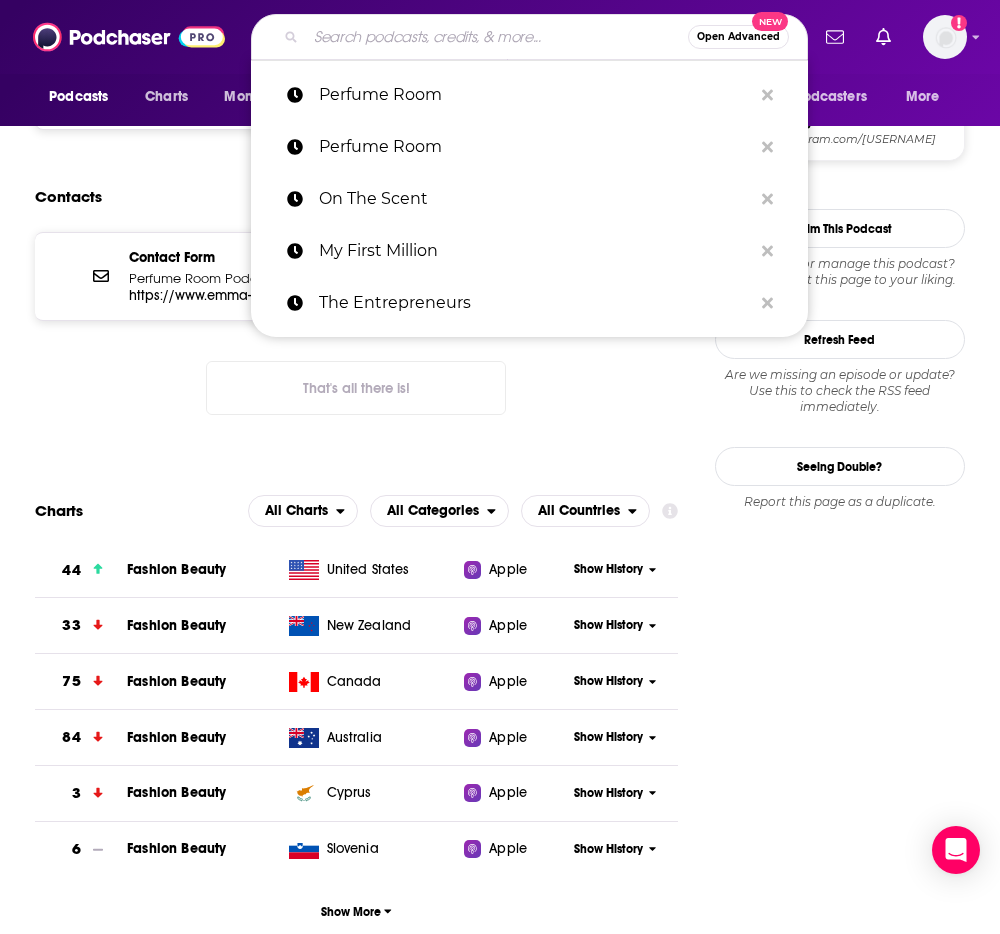 paste on "Slow Stories" 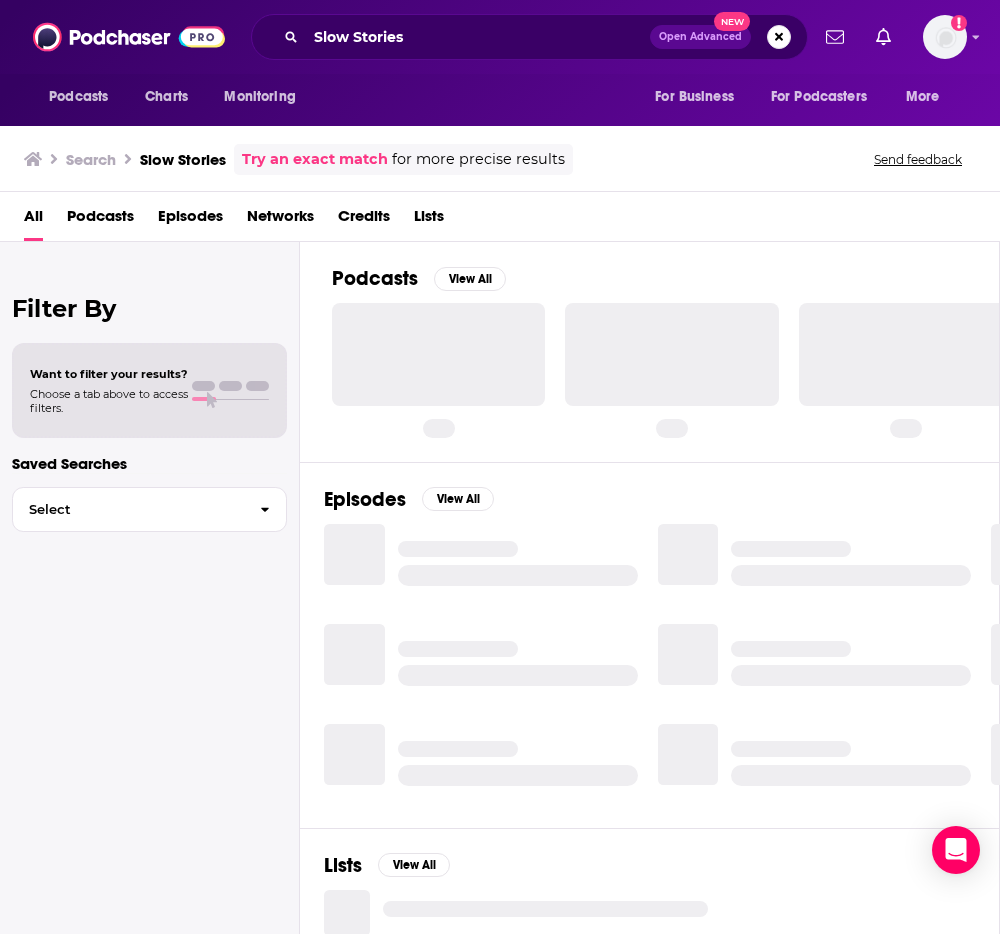 scroll, scrollTop: 0, scrollLeft: 0, axis: both 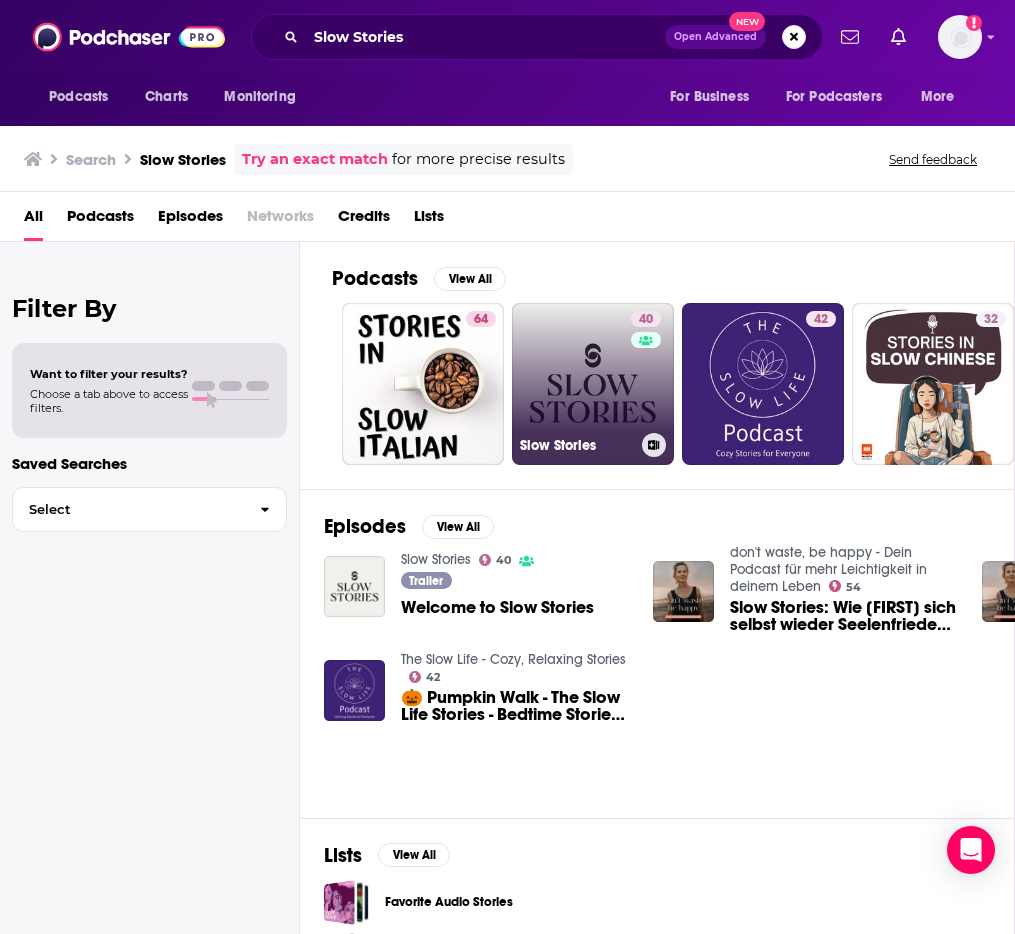 click on "40 Slow Stories" at bounding box center [593, 384] 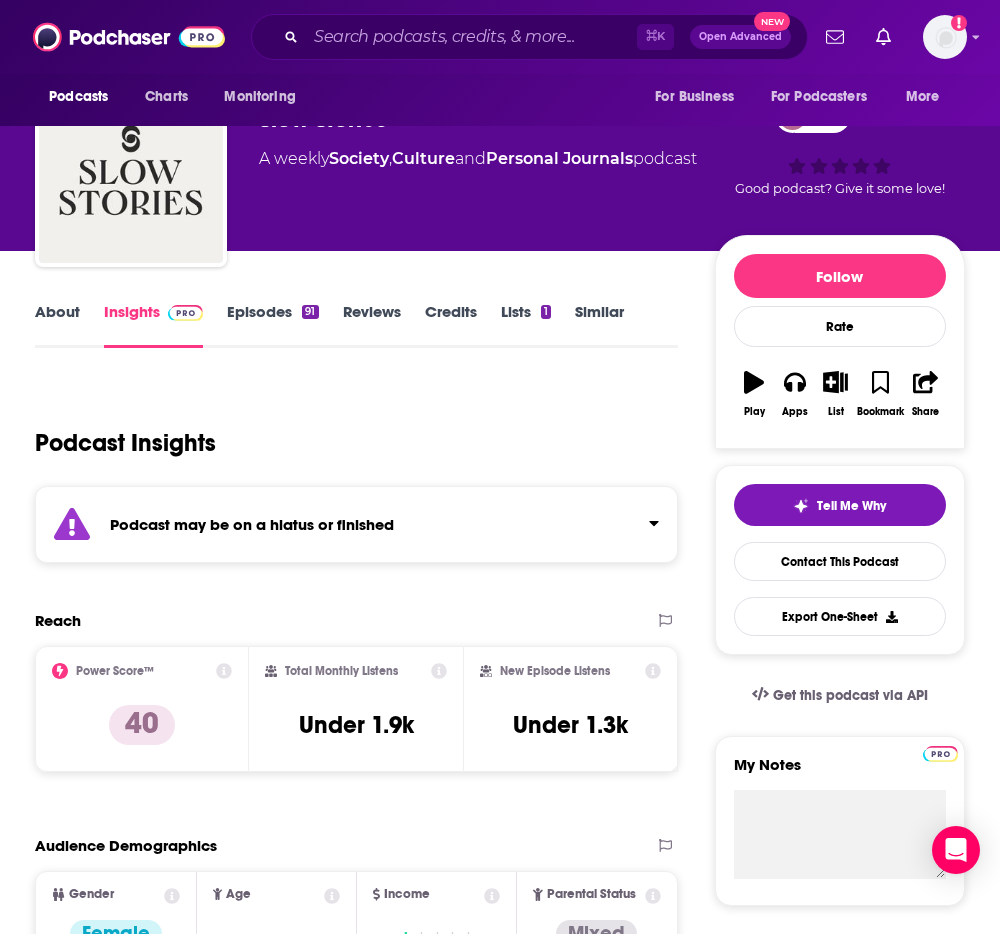 scroll, scrollTop: 63, scrollLeft: 0, axis: vertical 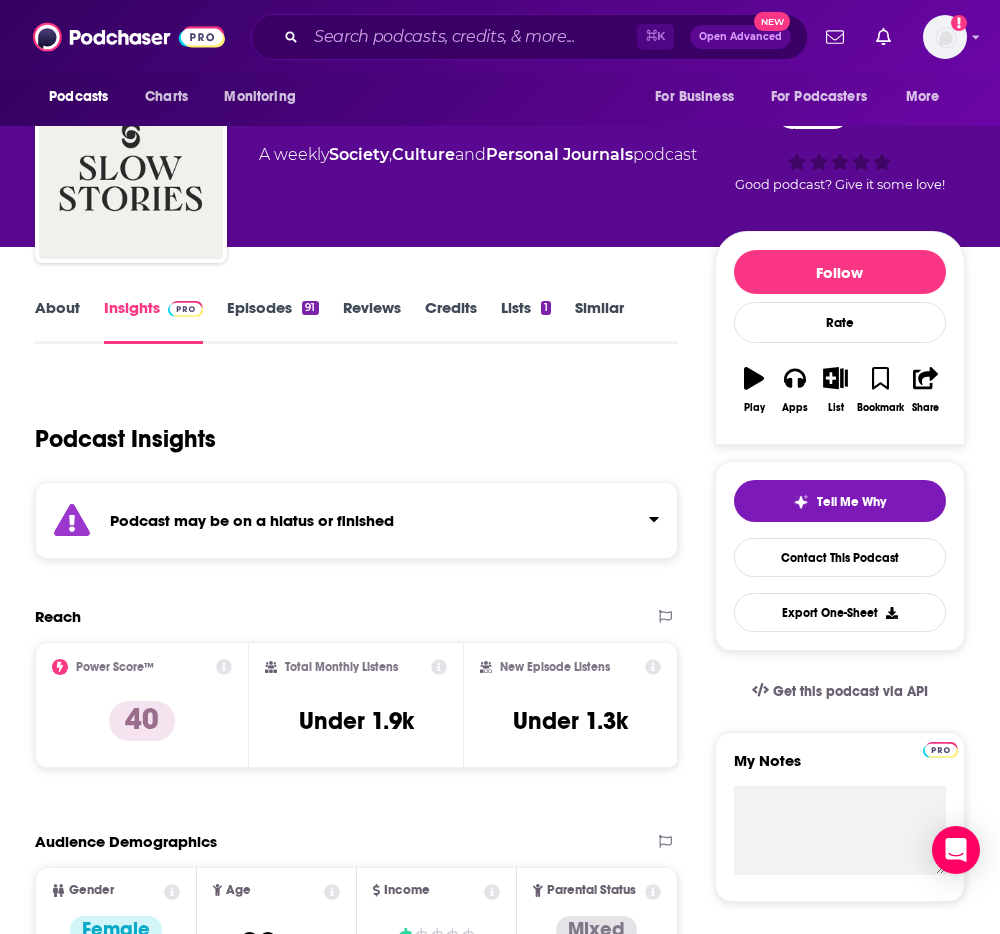 click on "About Insights Episodes 91 Reviews Credits Lists 1 Similar" at bounding box center [356, 319] 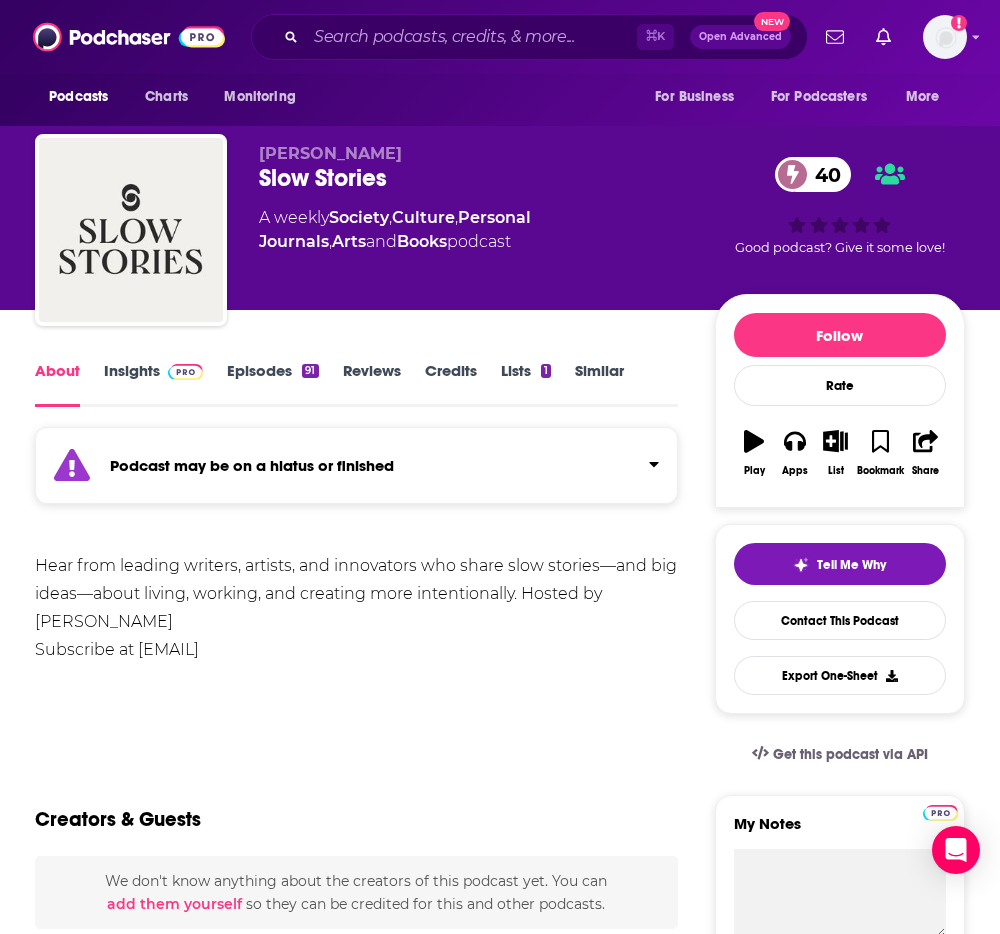 scroll, scrollTop: 24, scrollLeft: 0, axis: vertical 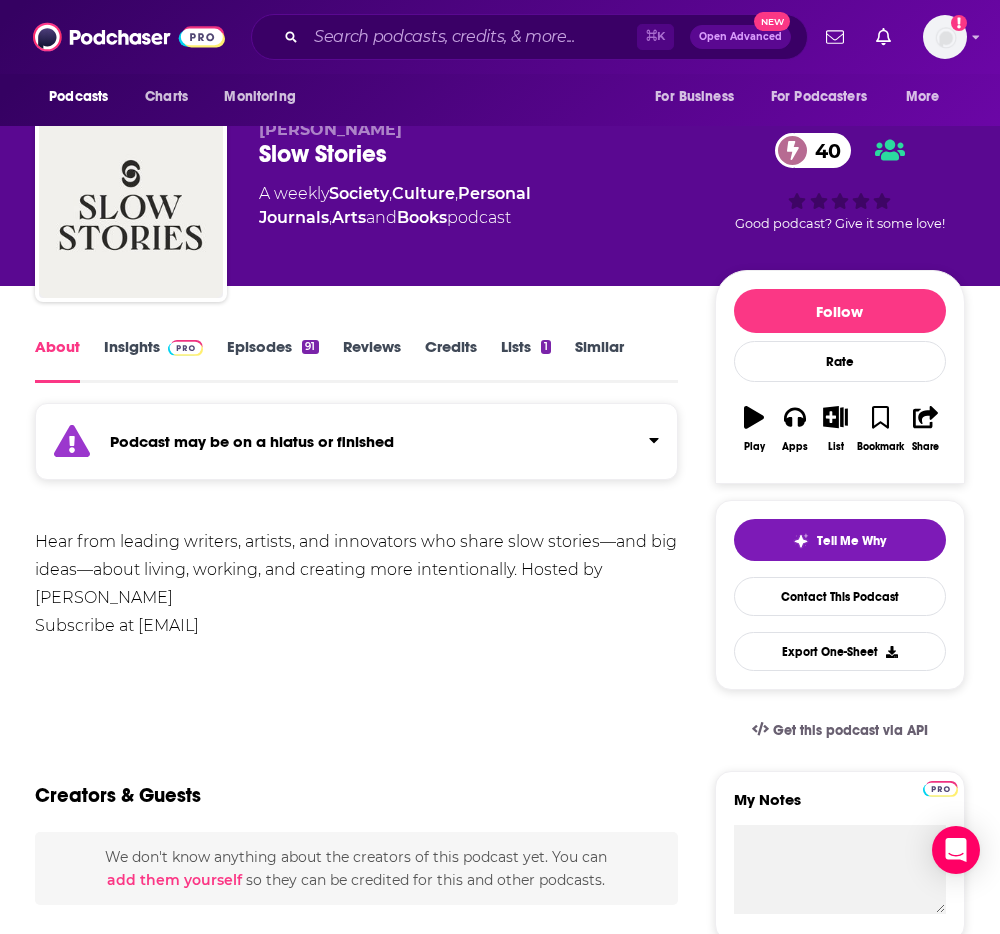 click on "Hear from leading writers, artists, and innovators who share slow stories—and big ideas—about living, working, and creating more intentionally. Hosted by Rachel Schwartzmann Subscribe at slowstories.substack.com/" at bounding box center [356, 584] 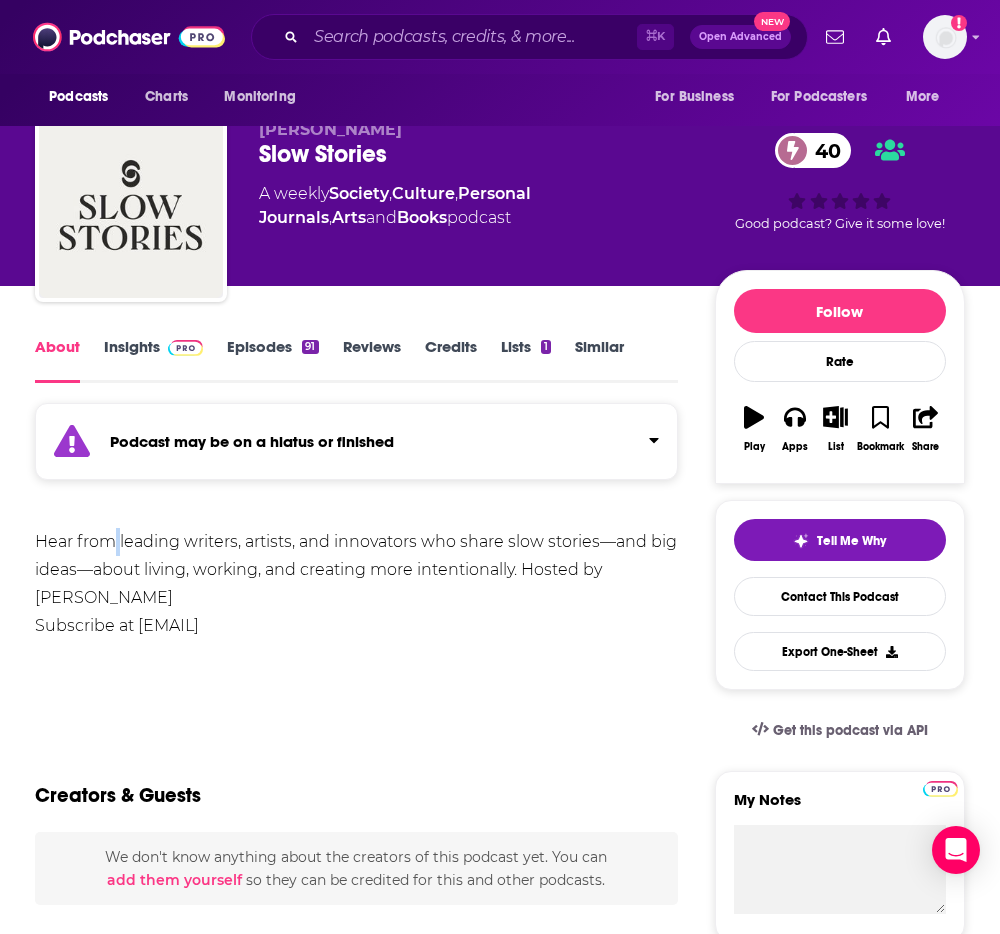 click on "Hear from leading writers, artists, and innovators who share slow stories—and big ideas—about living, working, and creating more intentionally. Hosted by Rachel Schwartzmann Subscribe at slowstories.substack.com/" at bounding box center (356, 584) 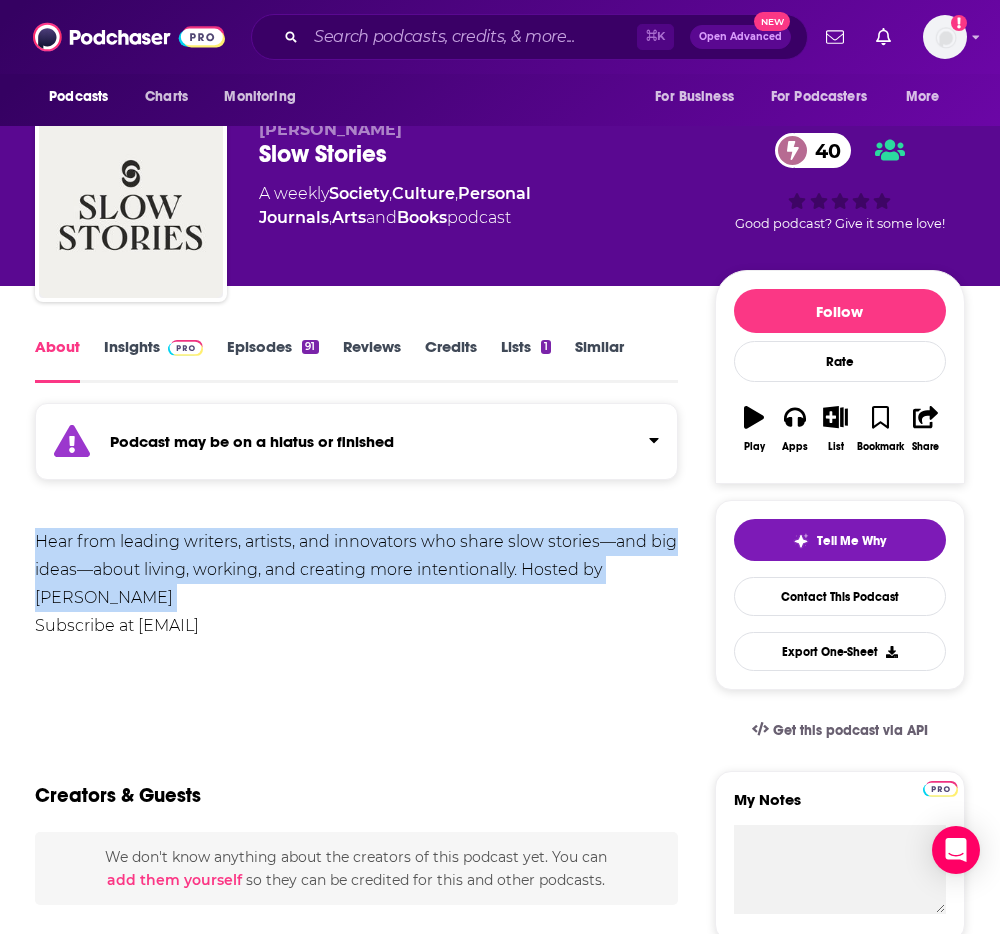 click on "Hear from leading writers, artists, and innovators who share slow stories—and big ideas—about living, working, and creating more intentionally. Hosted by Rachel Schwartzmann Subscribe at slowstories.substack.com/" at bounding box center [356, 584] 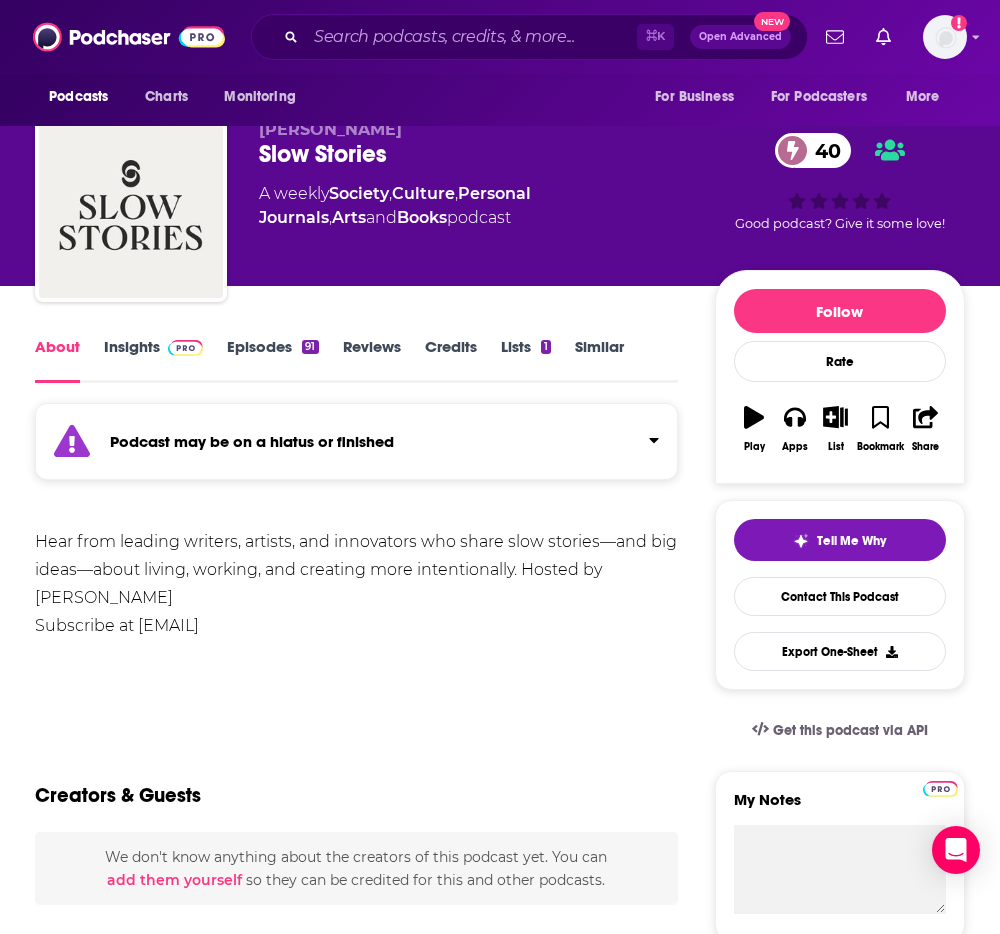 click on "Hear from leading writers, artists, and innovators who share slow stories—and big ideas—about living, working, and creating more intentionally. Hosted by Rachel Schwartzmann Subscribe at slowstories.substack.com/" at bounding box center [356, 584] 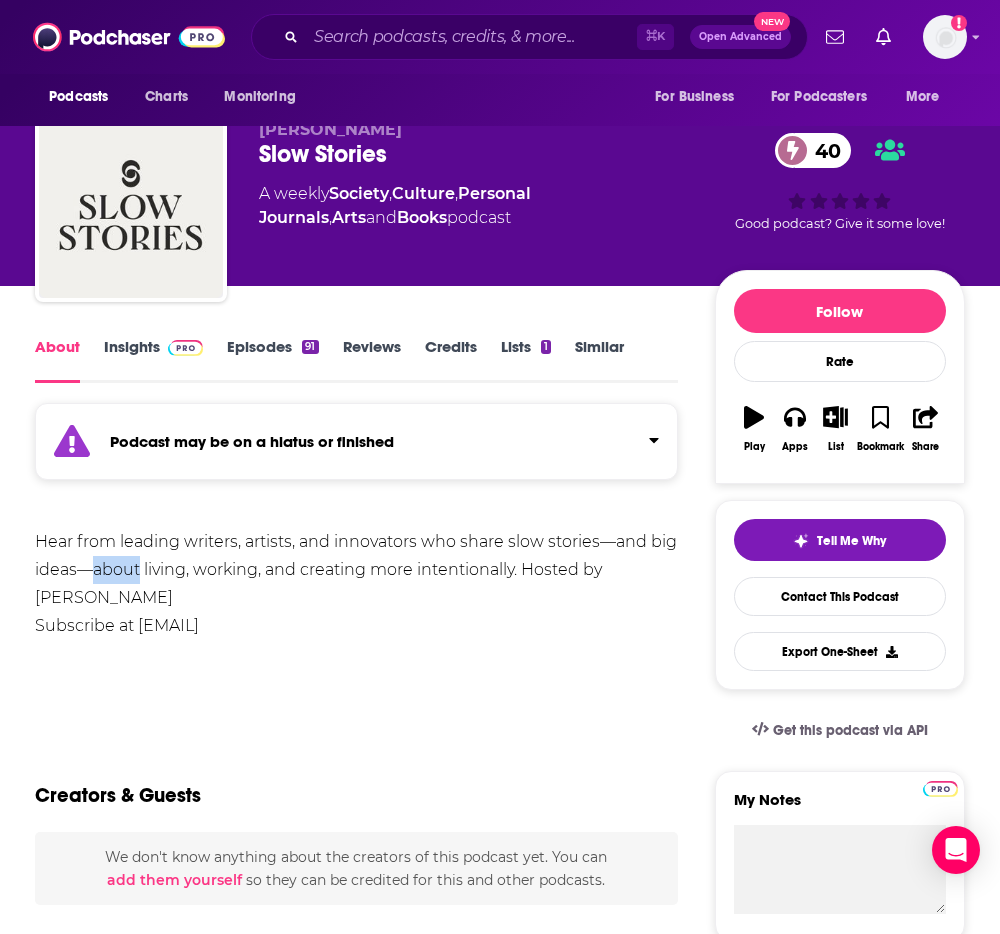 click on "Hear from leading writers, artists, and innovators who share slow stories—and big ideas—about living, working, and creating more intentionally. Hosted by Rachel Schwartzmann Subscribe at slowstories.substack.com/" at bounding box center [356, 584] 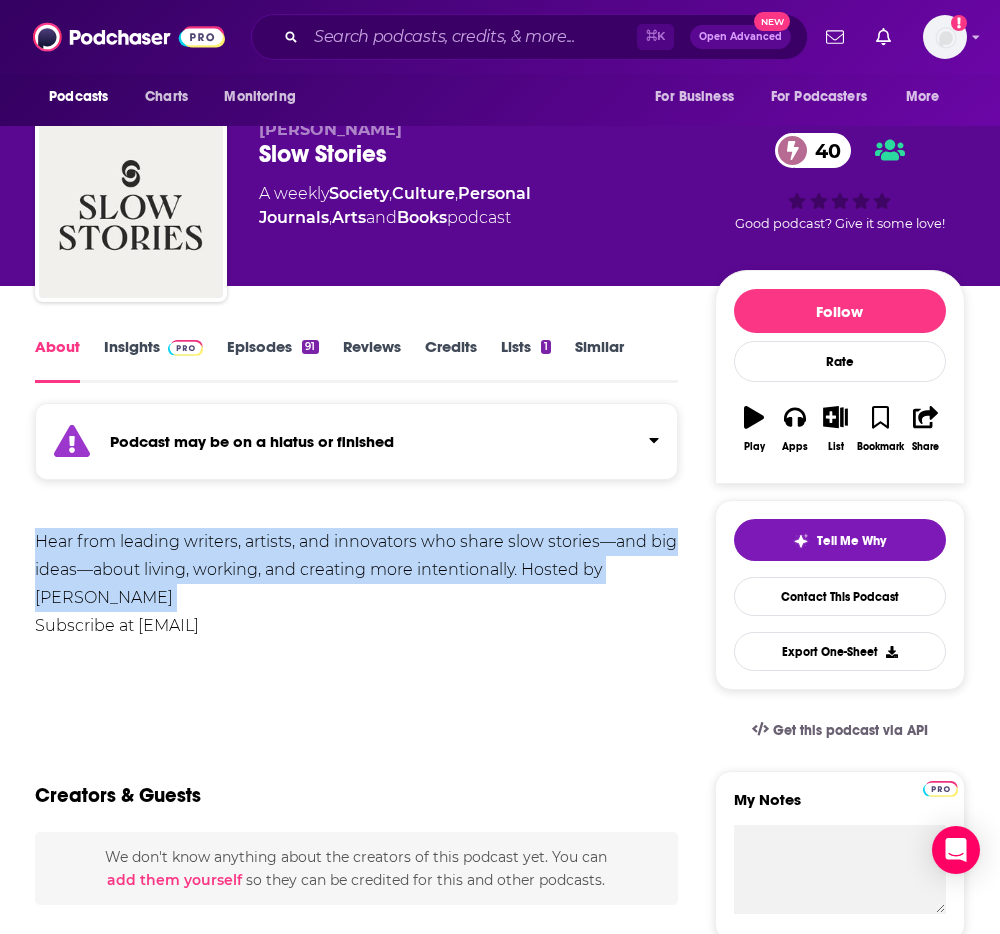 copy on "Hear from leading writers, artists, and innovators who share slow stories—and big ideas—about living, working, and creating more intentionally. Hosted by Rachel Schwartzmann" 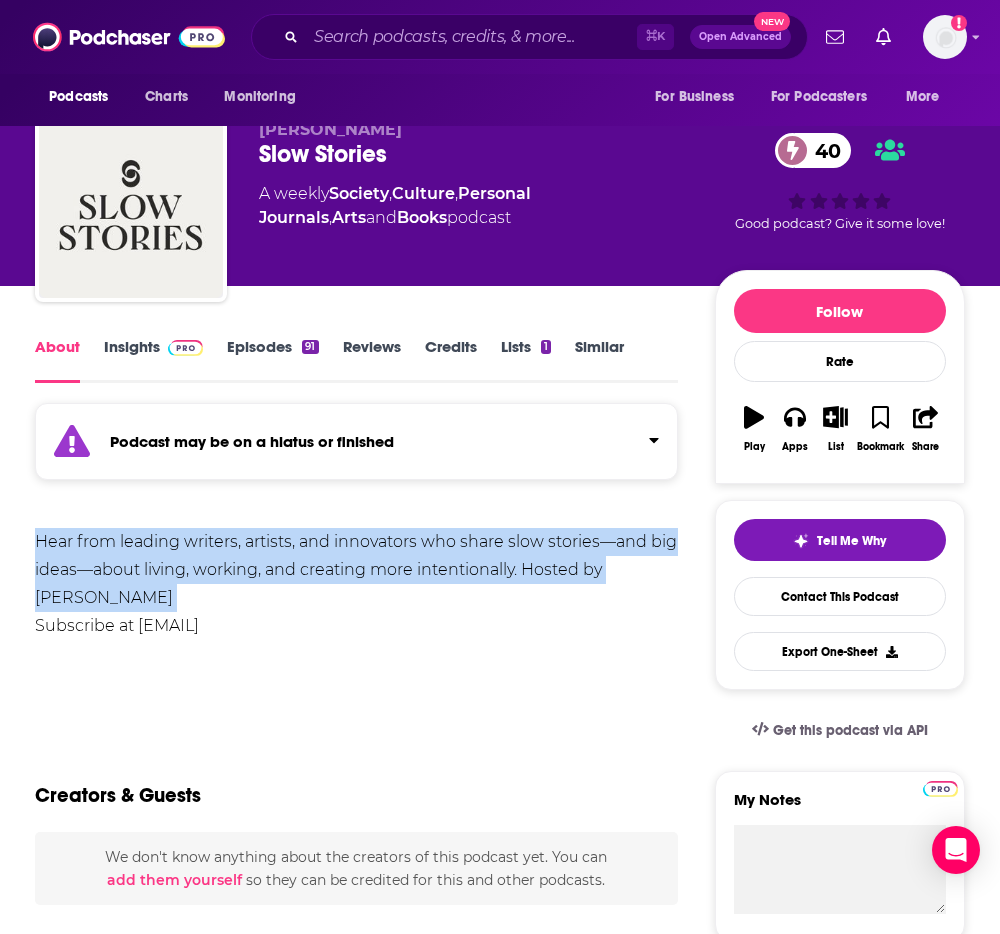 click on "Credits" at bounding box center [451, 360] 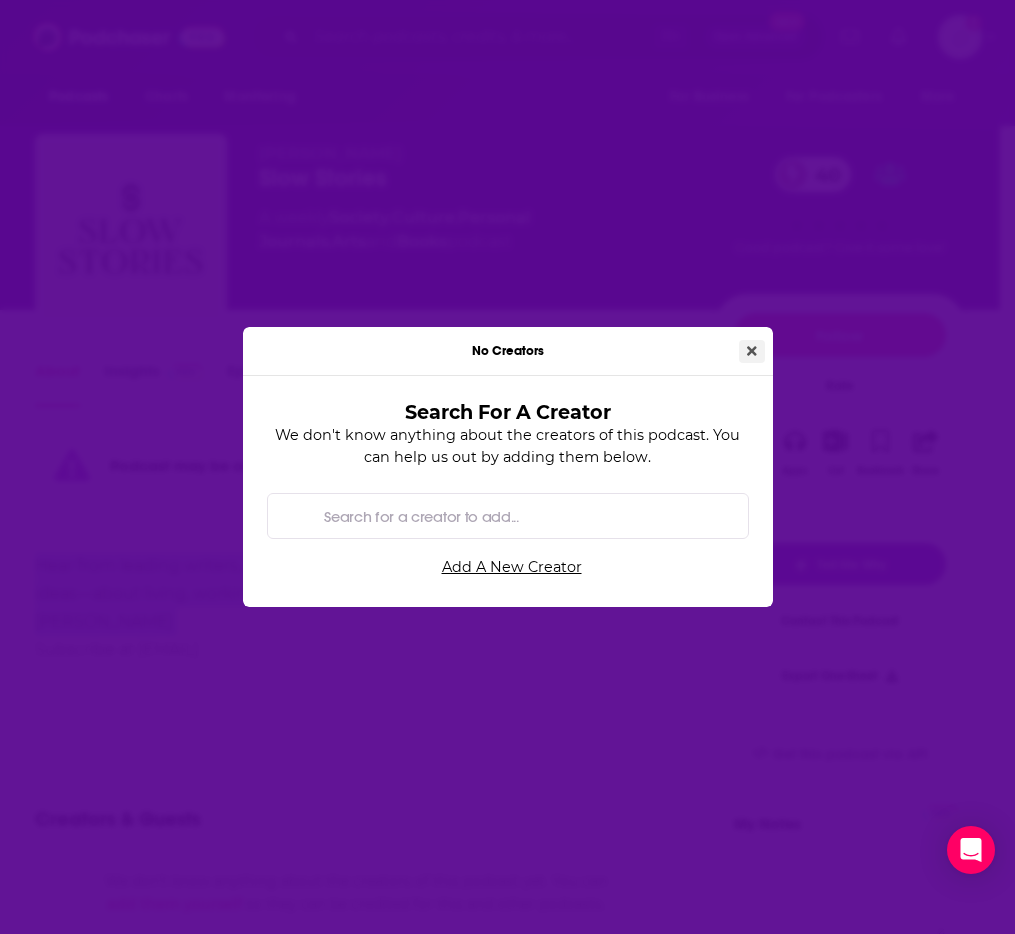 click 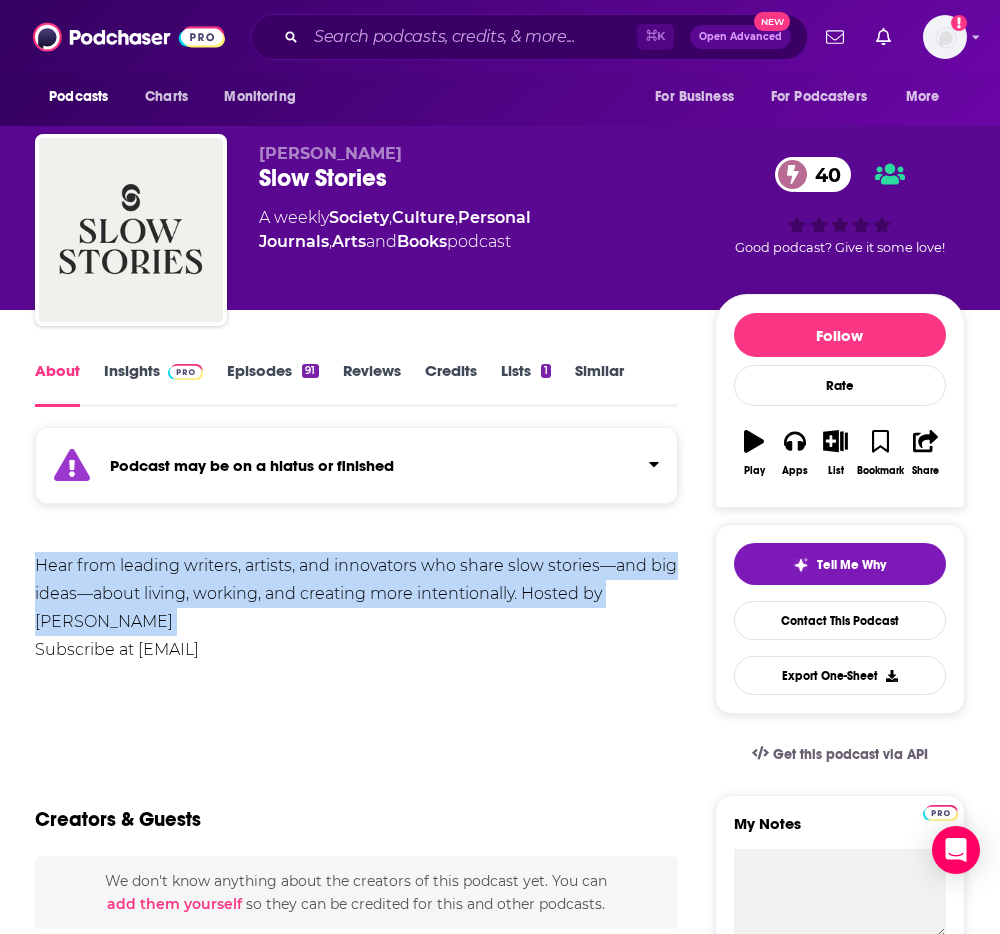 click on "Credits" at bounding box center (451, 384) 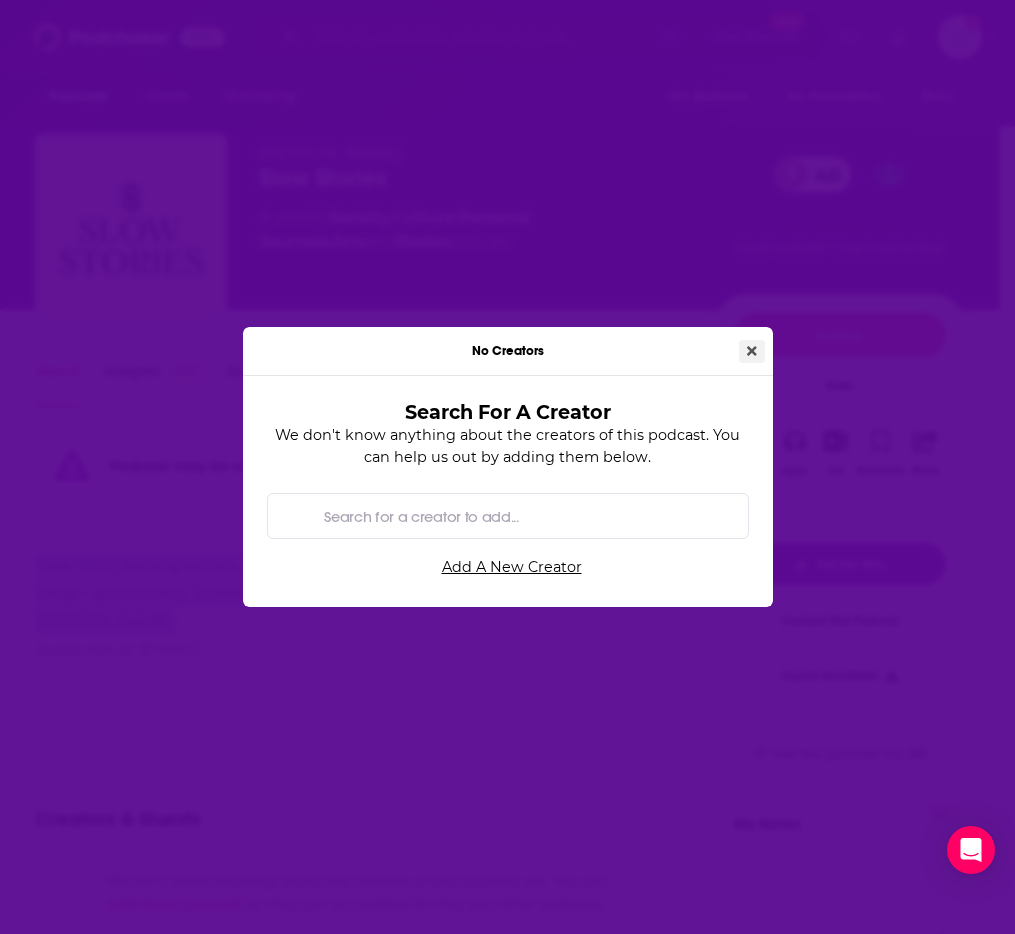 click at bounding box center (752, 351) 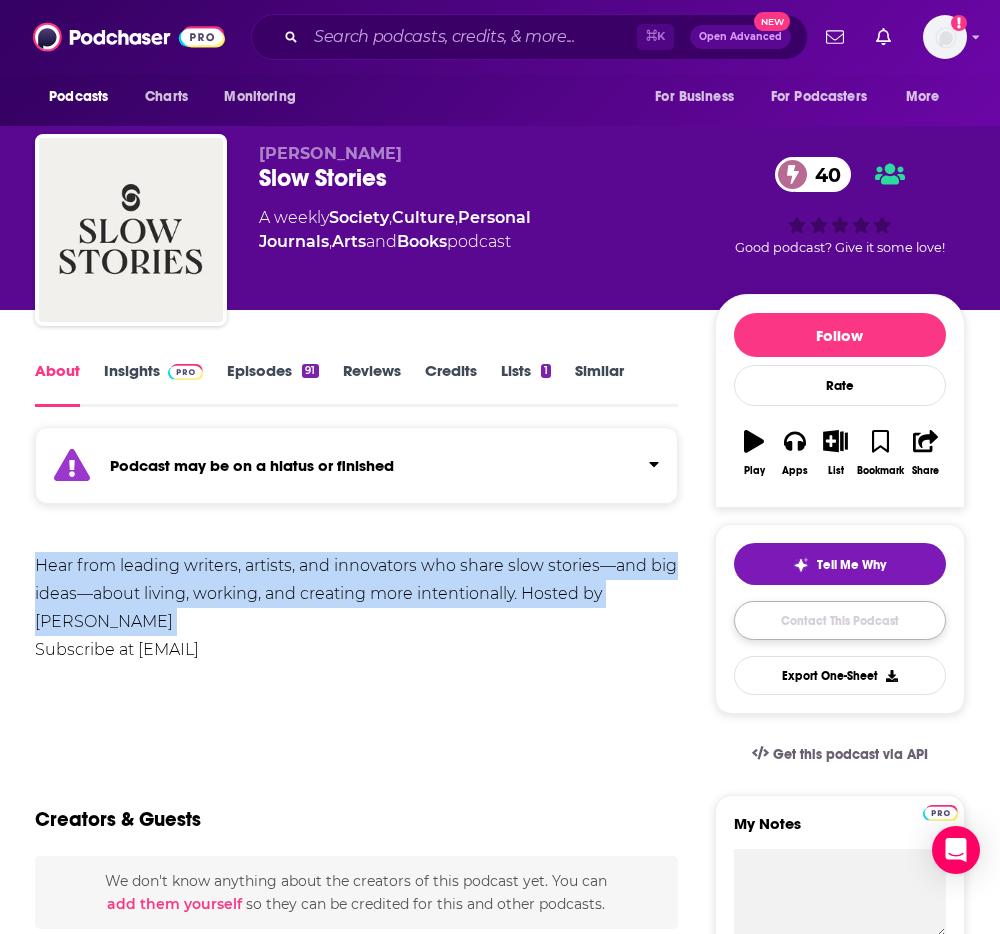 click on "Contact This Podcast" at bounding box center (840, 620) 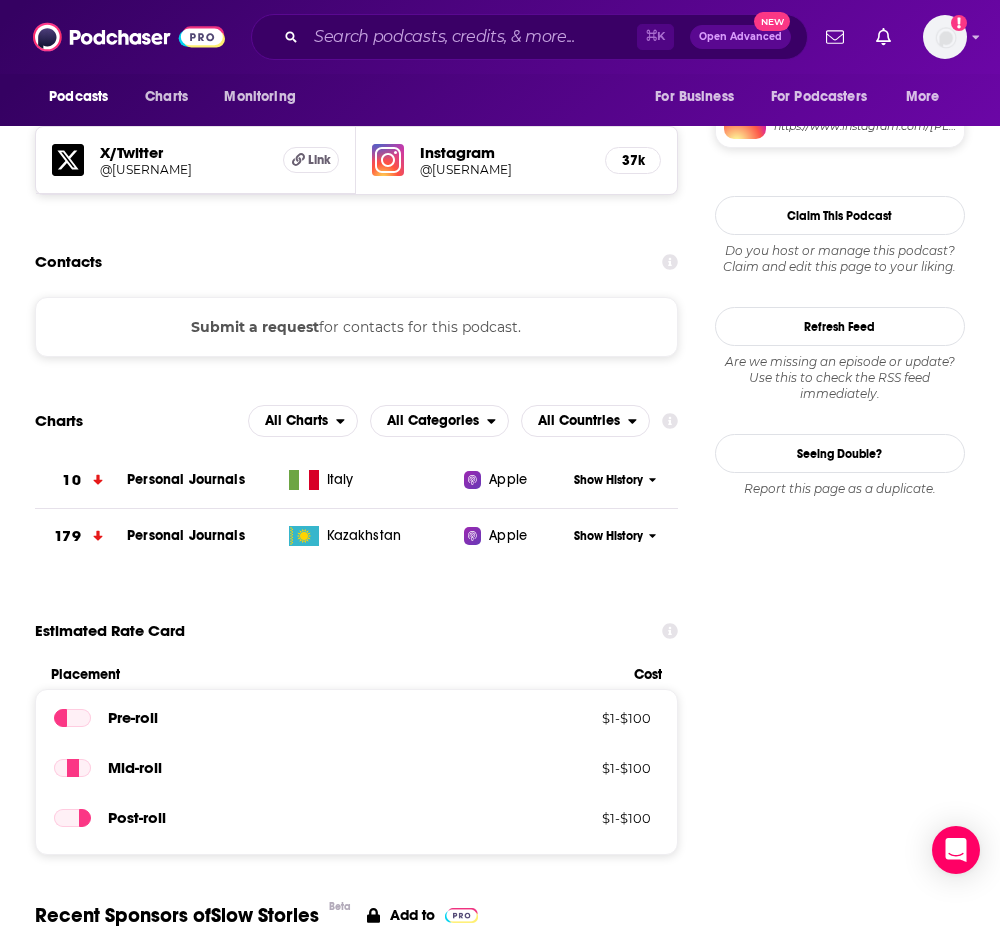 scroll, scrollTop: 1797, scrollLeft: 0, axis: vertical 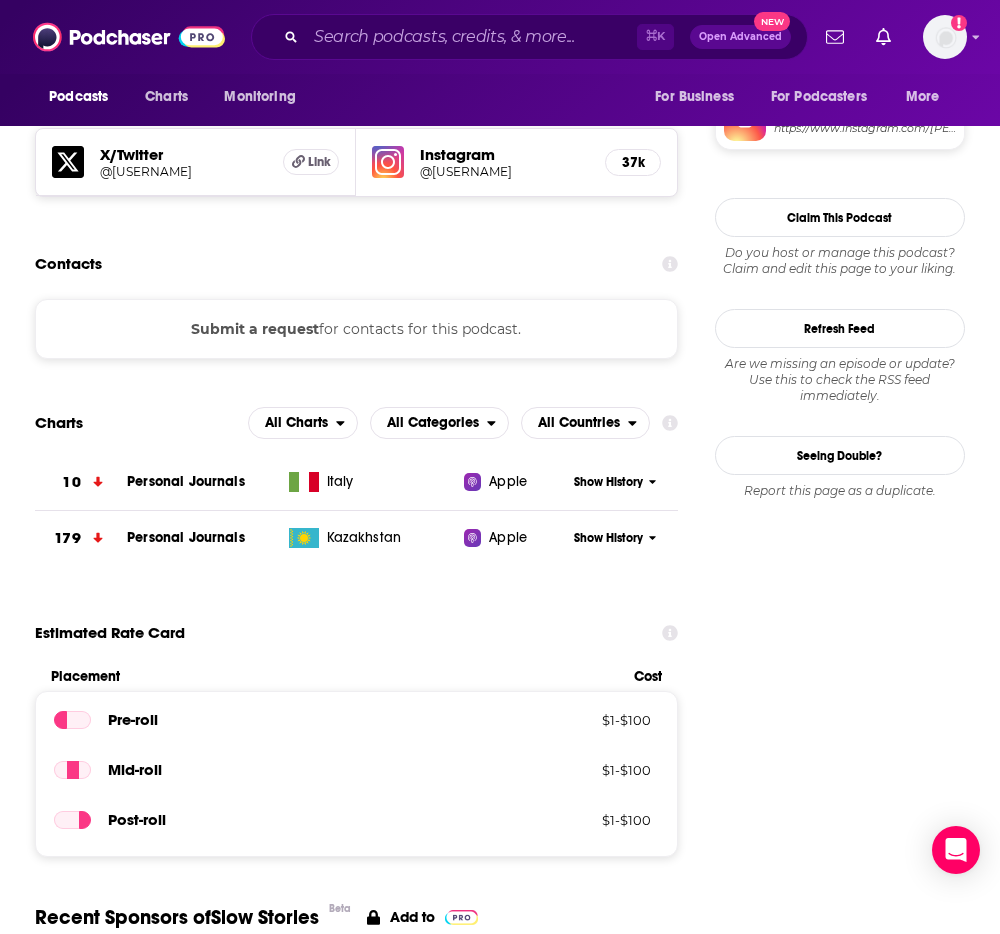 click on "Submit a request" at bounding box center [255, 329] 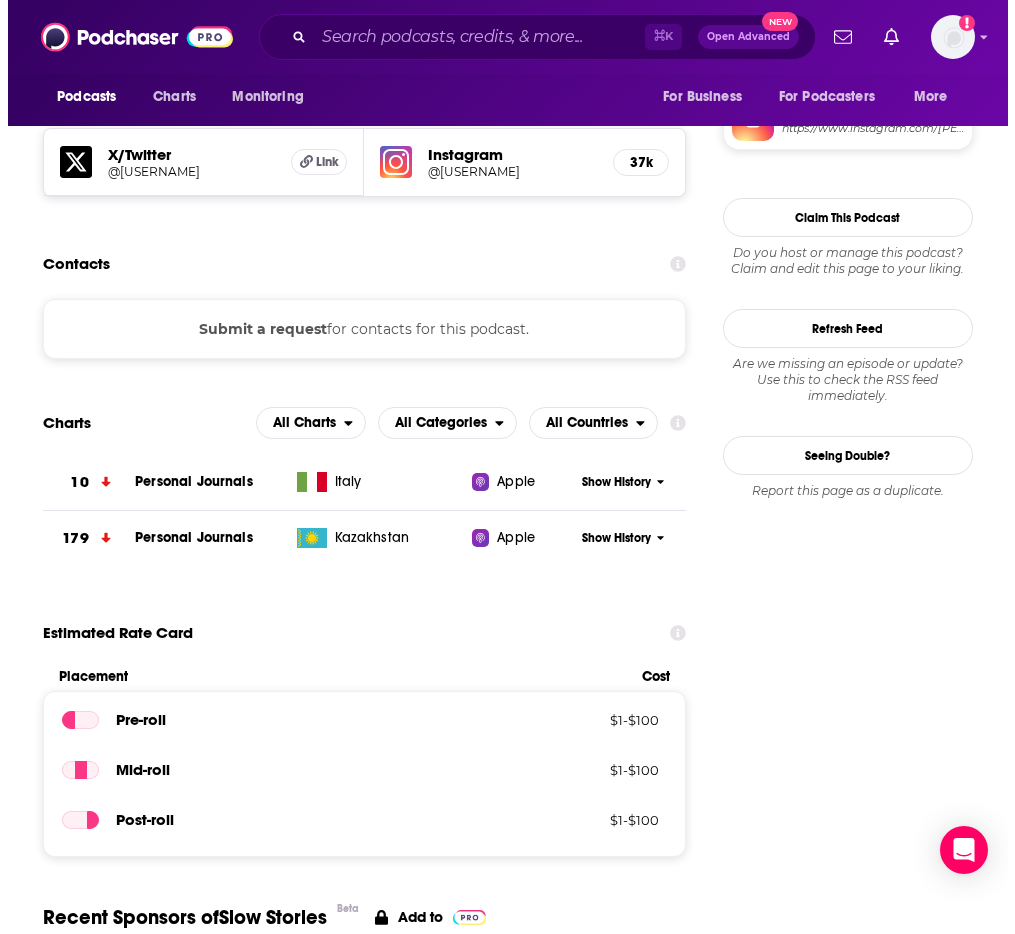 scroll, scrollTop: 0, scrollLeft: 0, axis: both 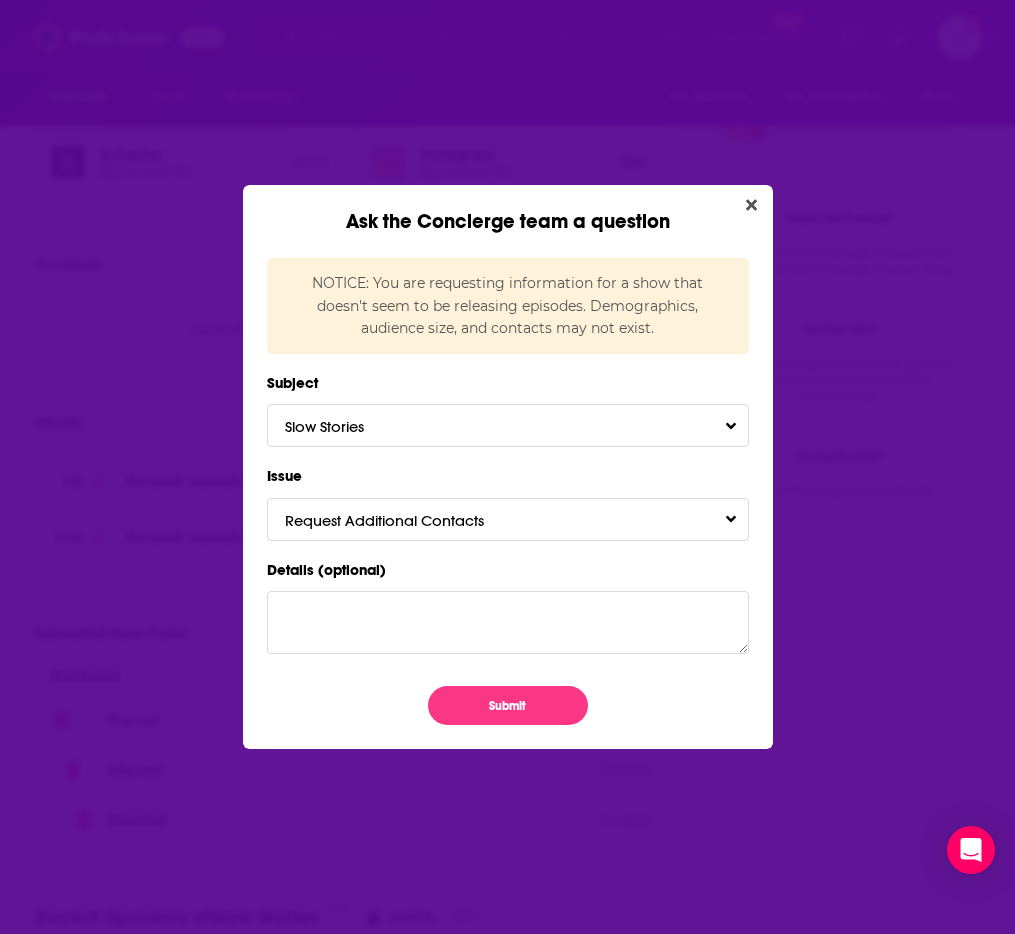 click on "NOTICE: You are requesting information for a show that doesn't seem to be releasing episodes. Demographics, audience size, and contacts may not exist. Subject Slow Stories Issue Request Additional Contacts Details (optional) Submit" at bounding box center (508, 491) 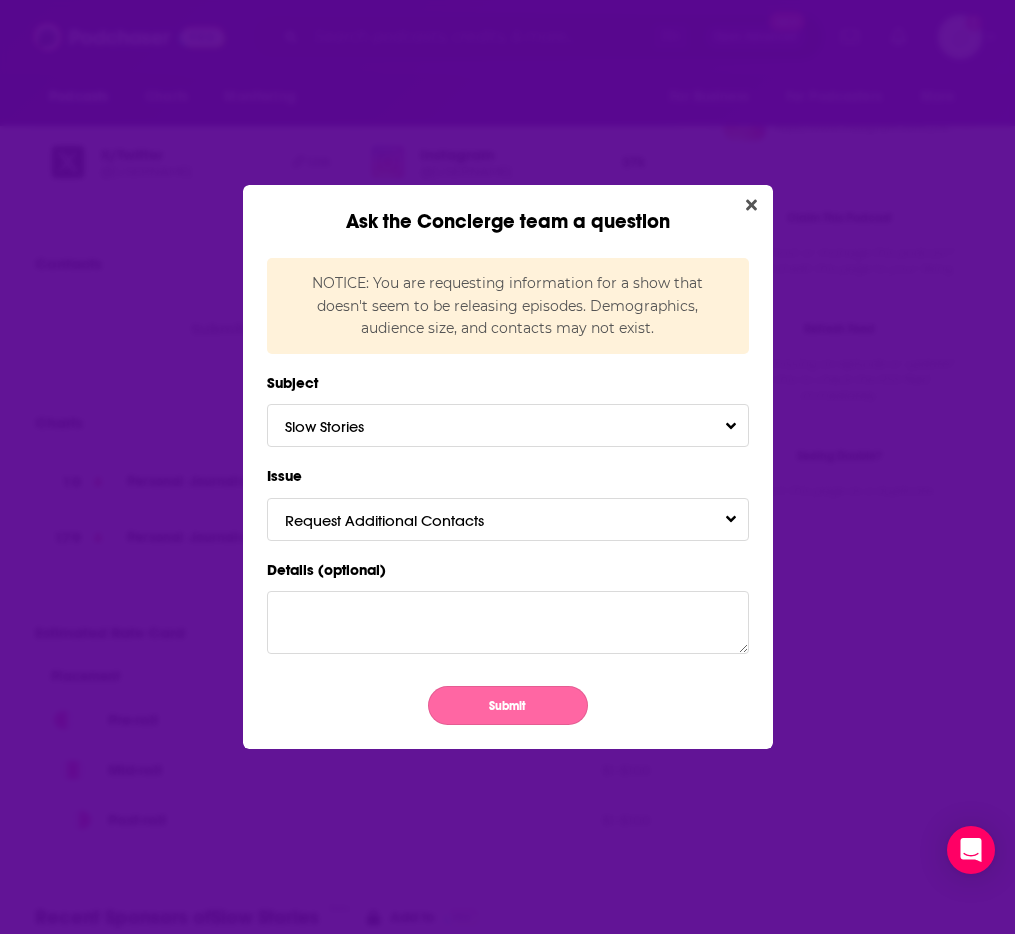 click on "Submit" at bounding box center [508, 705] 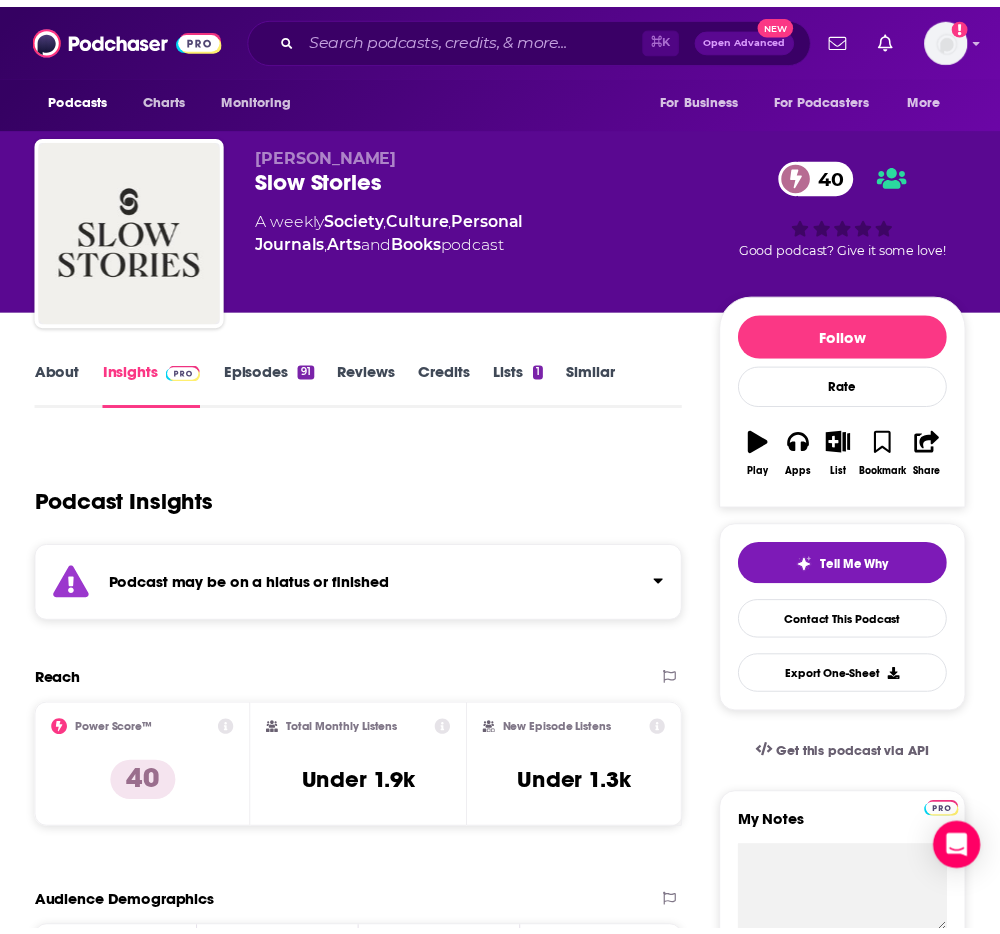 scroll, scrollTop: 1797, scrollLeft: 0, axis: vertical 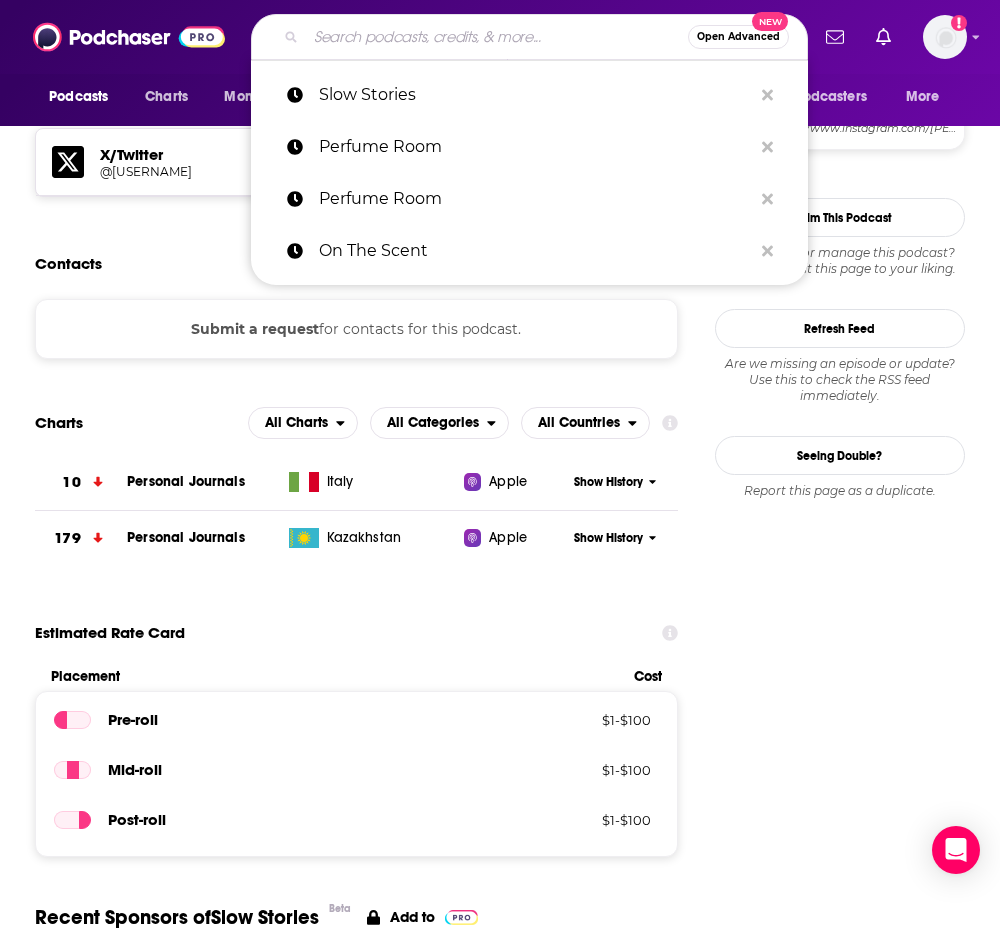click at bounding box center [497, 37] 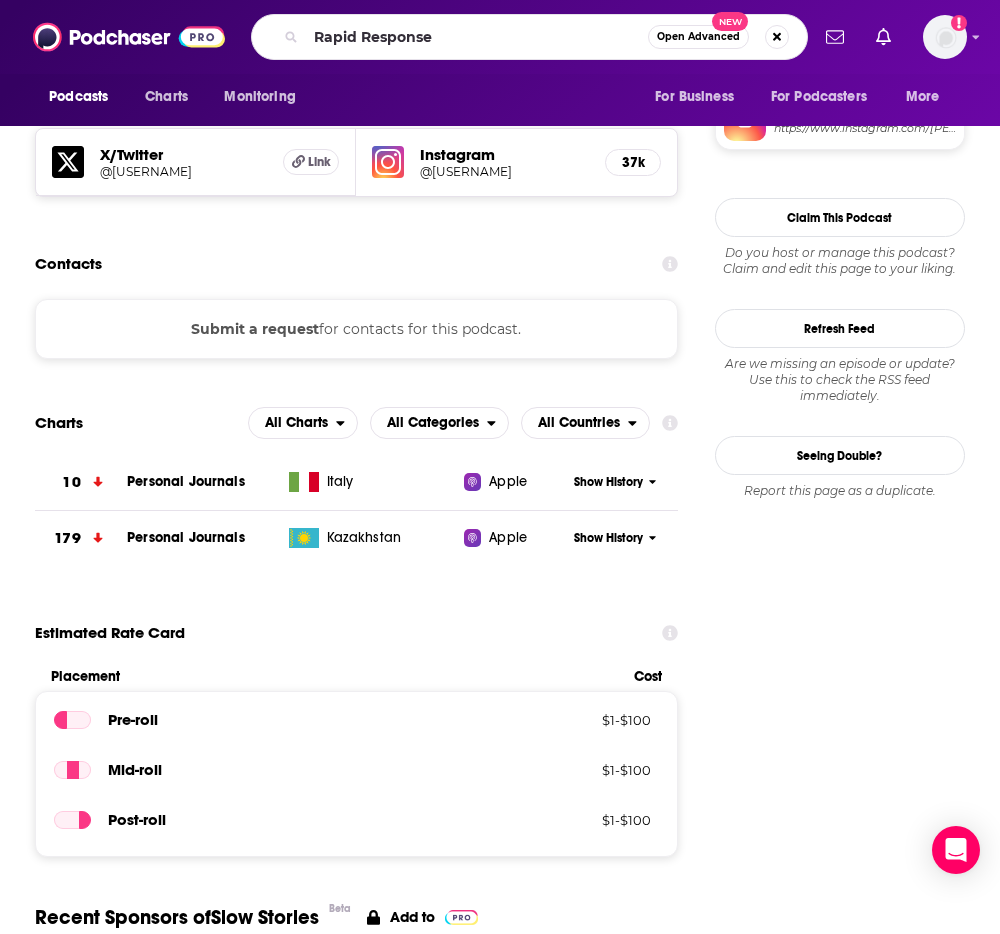 scroll, scrollTop: 0, scrollLeft: 0, axis: both 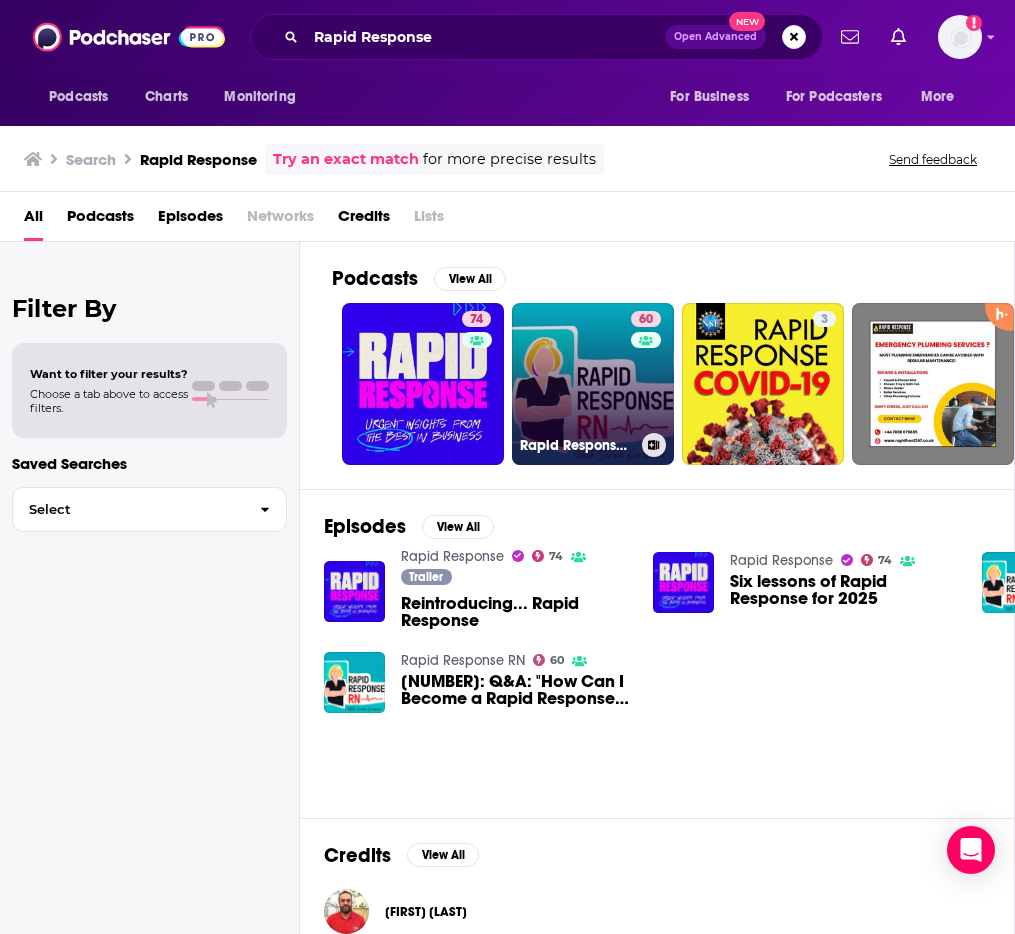 click on "Rapid Response RN" at bounding box center [577, 445] 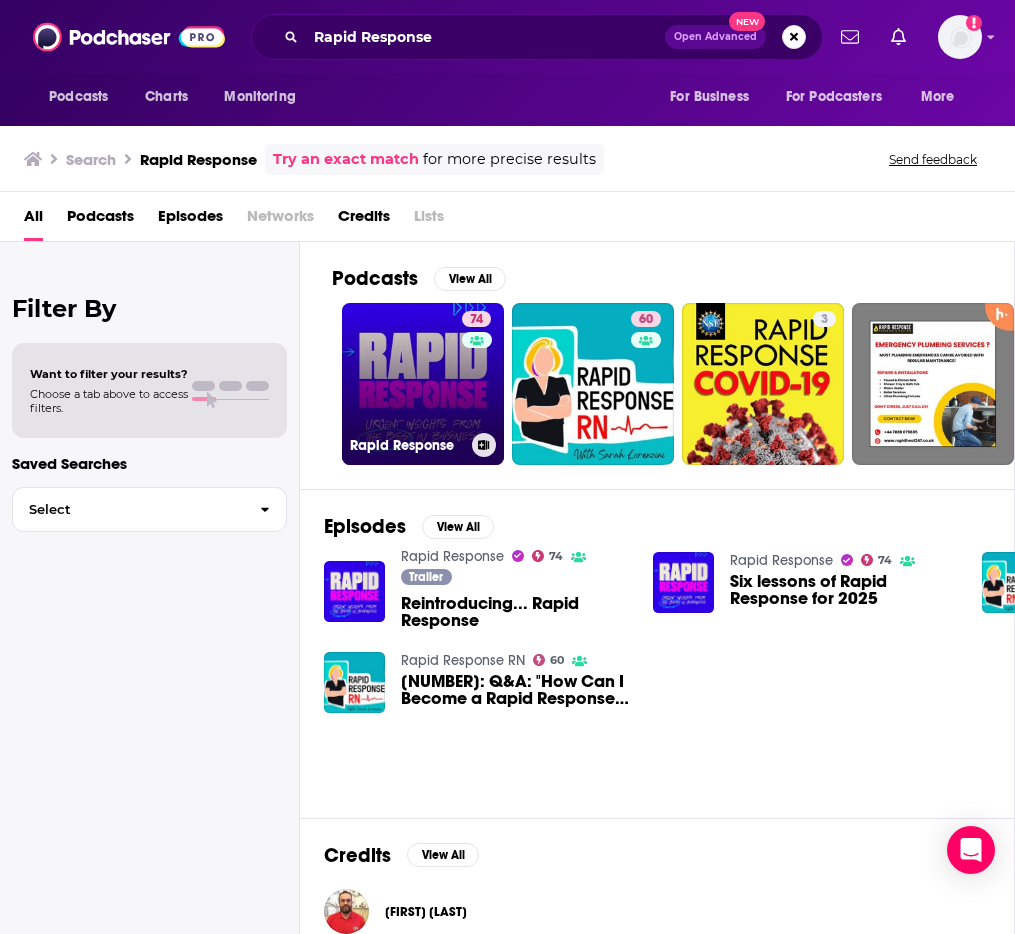 click on "74 Rapid Response" at bounding box center [423, 384] 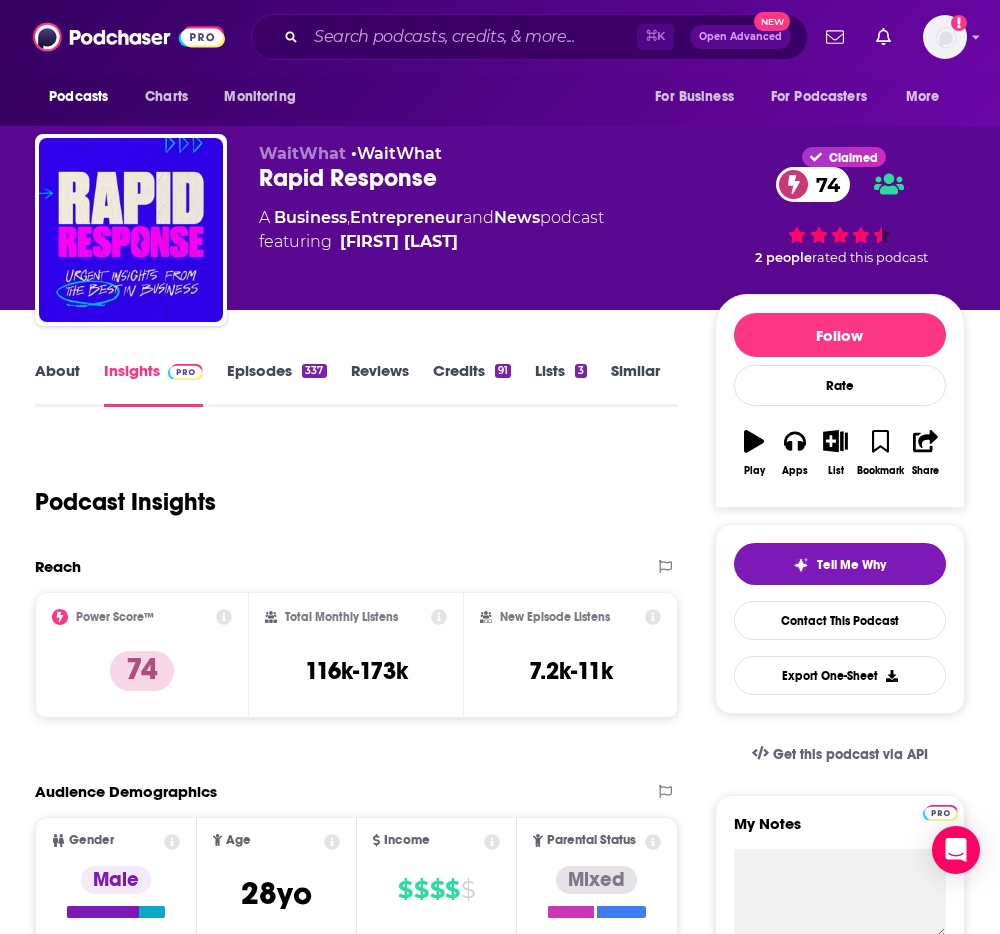 click on "About" at bounding box center [57, 384] 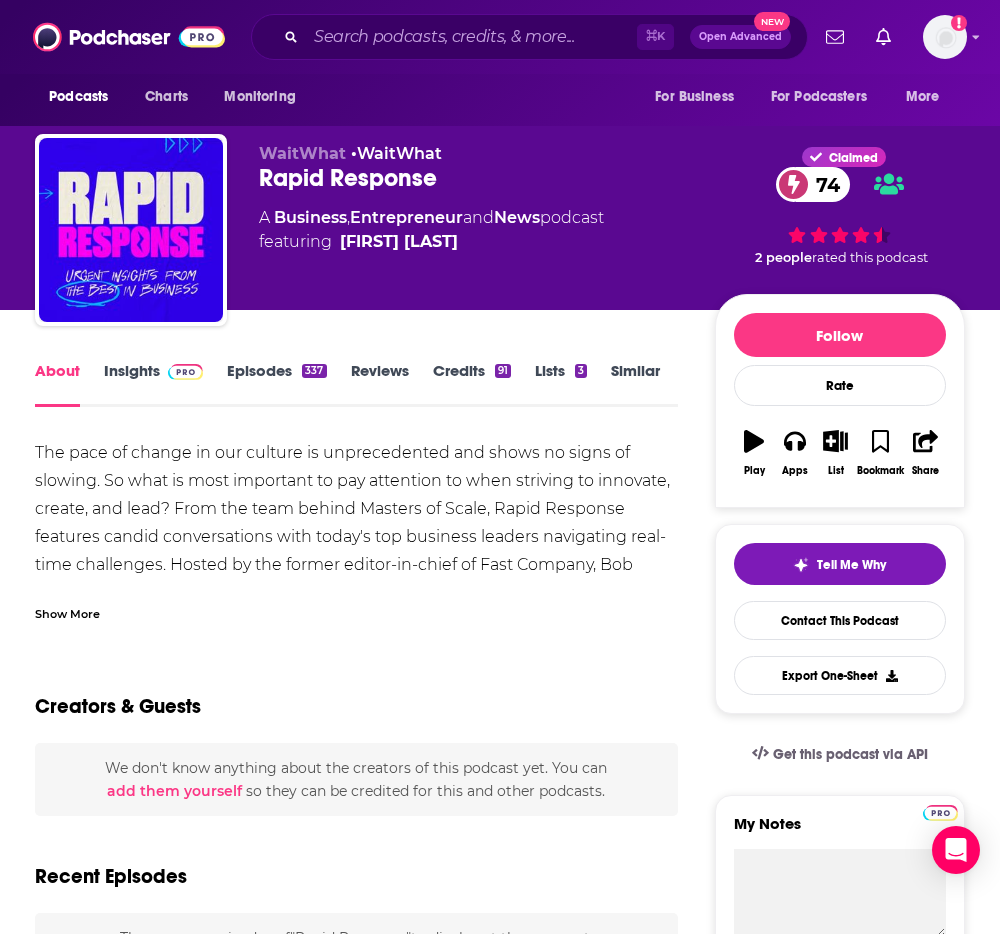 click on "The pace of change in our culture is unprecedented and shows no signs of slowing. So what is most important to pay attention to when striving to innovate, create, and lead? From the team behind Masters of Scale, Rapid Response features candid conversations with today's top business leaders navigating real-time challenges. Hosted by the former editor-in-chief of Fast Company, Bob Safian." at bounding box center (356, 523) 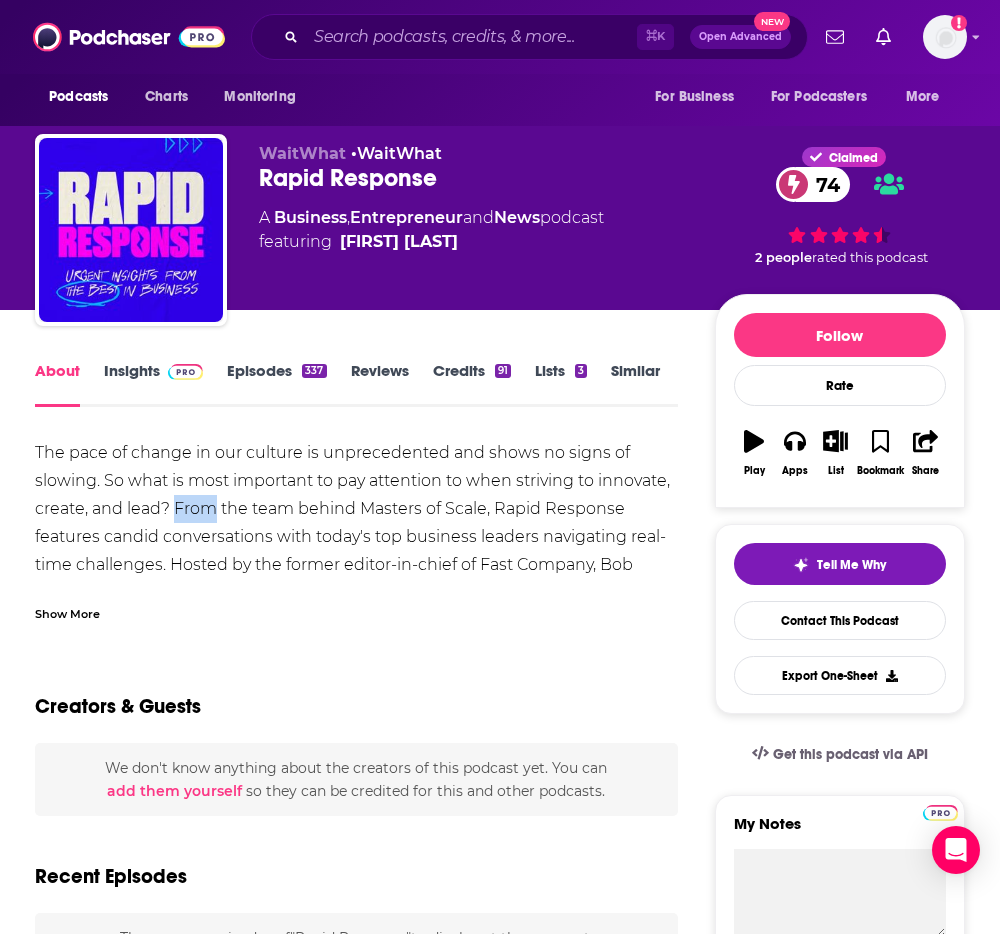 click on "The pace of change in our culture is unprecedented and shows no signs of slowing. So what is most important to pay attention to when striving to innovate, create, and lead? From the team behind Masters of Scale, Rapid Response features candid conversations with today's top business leaders navigating real-time challenges. Hosted by the former editor-in-chief of Fast Company, Bob Safian." at bounding box center [356, 523] 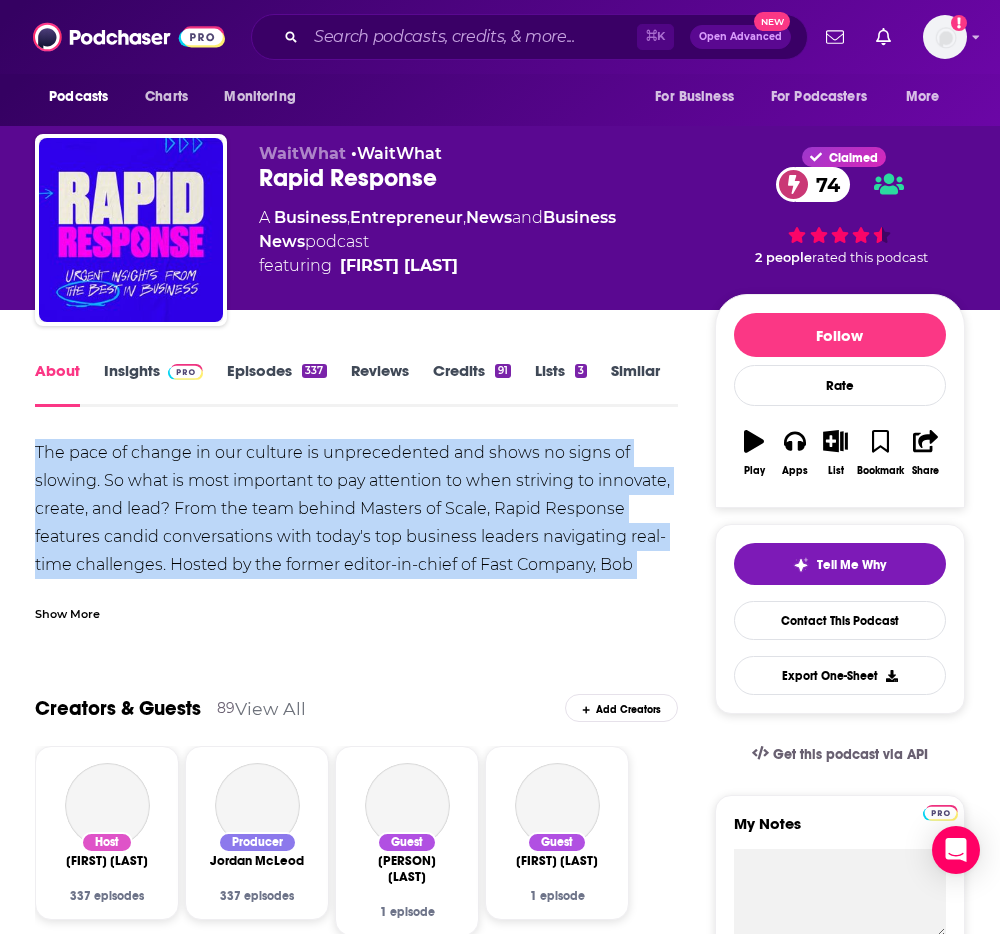 click on "The pace of change in our culture is unprecedented and shows no signs of slowing. So what is most important to pay attention to when striving to innovate, create, and lead? From the team behind Masters of Scale, Rapid Response features candid conversations with today's top business leaders navigating real-time challenges. Hosted by the former editor-in-chief of Fast Company, Bob Safian." at bounding box center [356, 523] 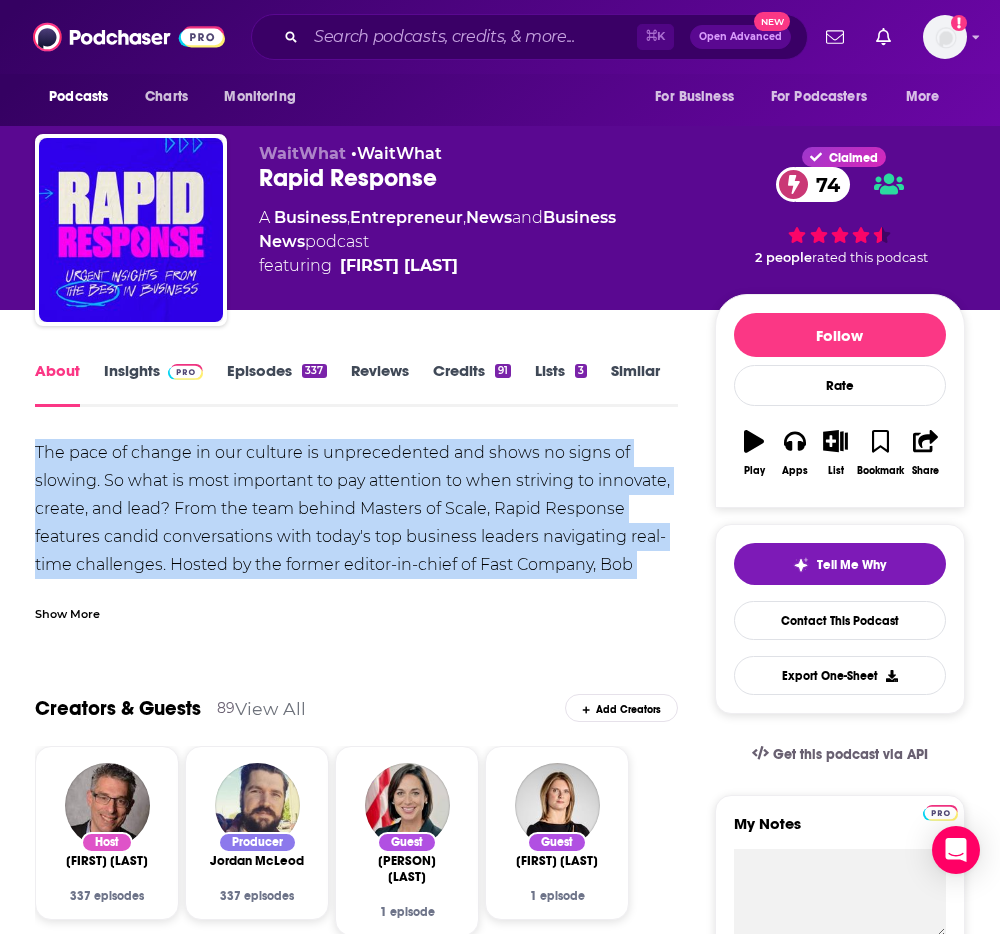 copy on "The pace of change in our culture is unprecedented and shows no signs of slowing. So what is most important to pay attention to when striving to innovate, create, and lead? From the team behind Masters of Scale, Rapid Response features candid conversations with today's top business leaders navigating real-time challenges. Hosted by the former editor-in-chief of Fast Company, Bob Safian." 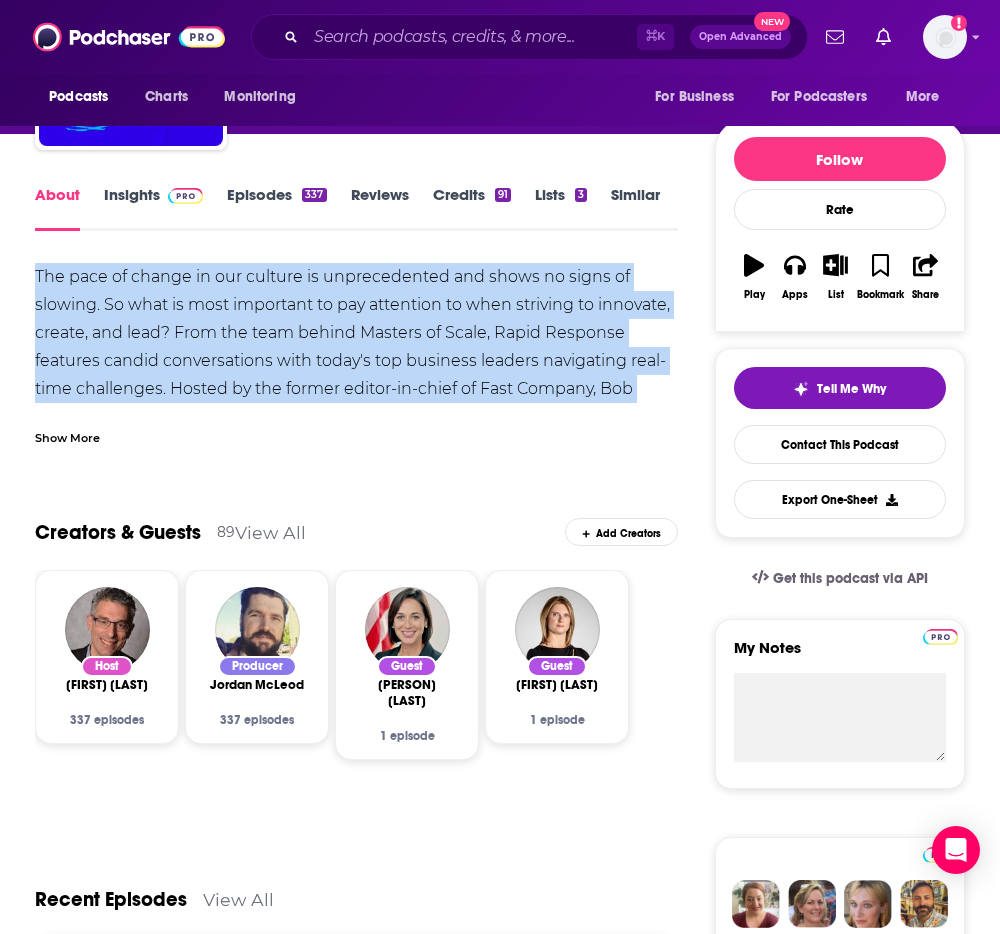scroll, scrollTop: 182, scrollLeft: 0, axis: vertical 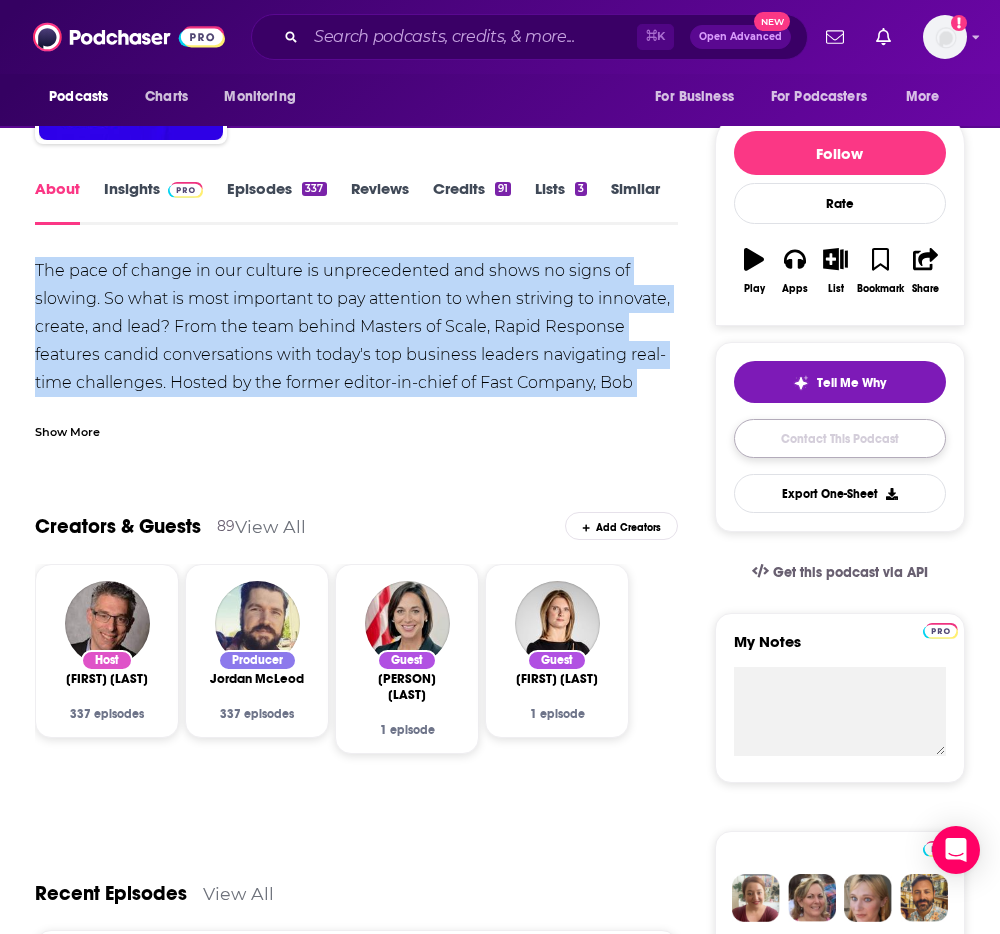 click on "Contact This Podcast" at bounding box center (840, 438) 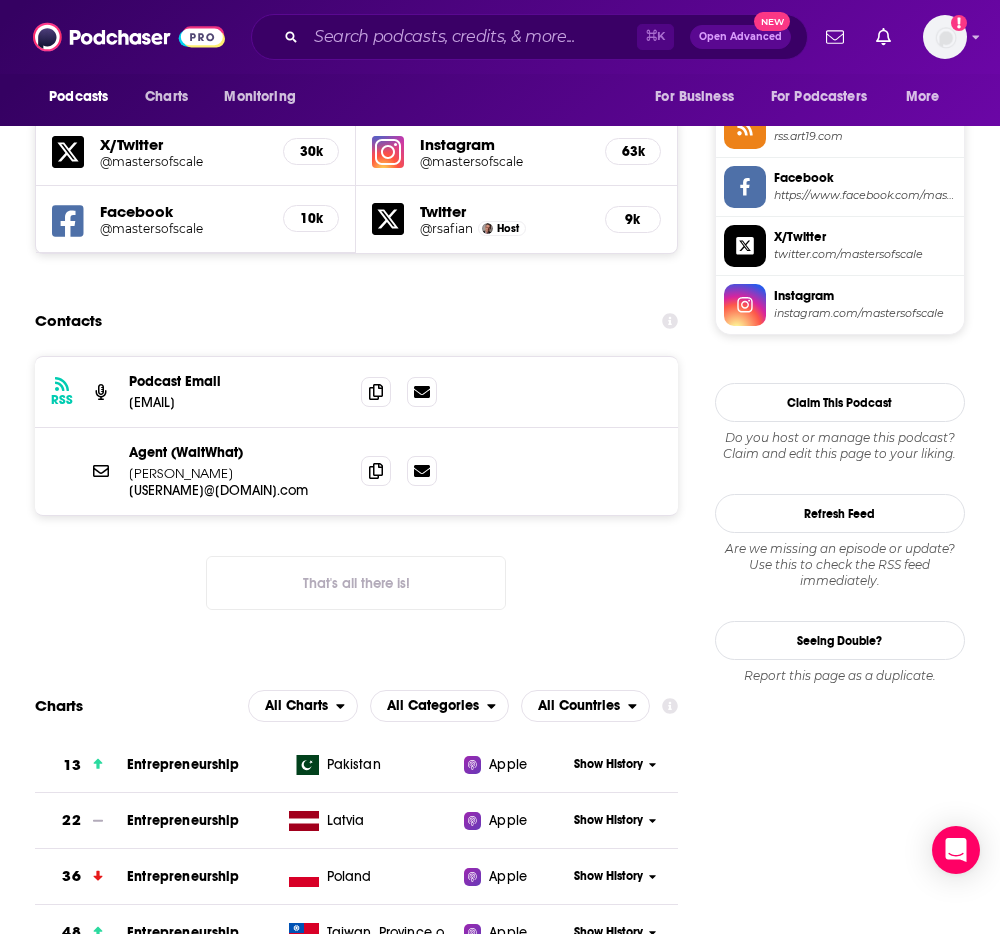 scroll, scrollTop: 1649, scrollLeft: 0, axis: vertical 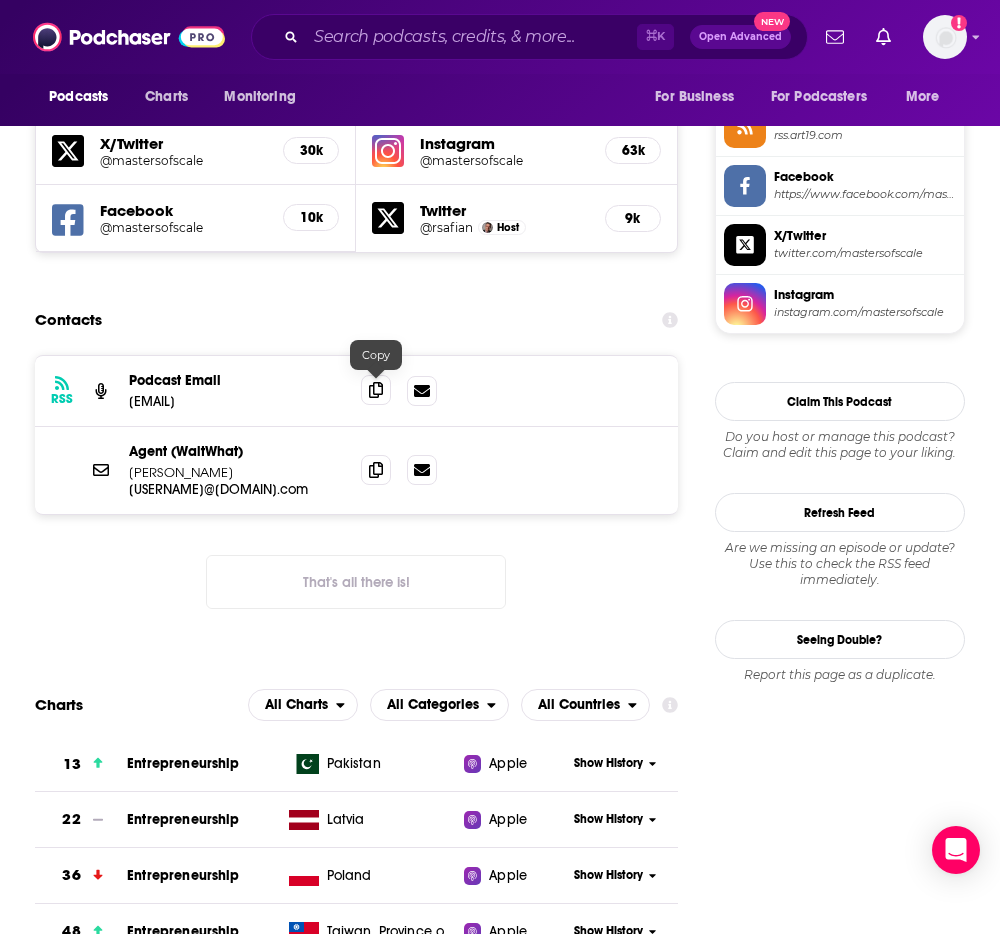 click at bounding box center (376, 390) 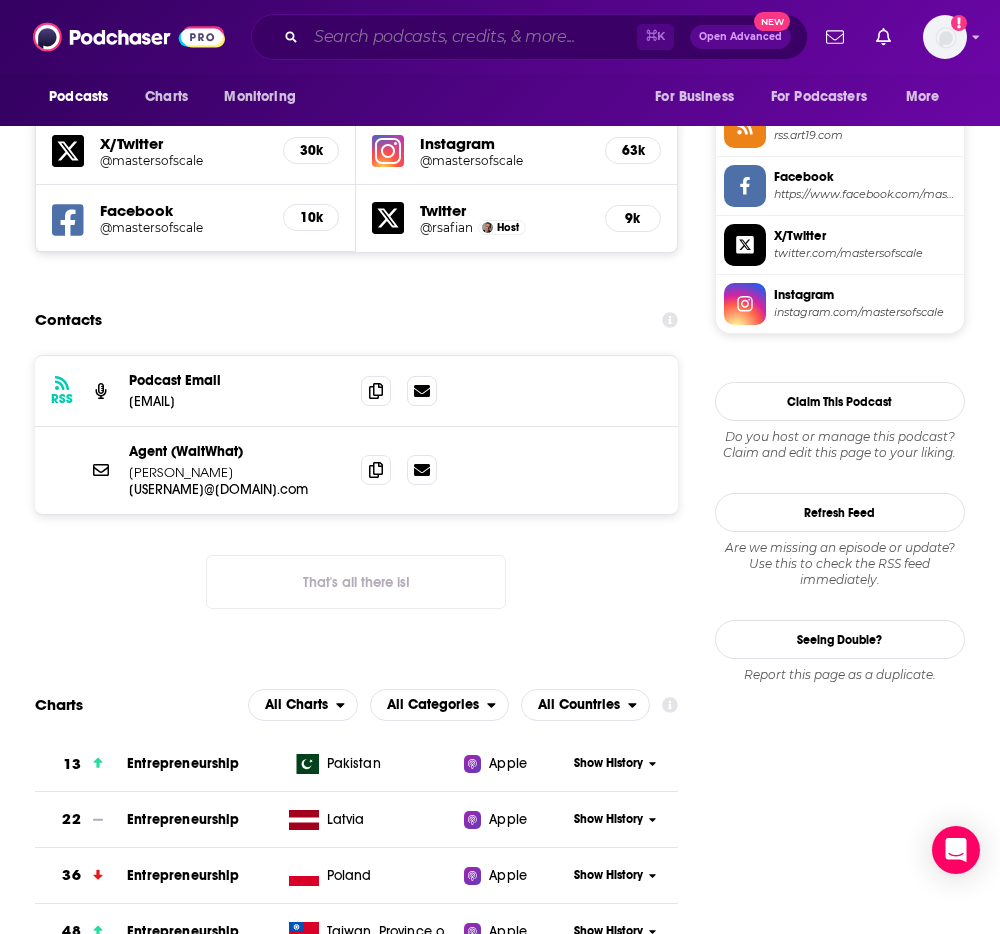 click at bounding box center [471, 37] 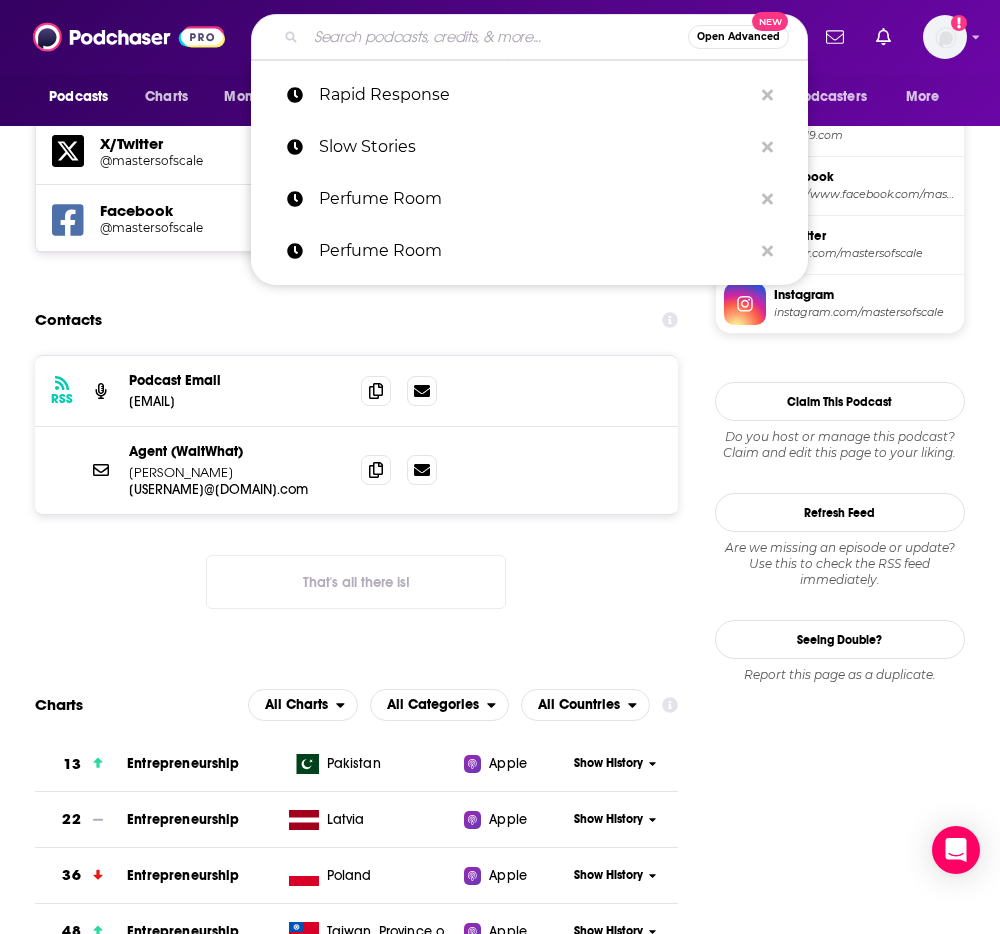 paste on "Thirty Minute Mentors" 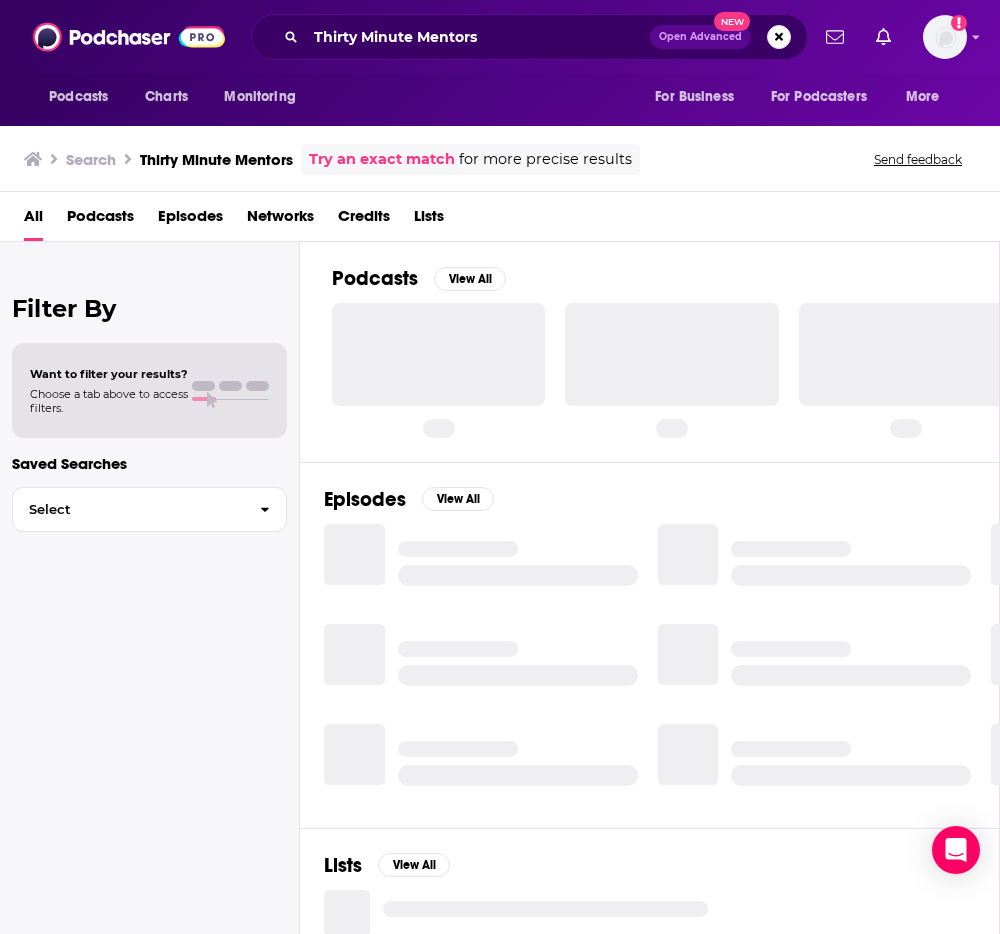 scroll, scrollTop: 0, scrollLeft: 0, axis: both 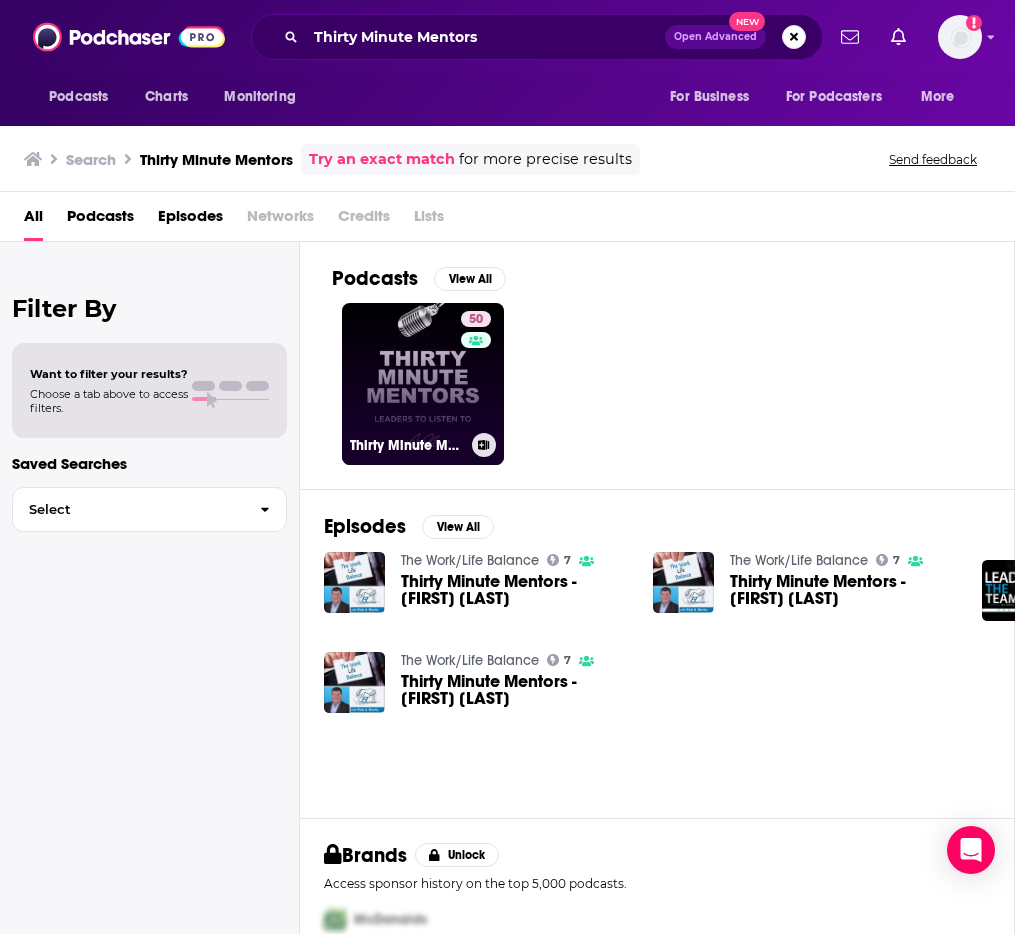 click on "50 Thirty Minute Mentors" at bounding box center (423, 384) 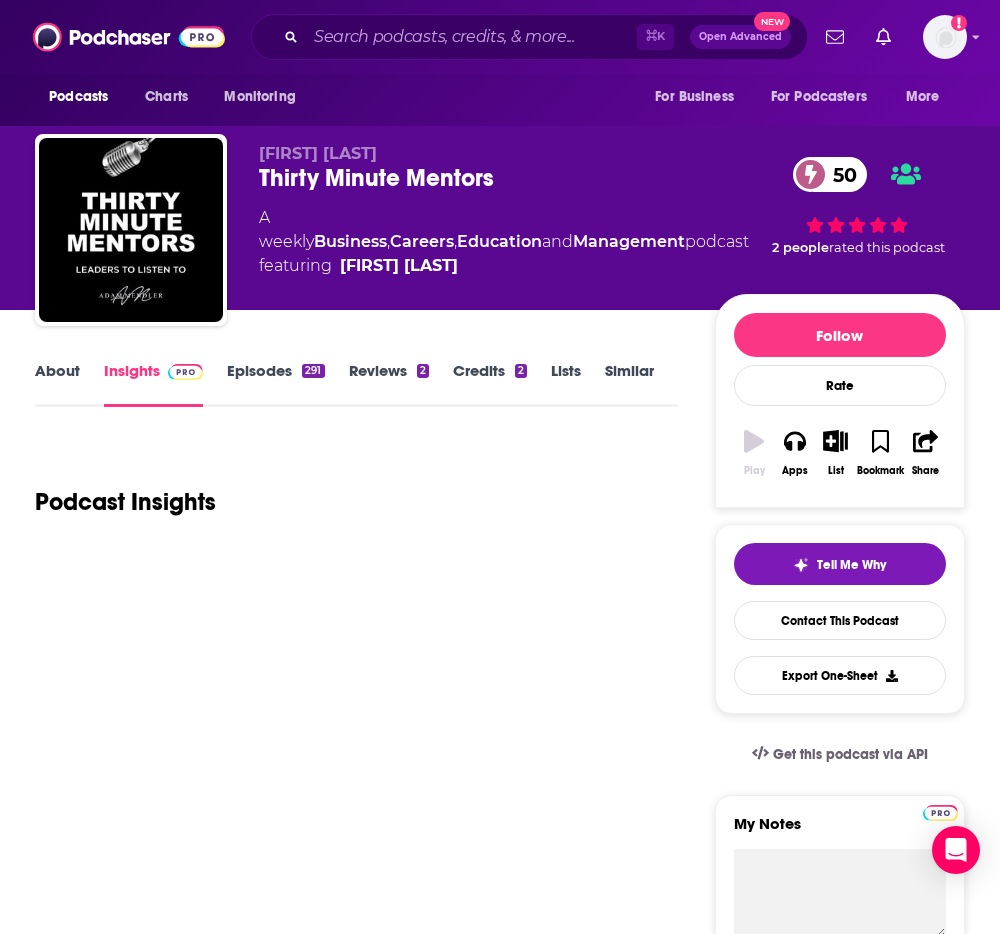 click on "About" at bounding box center [57, 384] 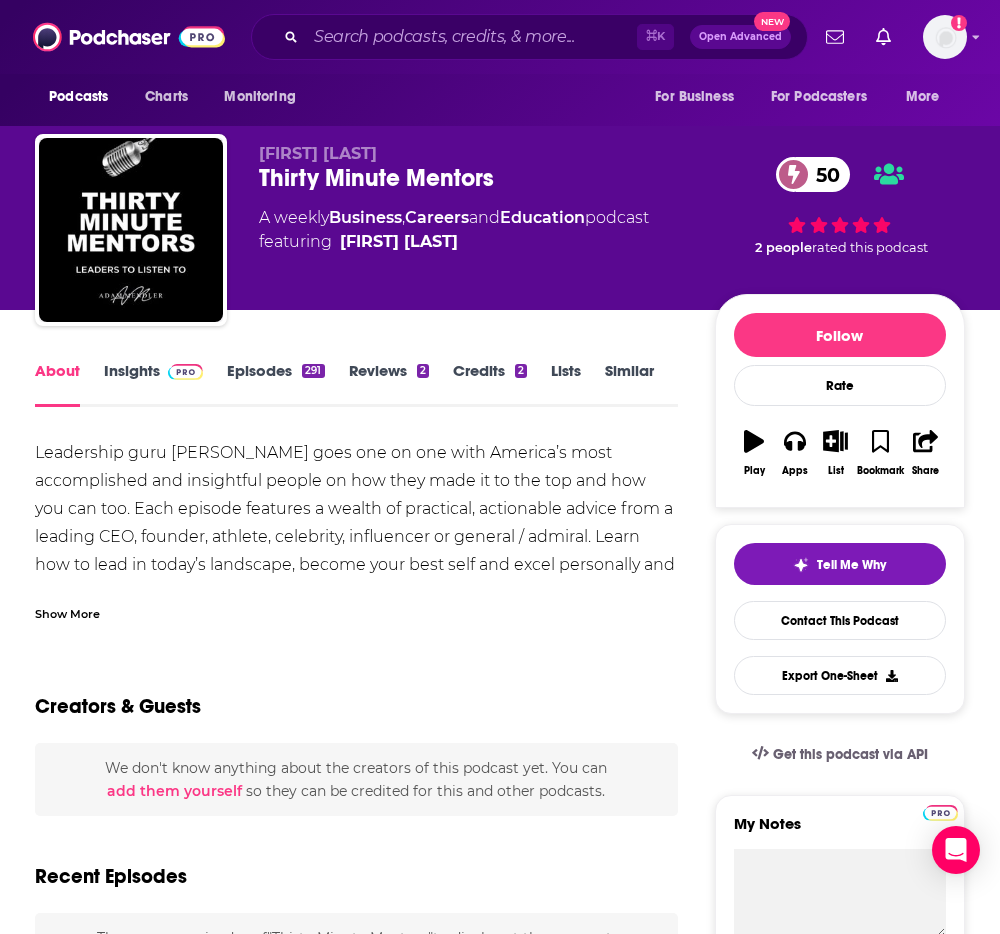 click on "Leadership guru Adam Mendler goes one on one with America’s most accomplished and insightful people on how they made it to the top and how you can too. Each episode features a wealth of practical, actionable advice from a leading CEO, founder, athlete, celebrity, influencer or general / admiral. Learn how to lead in today’s landscape, become your best self and excel personally and professionally – in thirty minutes." at bounding box center (356, 523) 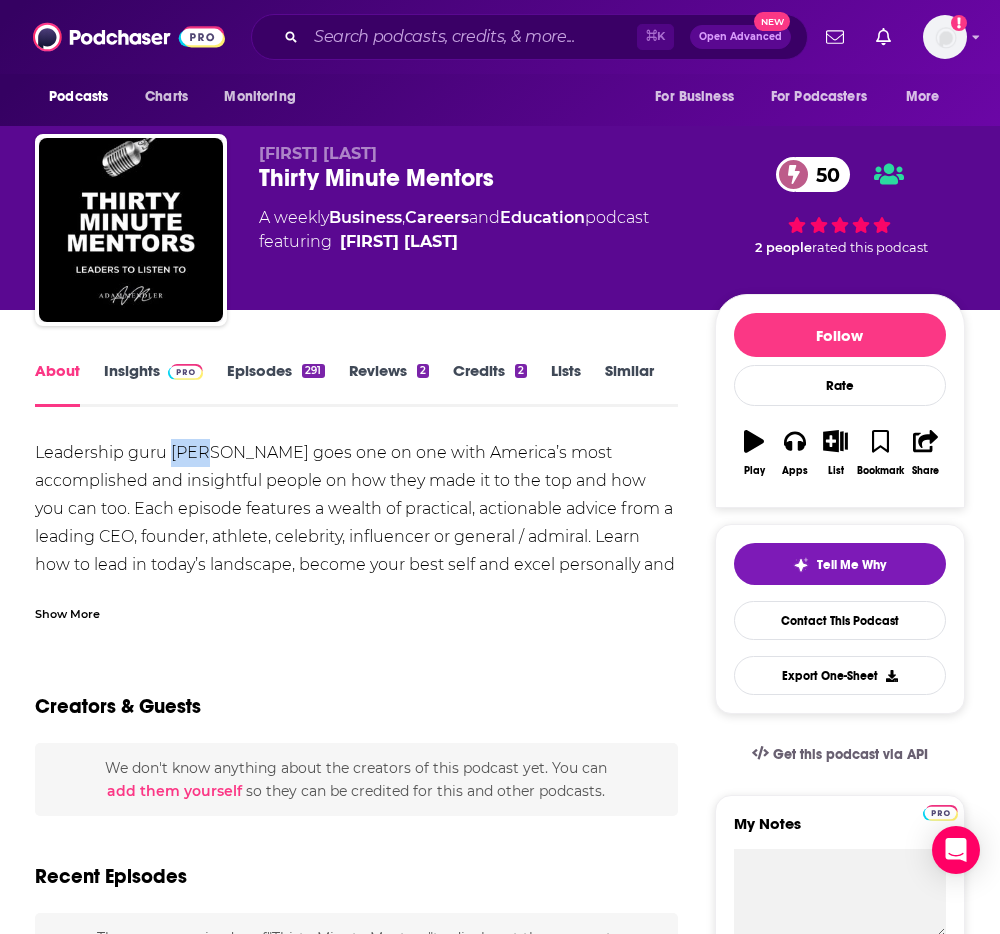 click on "Leadership guru Adam Mendler goes one on one with America’s most accomplished and insightful people on how they made it to the top and how you can too. Each episode features a wealth of practical, actionable advice from a leading CEO, founder, athlete, celebrity, influencer or general / admiral. Learn how to lead in today’s landscape, become your best self and excel personally and professionally – in thirty minutes." at bounding box center (356, 523) 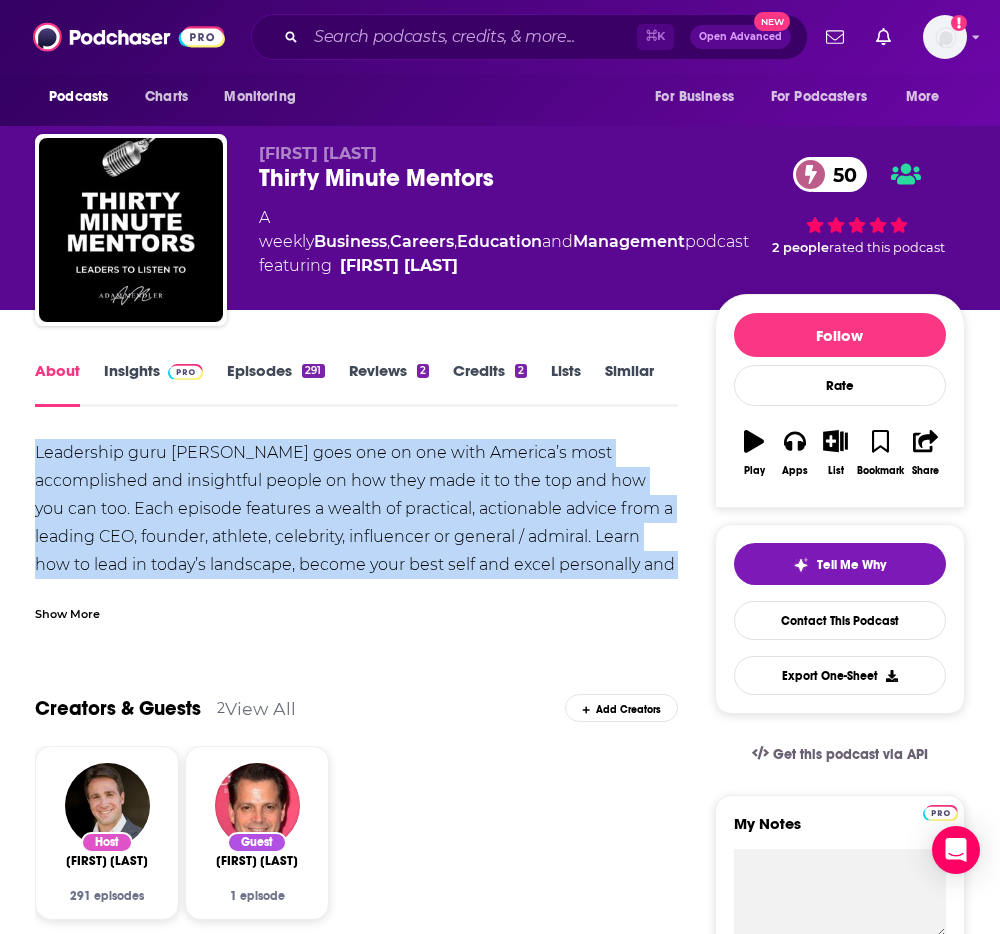copy on "Leadership guru Adam Mendler goes one on one with America’s most accomplished and insightful people on how they made it to the top and how you can too. Each episode features a wealth of practical, actionable advice from a leading CEO, founder, athlete, celebrity, influencer or general / admiral. Learn how to lead in today’s landscape, become your best self and excel personally and professionally – in thirty minutes." 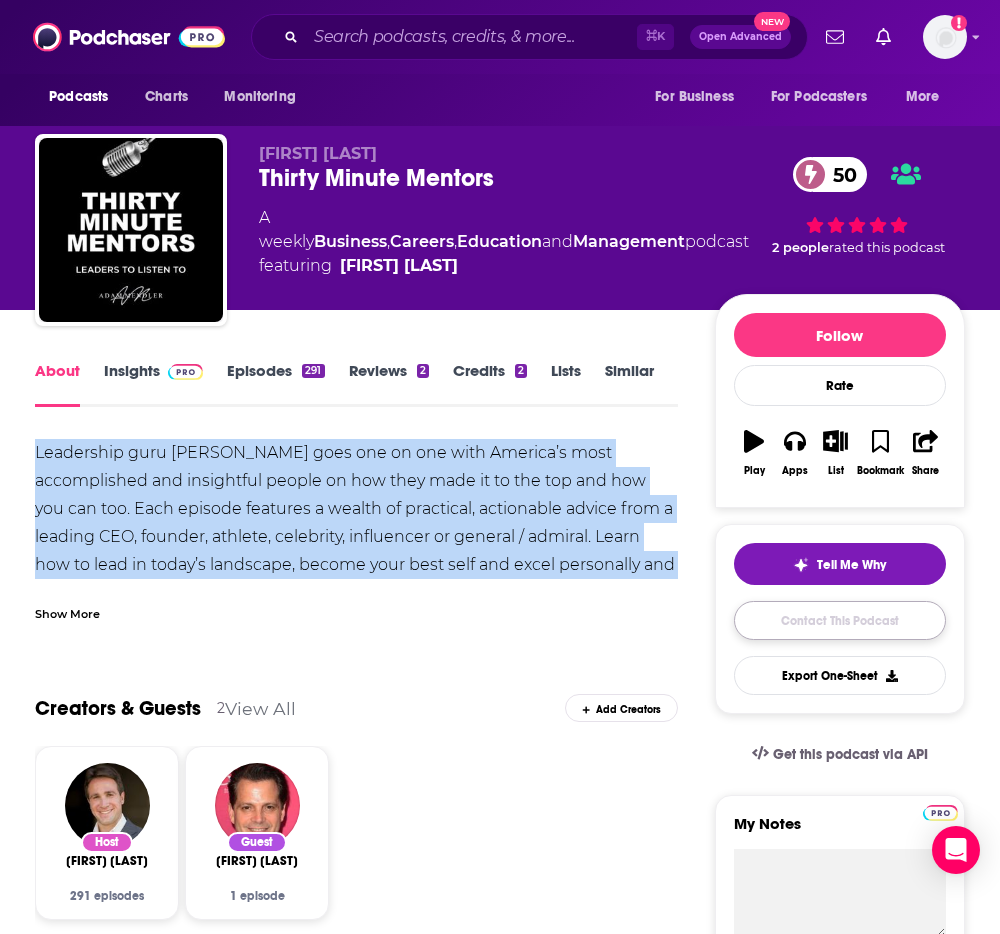 click on "Contact This Podcast" at bounding box center (840, 620) 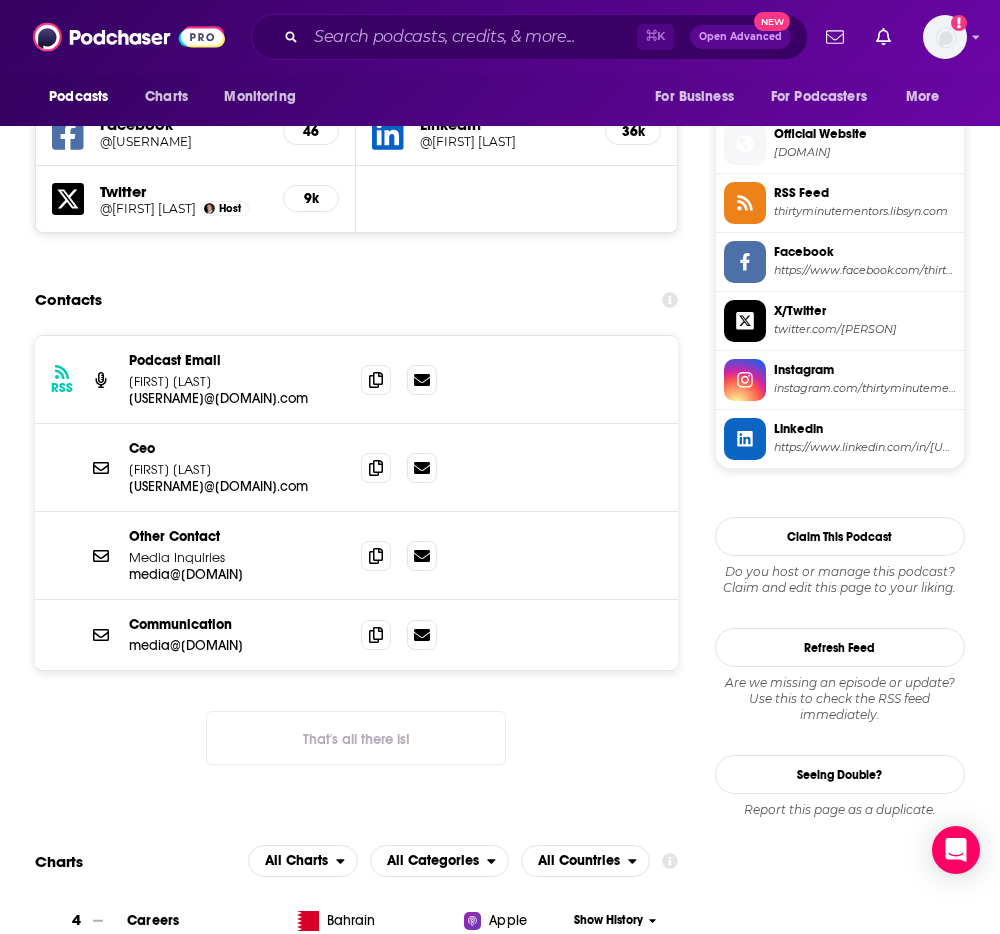 scroll, scrollTop: 1798, scrollLeft: 0, axis: vertical 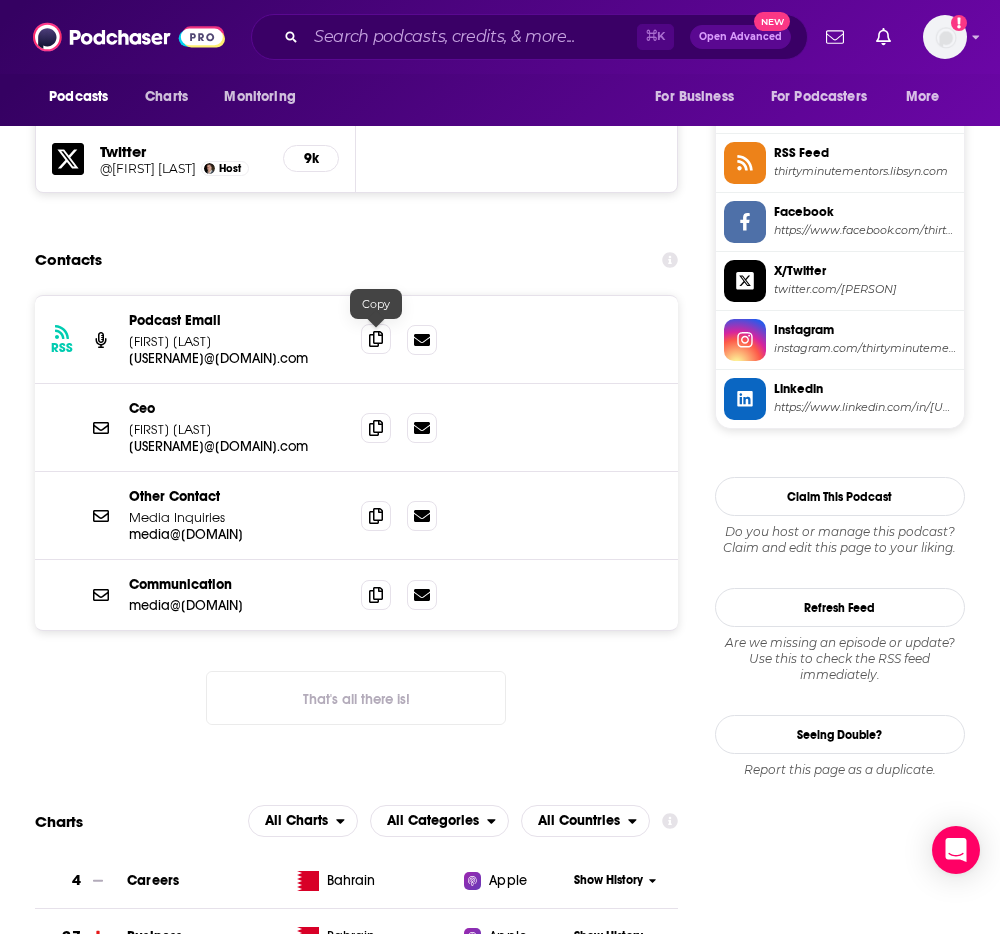 click 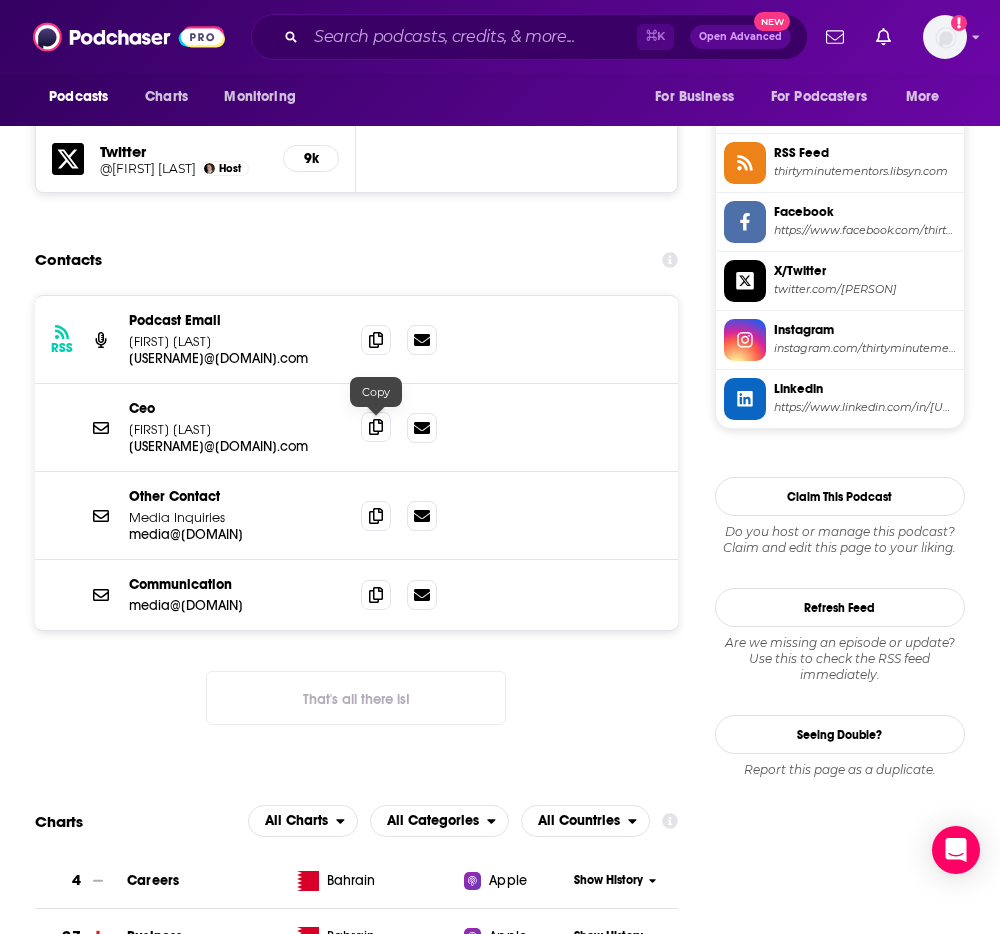 click at bounding box center (376, 427) 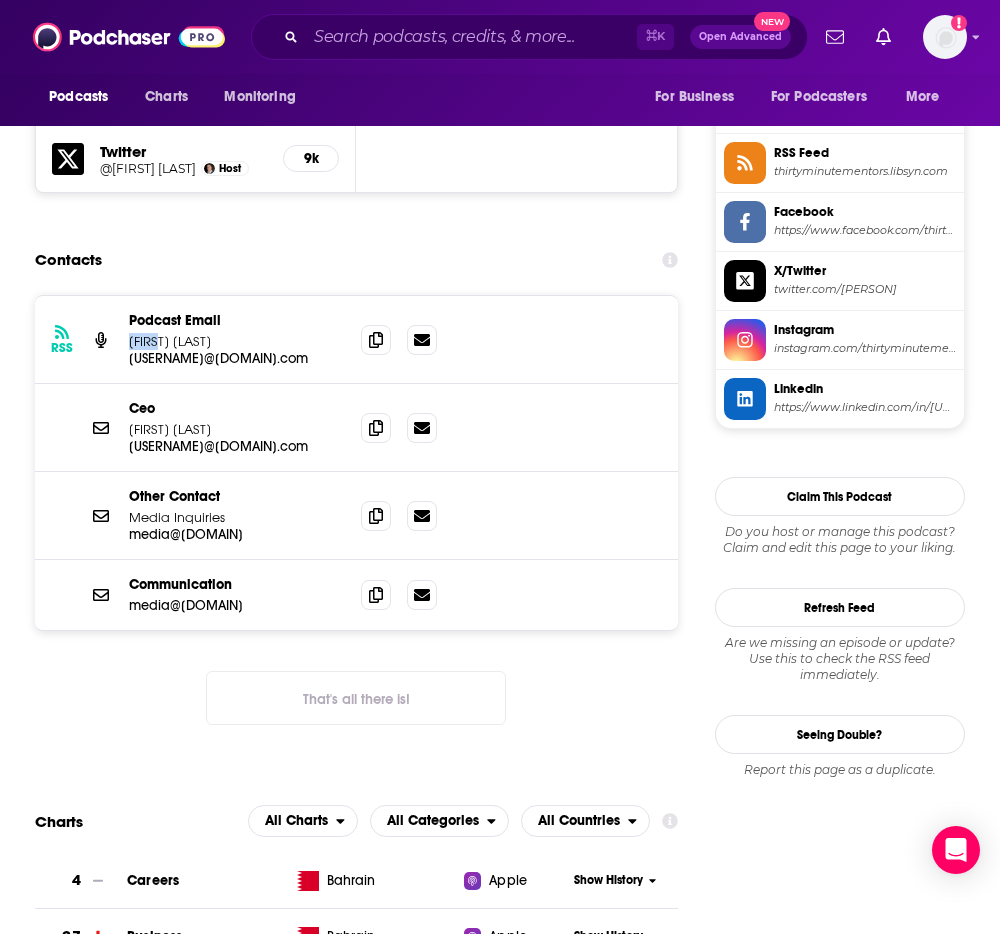 drag, startPoint x: 239, startPoint y: 332, endPoint x: 176, endPoint y: 337, distance: 63.1981 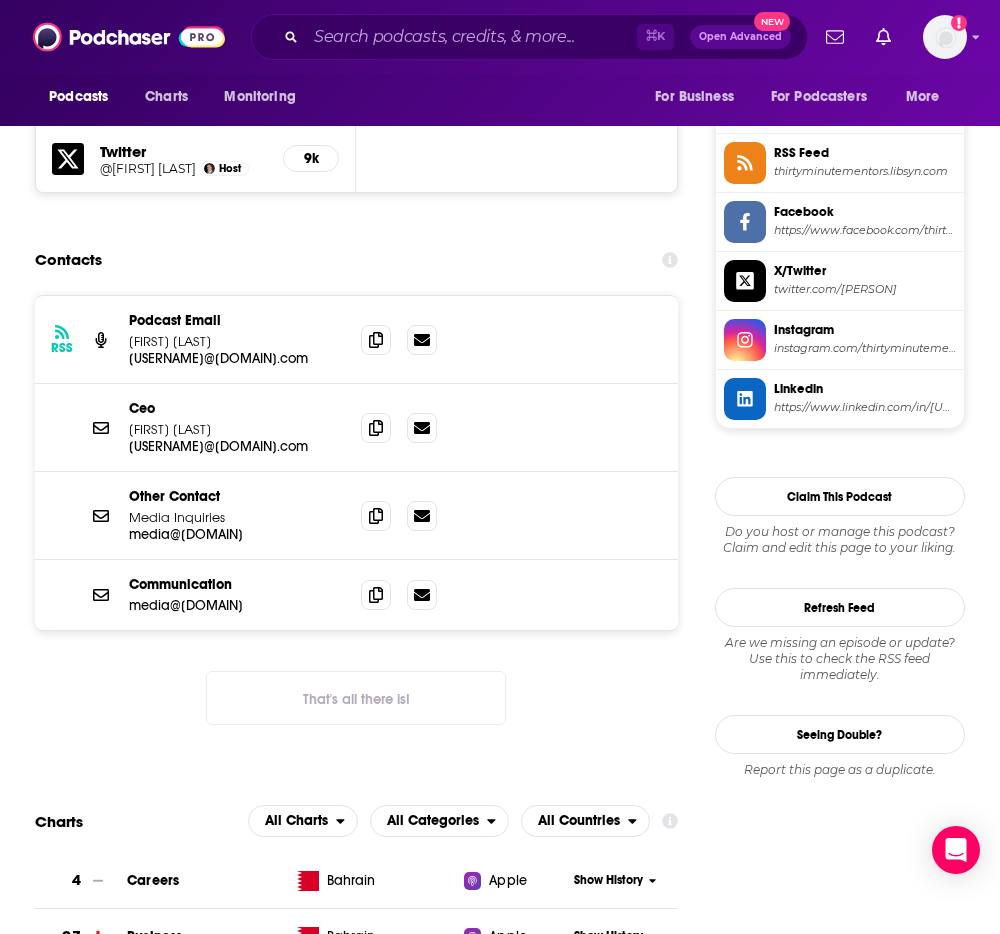 click on "Adam Mendler" at bounding box center [237, 341] 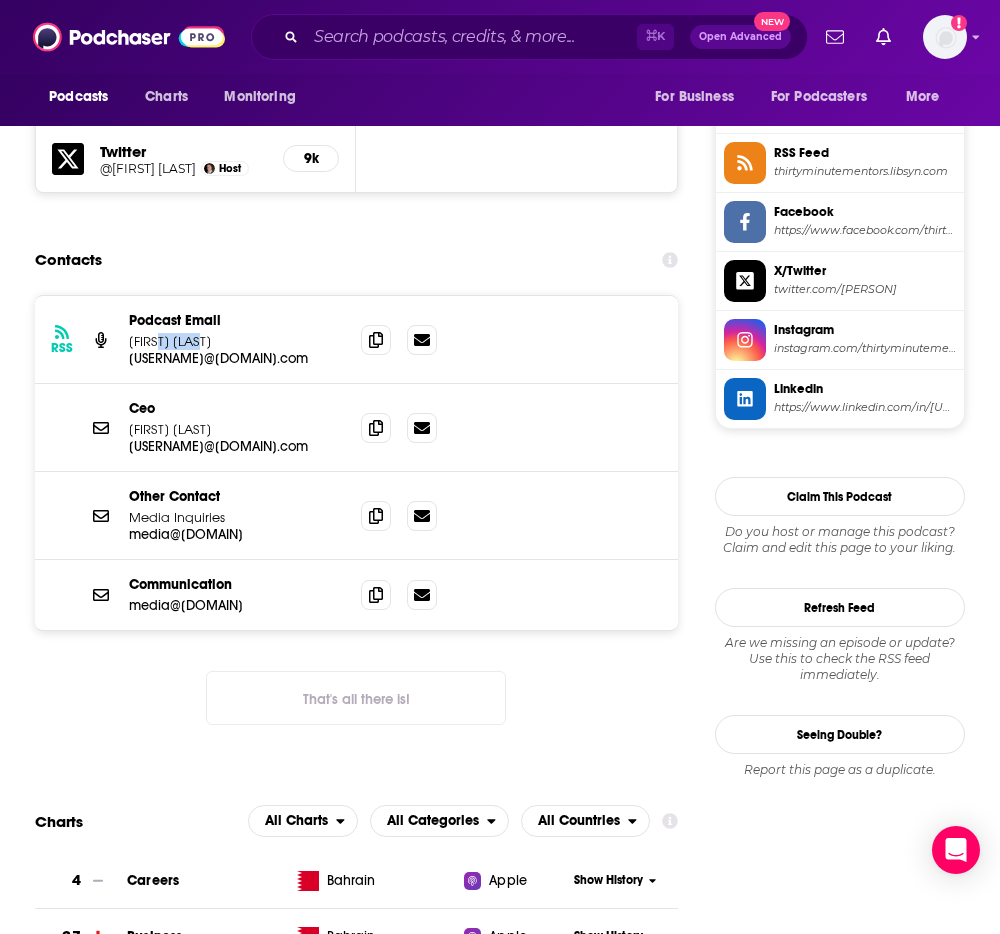 drag, startPoint x: 224, startPoint y: 344, endPoint x: 174, endPoint y: 344, distance: 50 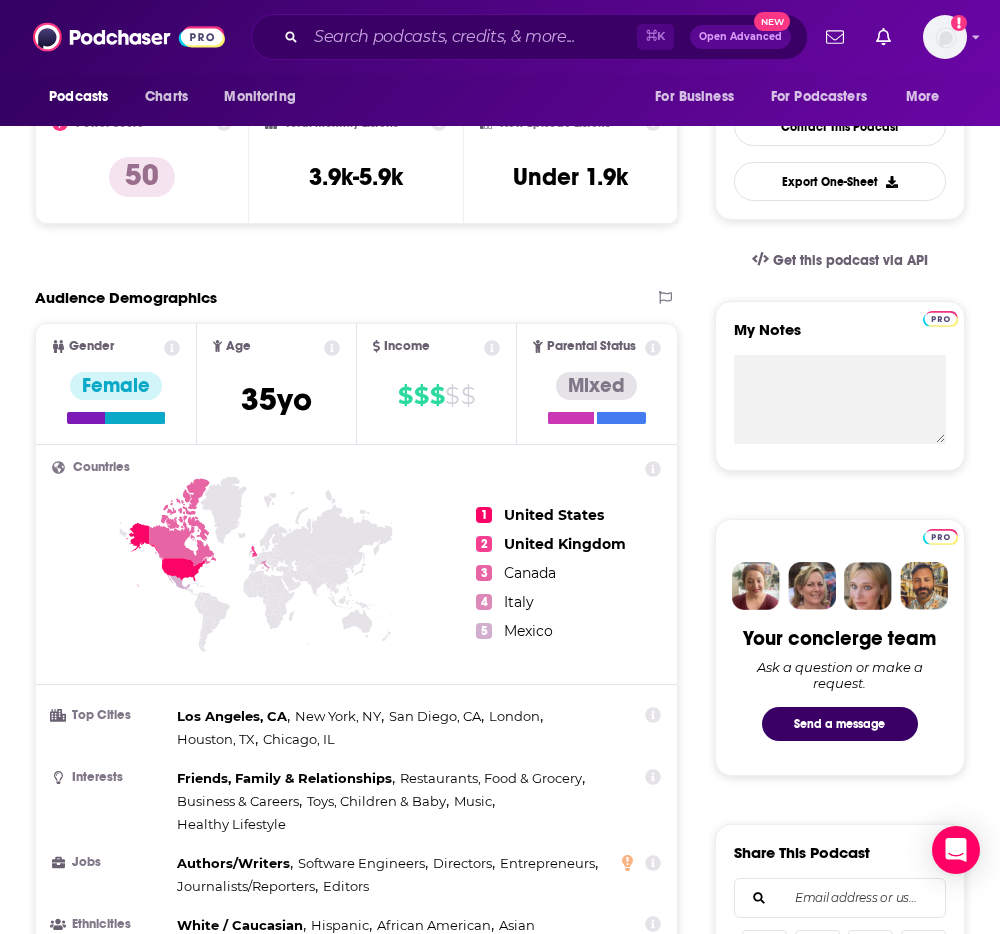 scroll, scrollTop: 0, scrollLeft: 0, axis: both 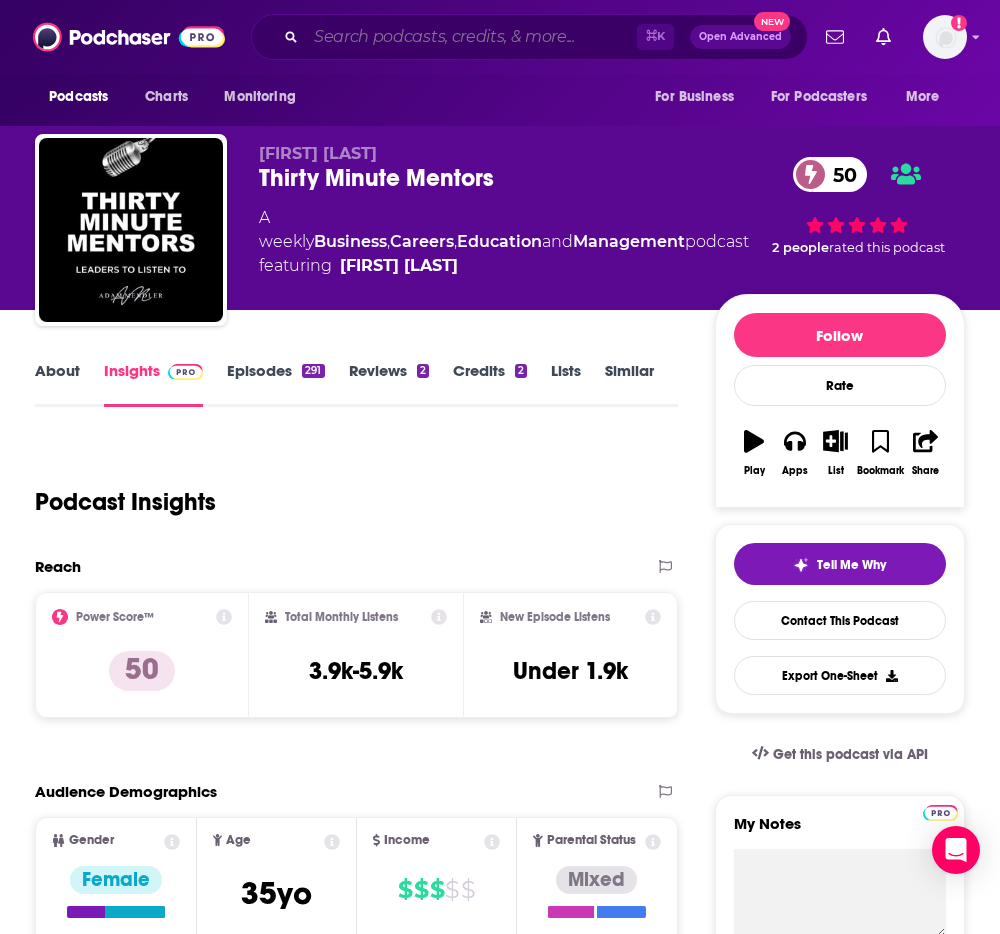 click at bounding box center [471, 37] 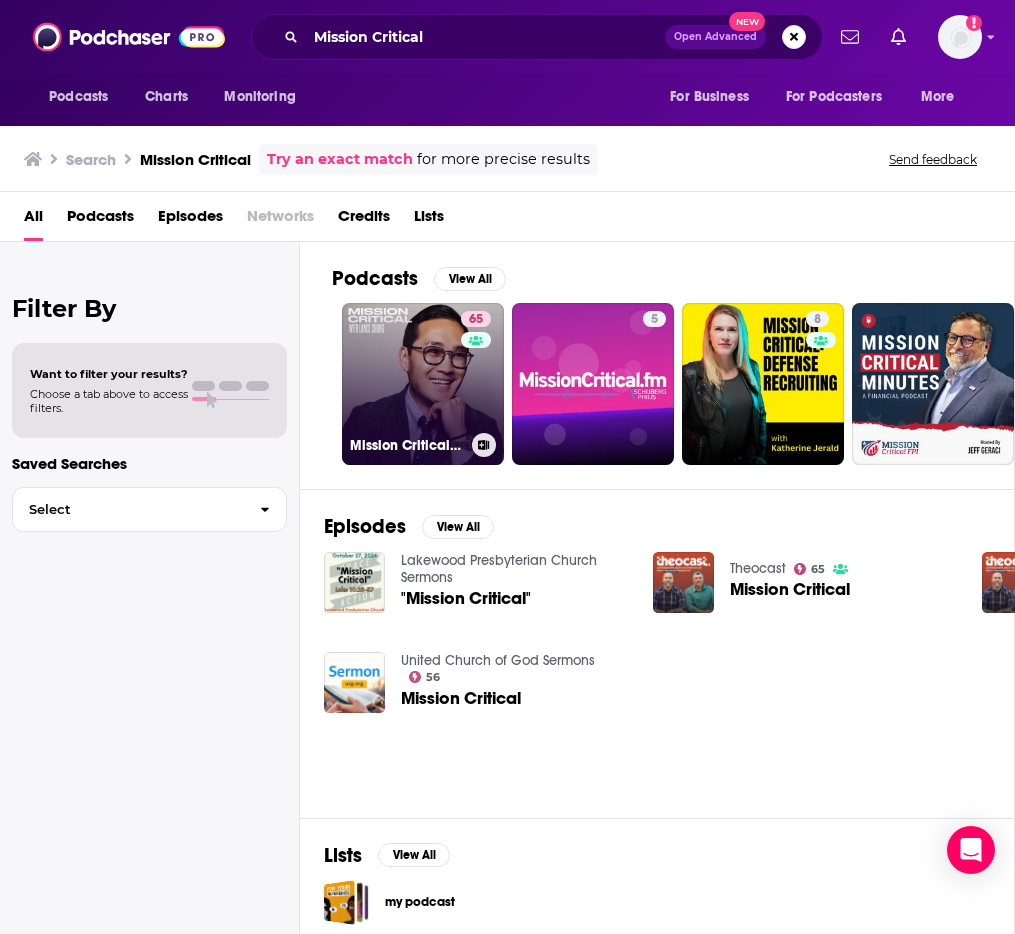 click on "65 Mission Critical with Lance Chung" at bounding box center (423, 384) 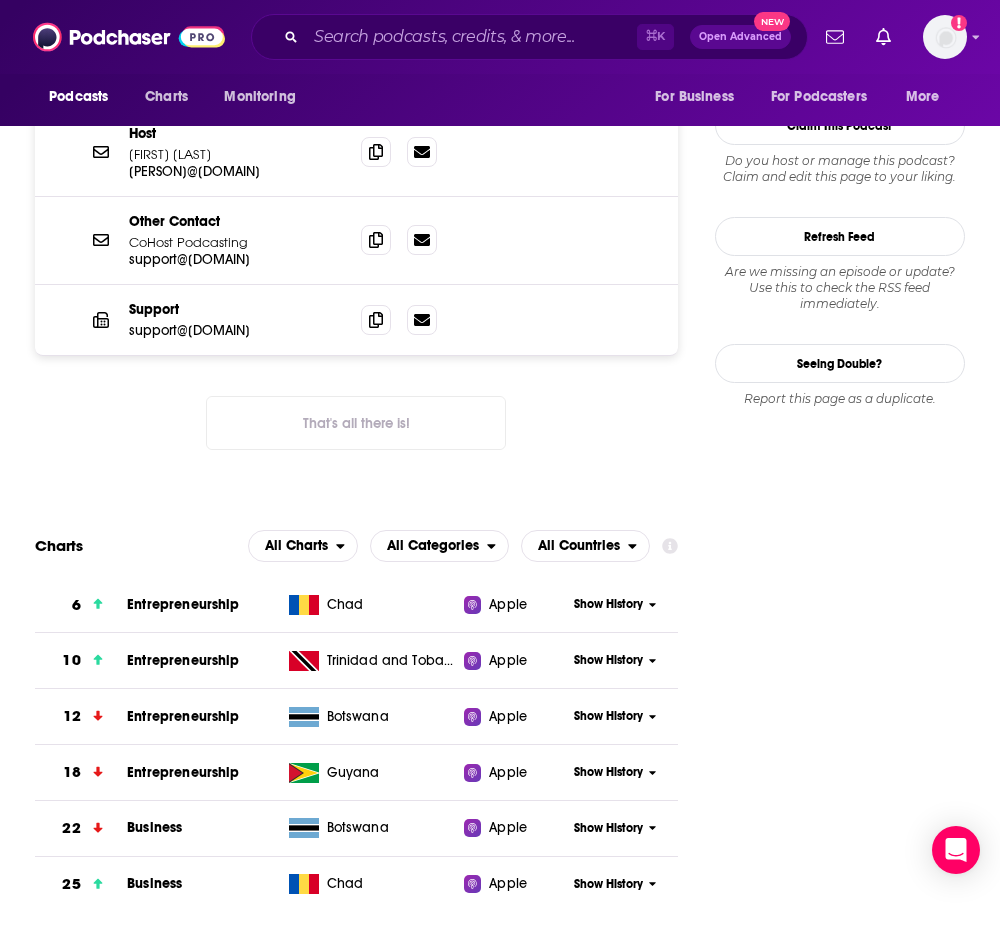scroll, scrollTop: 2001, scrollLeft: 0, axis: vertical 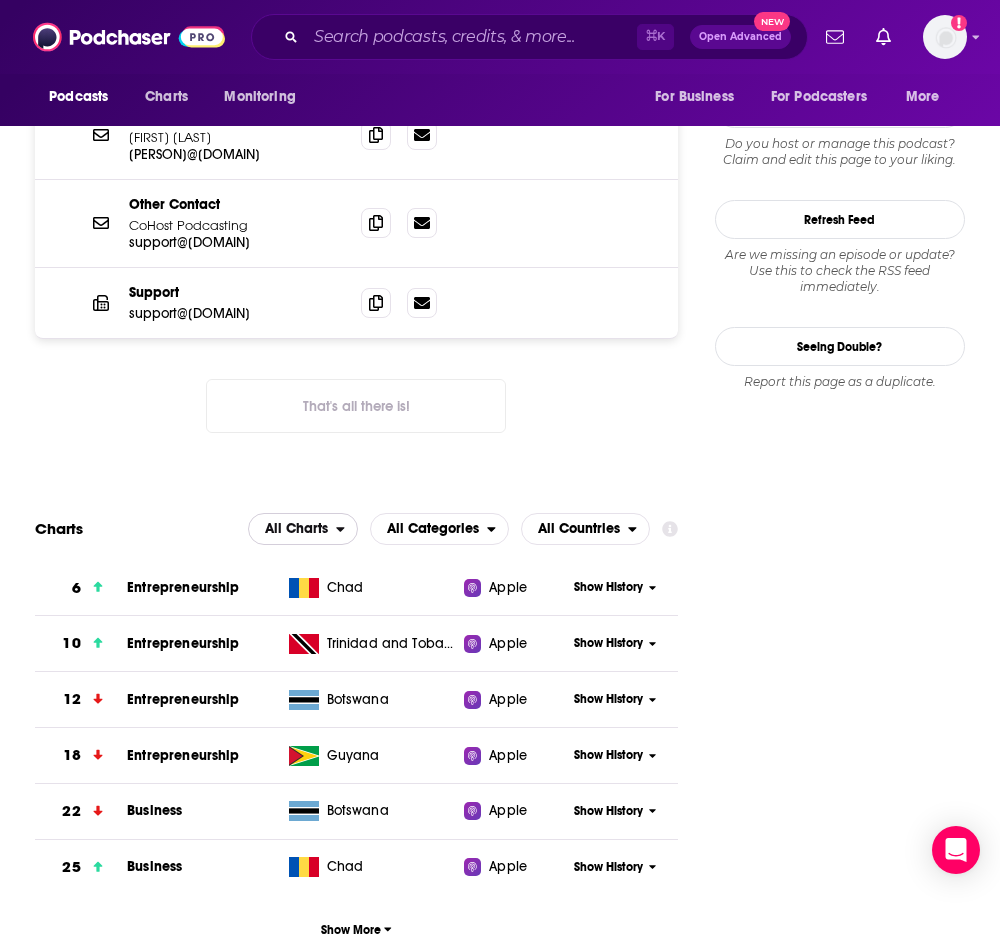 click on "All Charts" at bounding box center [303, 529] 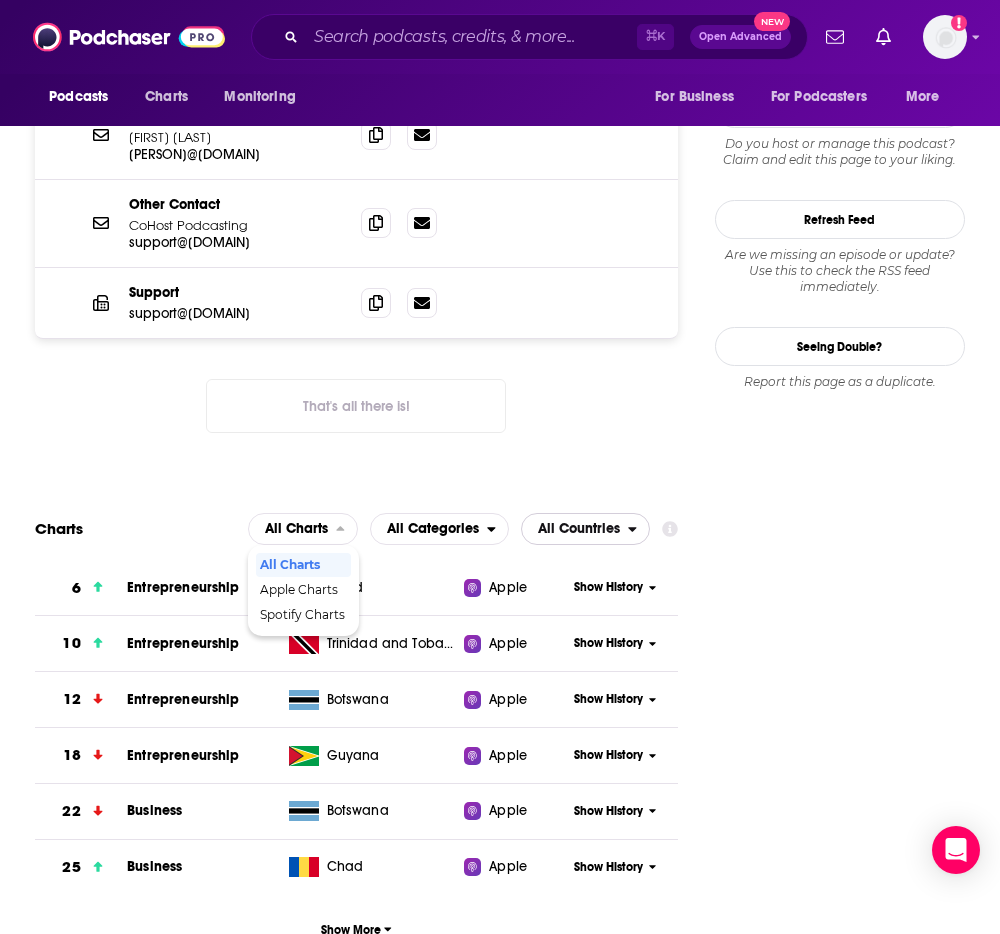 click on "All Countries" at bounding box center [575, 529] 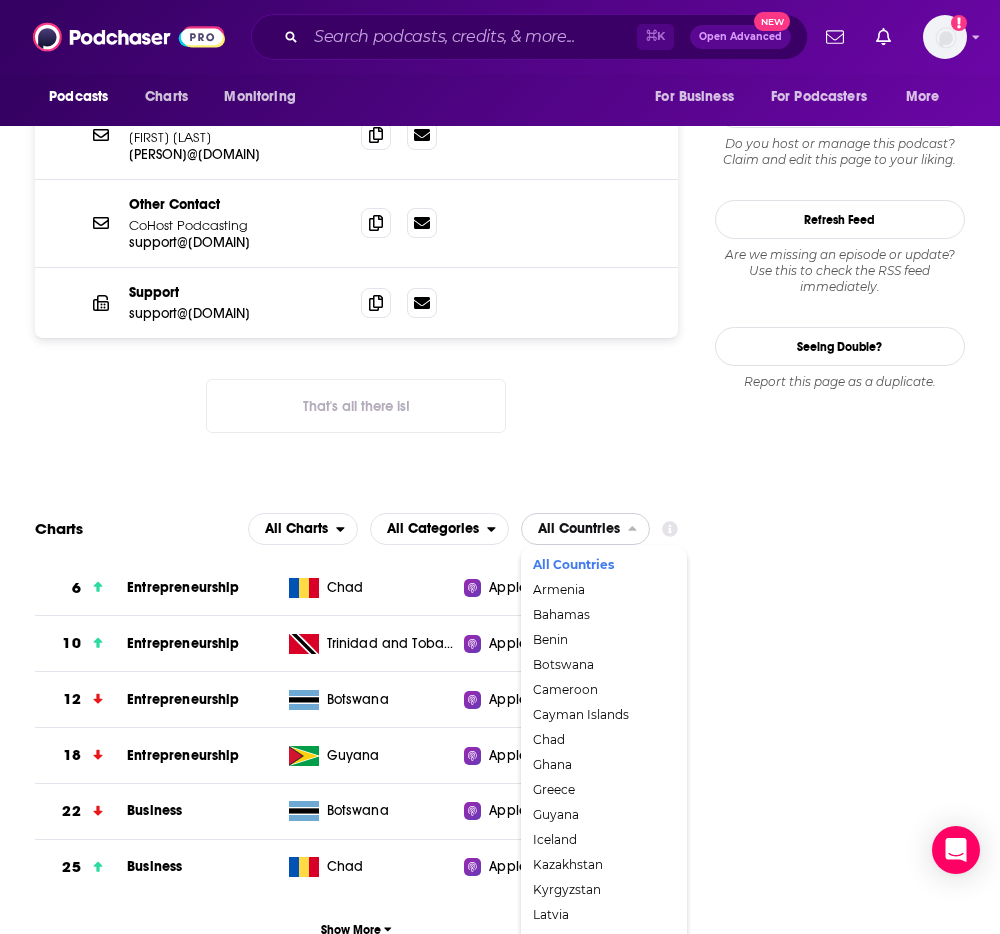type 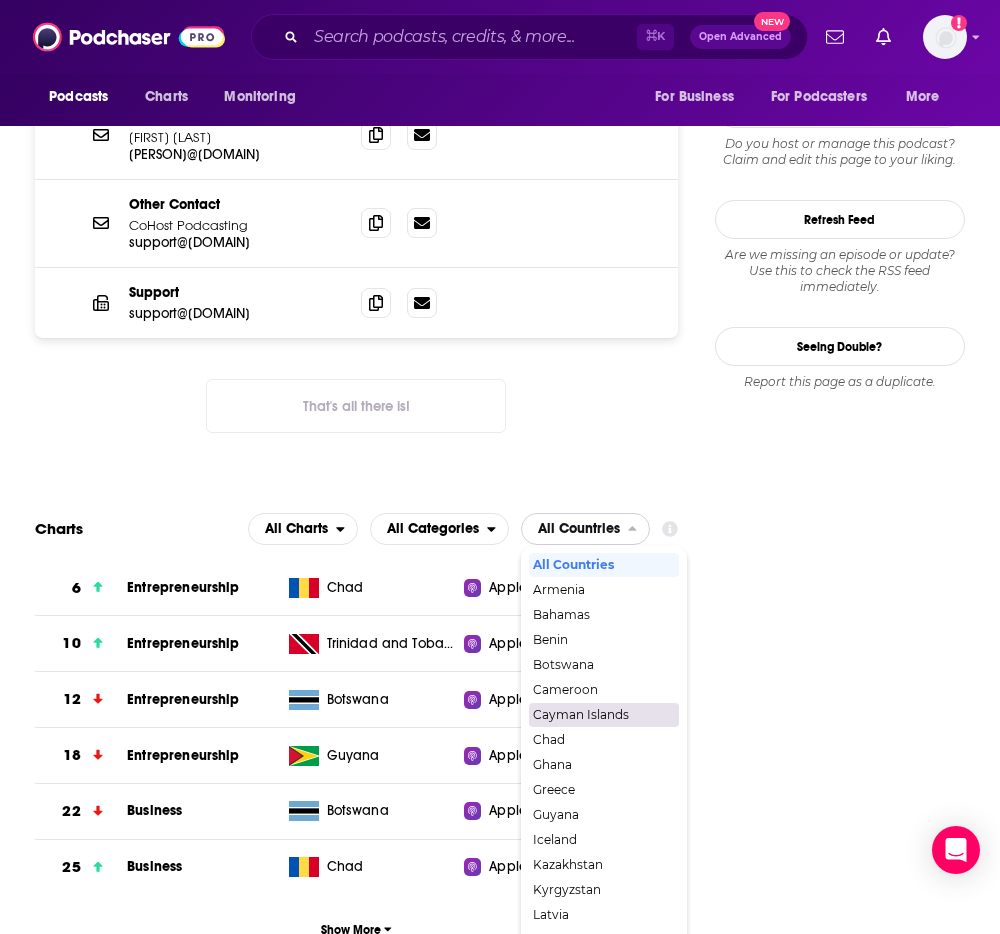 scroll, scrollTop: 151, scrollLeft: 0, axis: vertical 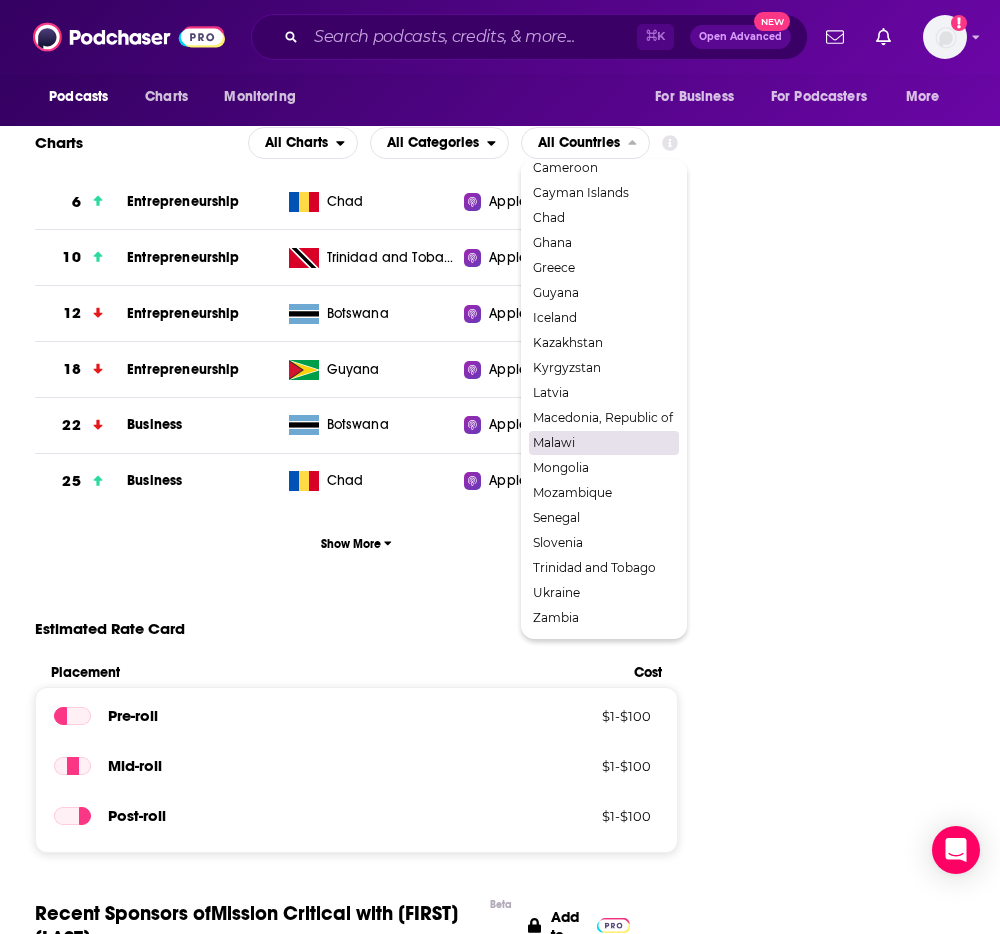 click on "Reach Power Score™ 65 Total Monthly Listens 25k-37k New Episode Listens 1k-2.3k Export One-Sheet Audience Demographics Gender Female Age 31 yo Income $ $ $ $ $ Parental Status Mixed Countries 1 Canada 2 United States 3 United Arab Emirates 4 India 5 Japan Top Cities Toronto , Vancouver, WA , Montreal , Ottawa , Zagreb , Wilmington, DE Interests Clothes, Shoes, Handbags & Accessories , Electronics & Computers , Friends, Family & Relationships , Restaurants, Food & Grocery , Camera & Photography , Music Jobs Dentists , Investment/Asset Managers , Doctors/Physicians , Marketing Managers , Pastors/Ministers , Investigators/Detectives Ethnicities White / Caucasian , African American , Asian , Hispanic Show More Content Political Skew Medium Left Socials Youtube @glory.professional 417 X/Twitter @MrLanceChung 2k Instagram @missioncriticalpodcast 173 Facebook @MRLANCECHUNG 392 Contacts   RSS   Podcast Email GLORY Media lance@glory.media lance@glory.media     Host Lance Chung lchung@rathgroupinc.com         Support" at bounding box center [356, 2276] 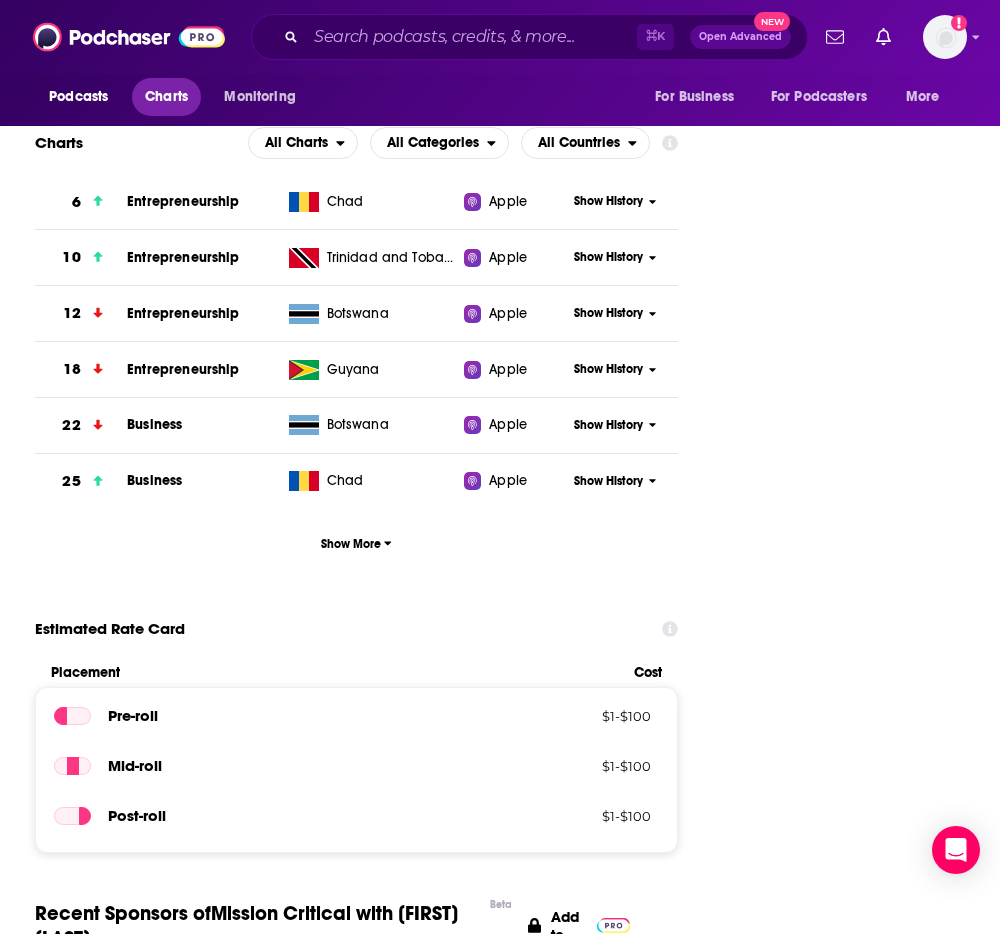 click on "Charts" at bounding box center [166, 97] 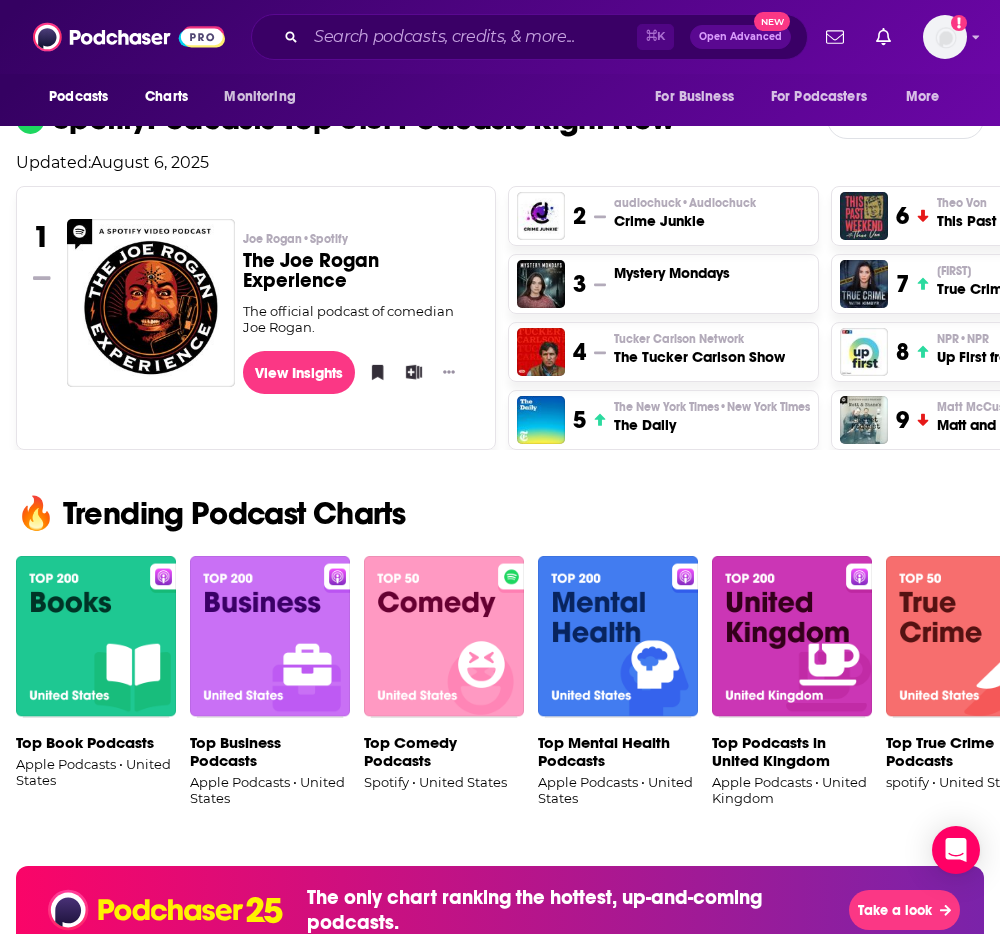 scroll, scrollTop: 911, scrollLeft: 0, axis: vertical 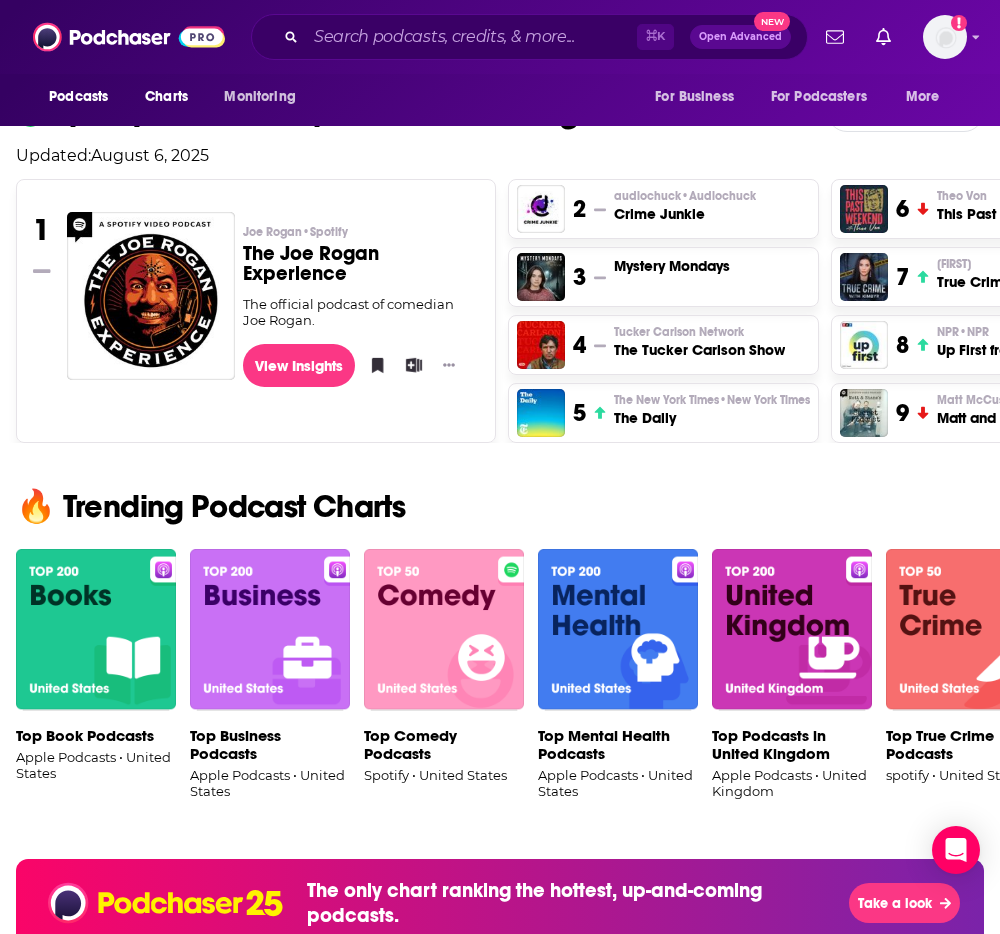 click at bounding box center [270, 630] 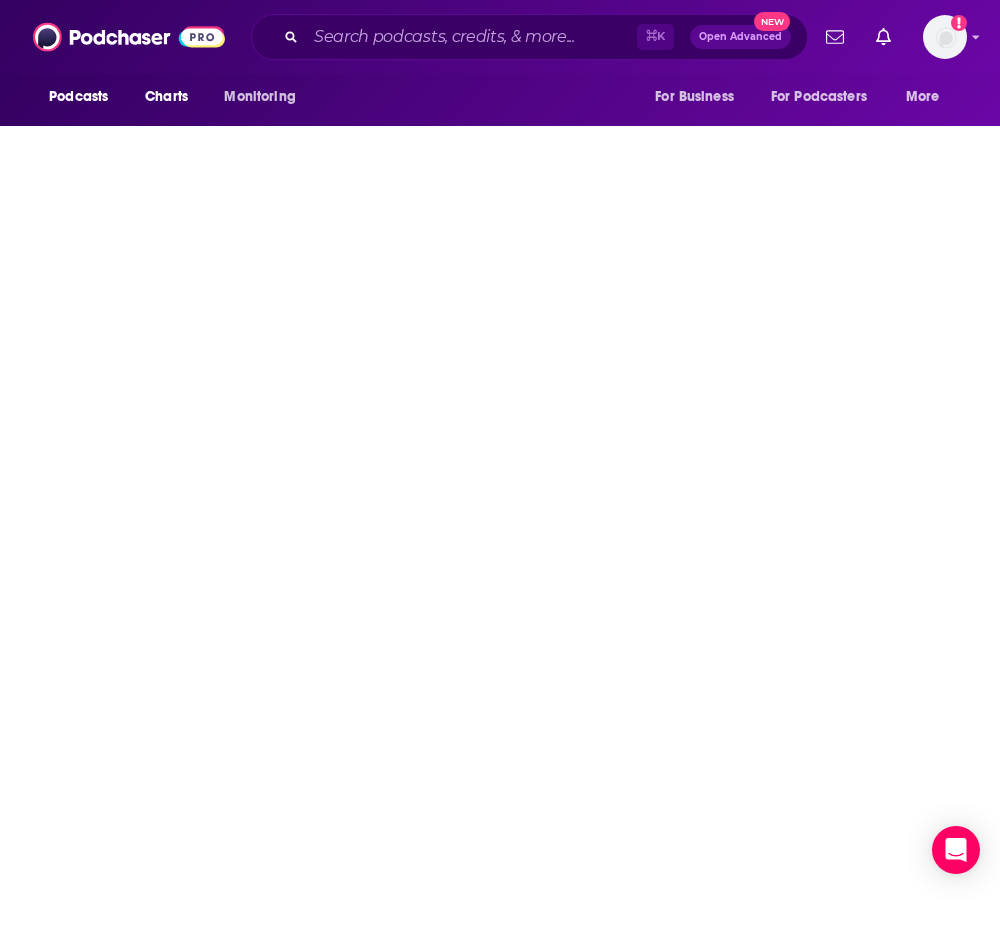 scroll, scrollTop: 0, scrollLeft: 0, axis: both 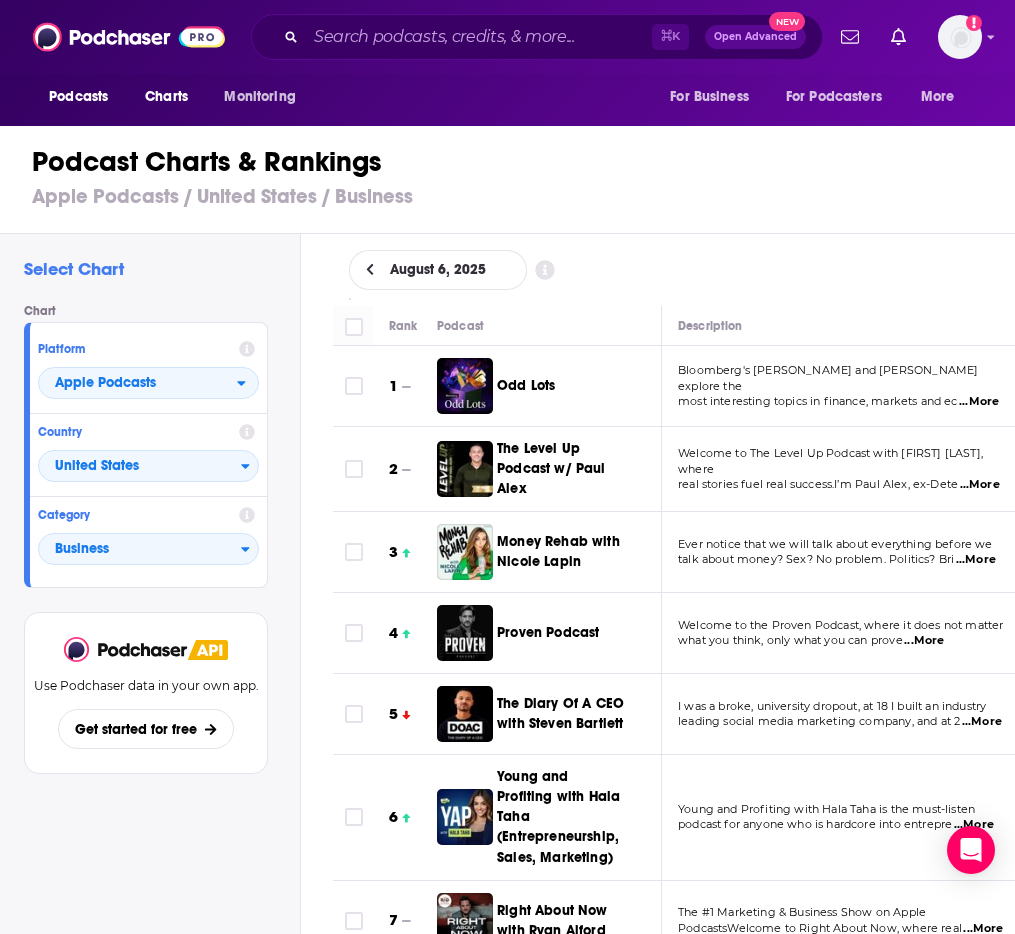 click on "The Diary Of A CEO with Steven Bartlett" at bounding box center [560, 713] 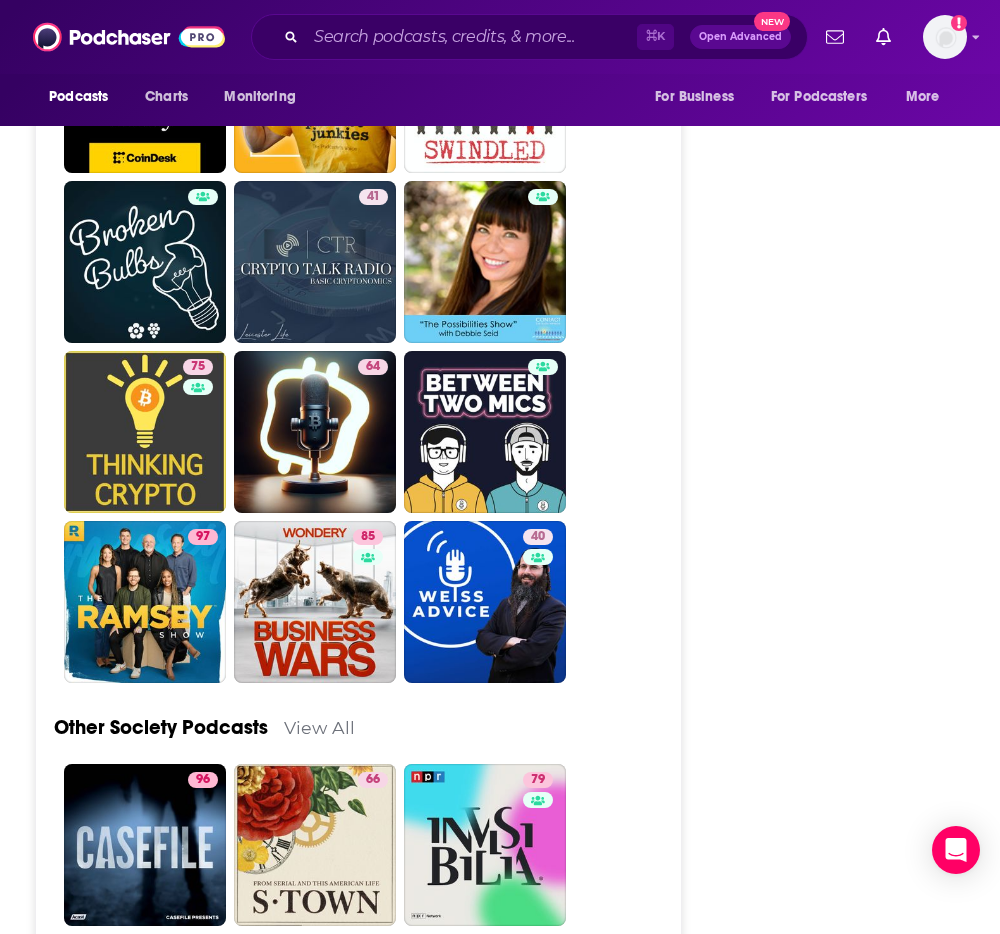 scroll, scrollTop: 6682, scrollLeft: 0, axis: vertical 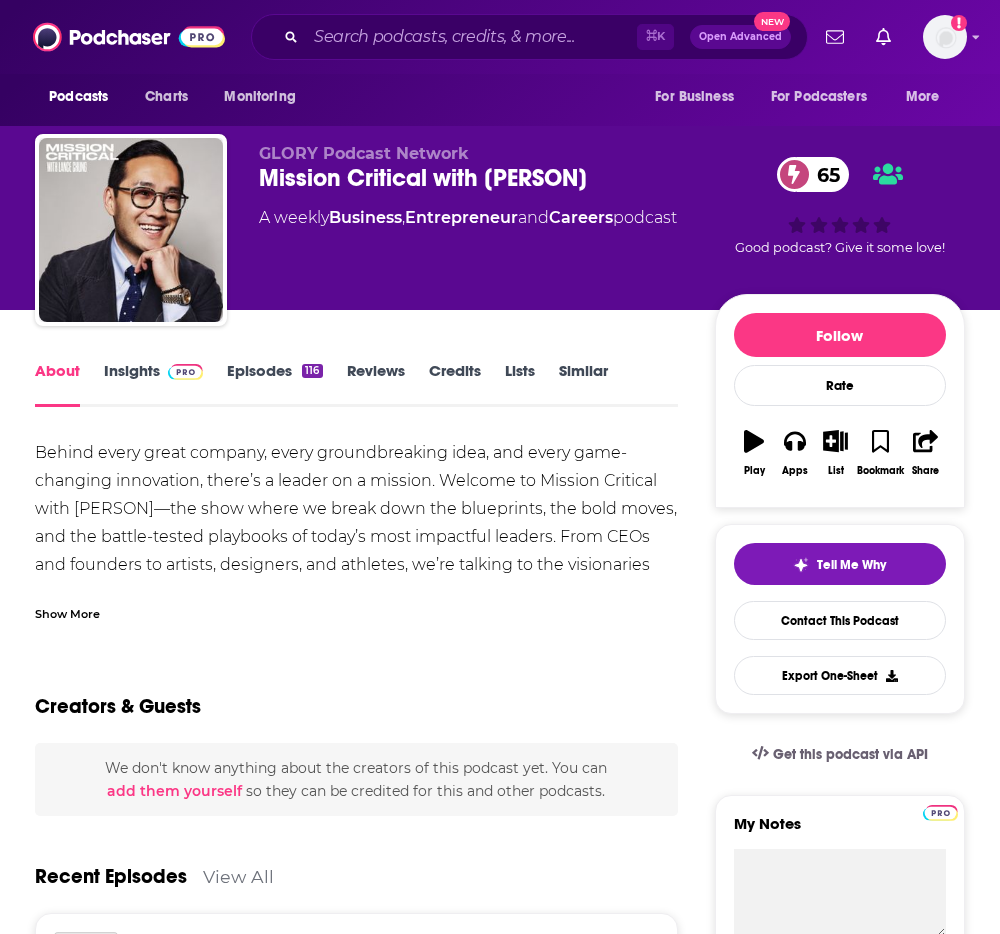 click on "Behind every great company, every groundbreaking idea, and every game-changing innovation, there’s a leader on a mission. Welcome to Mission Critical with [PERSON]—the show where we break down the blueprints, the bold moves, and the battle-tested playbooks of today’s most impactful leaders. From CEOs and founders to artists, designers, and athletes, we’re talking to the visionaries who build, innovate, and lead." at bounding box center (356, 523) 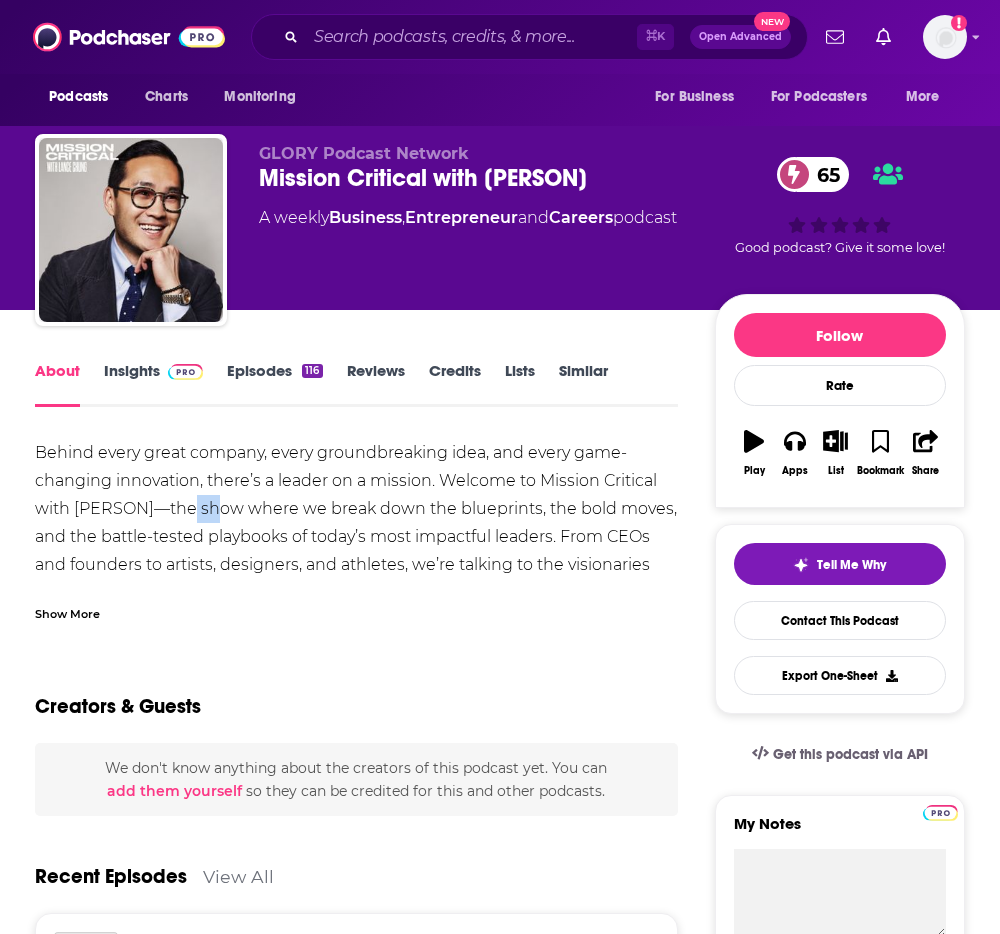 click on "Behind every great company, every groundbreaking idea, and every game-changing innovation, there’s a leader on a mission. Welcome to Mission Critical with [PERSON]—the show where we break down the blueprints, the bold moves, and the battle-tested playbooks of today’s most impactful leaders. From CEOs and founders to artists, designers, and athletes, we’re talking to the visionaries who build, innovate, and lead." at bounding box center [356, 523] 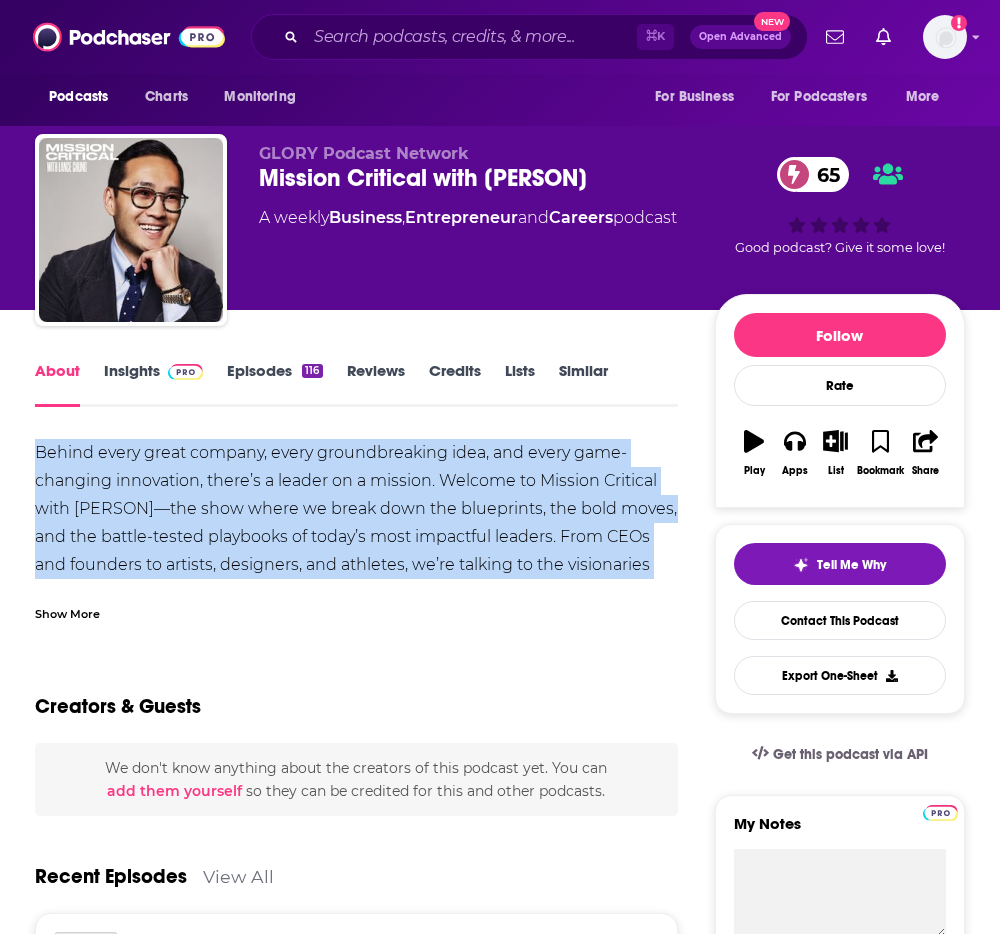 click on "Behind every great company, every groundbreaking idea, and every game-changing innovation, there’s a leader on a mission. Welcome to Mission Critical with [PERSON]—the show where we break down the blueprints, the bold moves, and the battle-tested playbooks of today’s most impactful leaders. From CEOs and founders to artists, designers, and athletes, we’re talking to the visionaries who build, innovate, and lead." at bounding box center (356, 523) 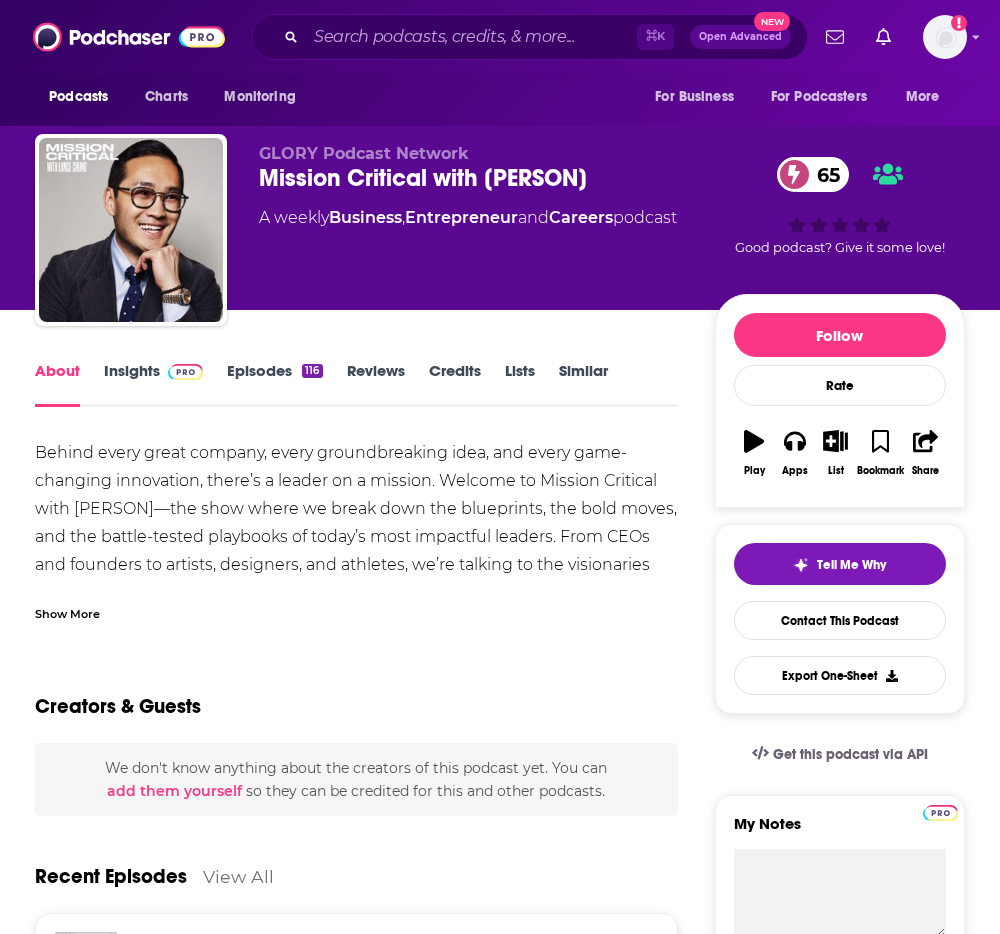 click on "Behind every great company, every groundbreaking idea, and every game-changing innovation, there’s a leader on a mission. Welcome to Mission Critical with [PERSON]—the show where we break down the blueprints, the bold moves, and the battle-tested playbooks of today’s most impactful leaders. From CEOs and founders to artists, designers, and athletes, we’re talking to the visionaries who build, innovate, and lead." at bounding box center [356, 523] 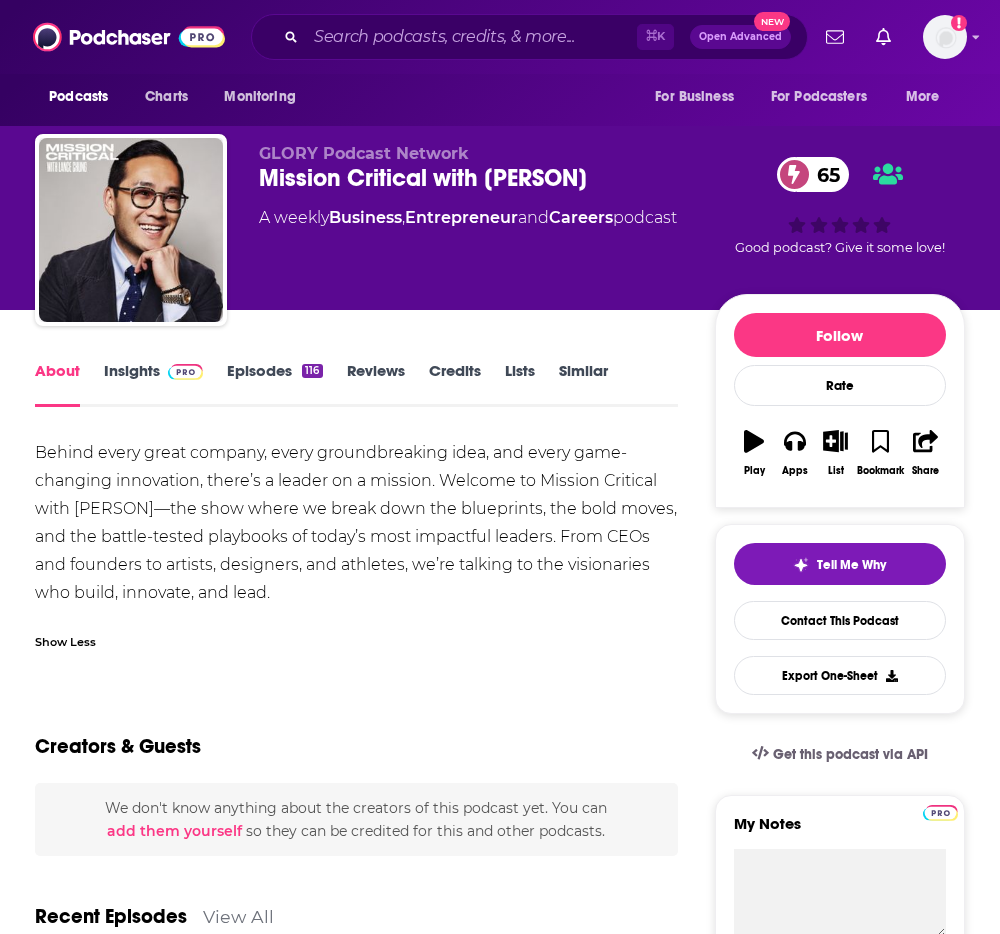 click on "Behind every great company, every groundbreaking idea, and every game-changing innovation, there’s a leader on a mission. Welcome to Mission Critical with [PERSON]—the show where we break down the blueprints, the bold moves, and the battle-tested playbooks of today’s most impactful leaders. From CEOs and founders to artists, designers, and athletes, we’re talking to the visionaries who build, innovate, and lead." at bounding box center (356, 523) 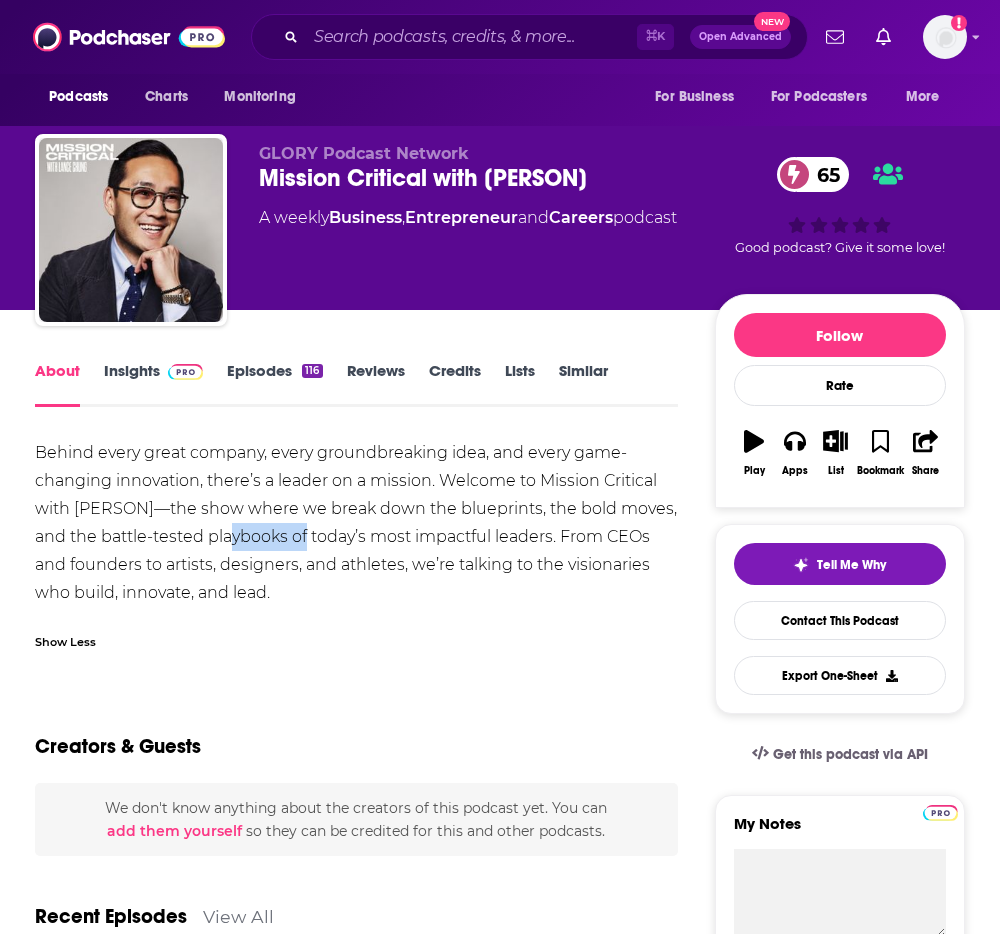 click on "Behind every great company, every groundbreaking idea, and every game-changing innovation, there’s a leader on a mission. Welcome to Mission Critical with [PERSON]—the show where we break down the blueprints, the bold moves, and the battle-tested playbooks of today’s most impactful leaders. From CEOs and founders to artists, designers, and athletes, we’re talking to the visionaries who build, innovate, and lead." at bounding box center [356, 523] 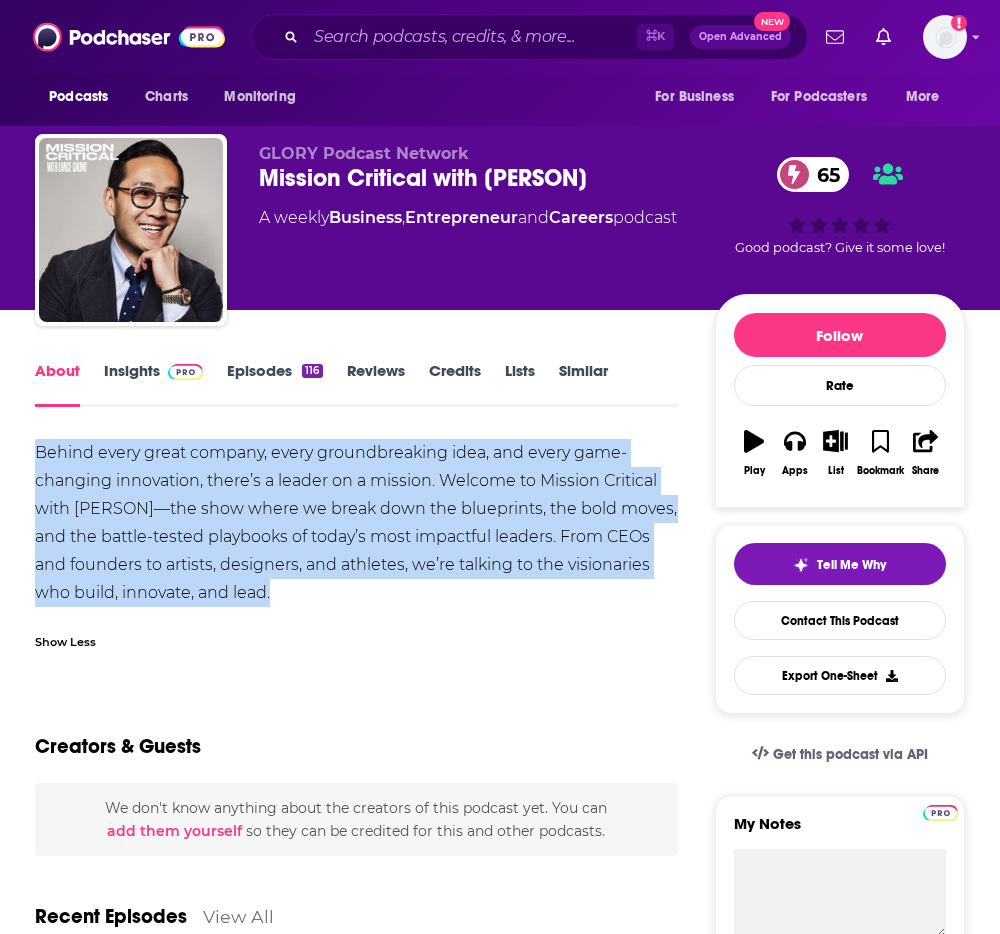 click on "Behind every great company, every groundbreaking idea, and every game-changing innovation, there’s a leader on a mission. Welcome to Mission Critical with [PERSON]—the show where we break down the blueprints, the bold moves, and the battle-tested playbooks of today’s most impactful leaders. From CEOs and founders to artists, designers, and athletes, we’re talking to the visionaries who build, innovate, and lead." at bounding box center [356, 523] 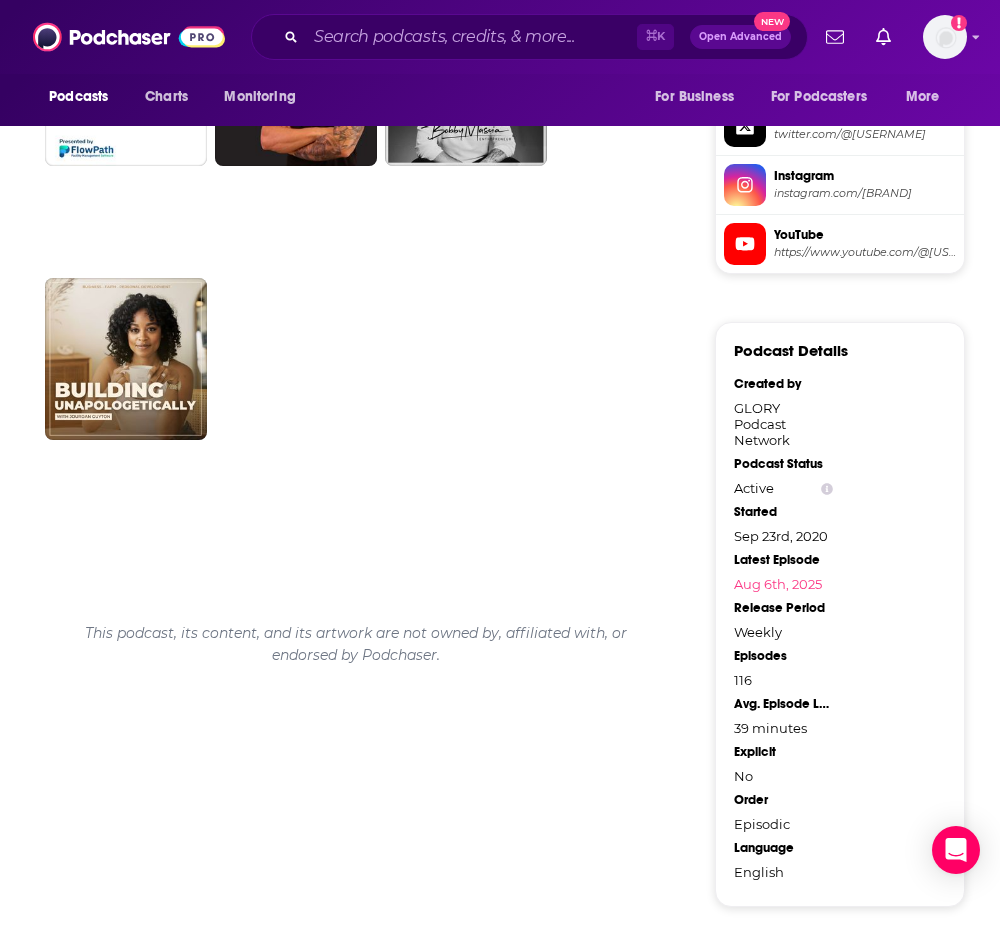 scroll, scrollTop: 155, scrollLeft: 0, axis: vertical 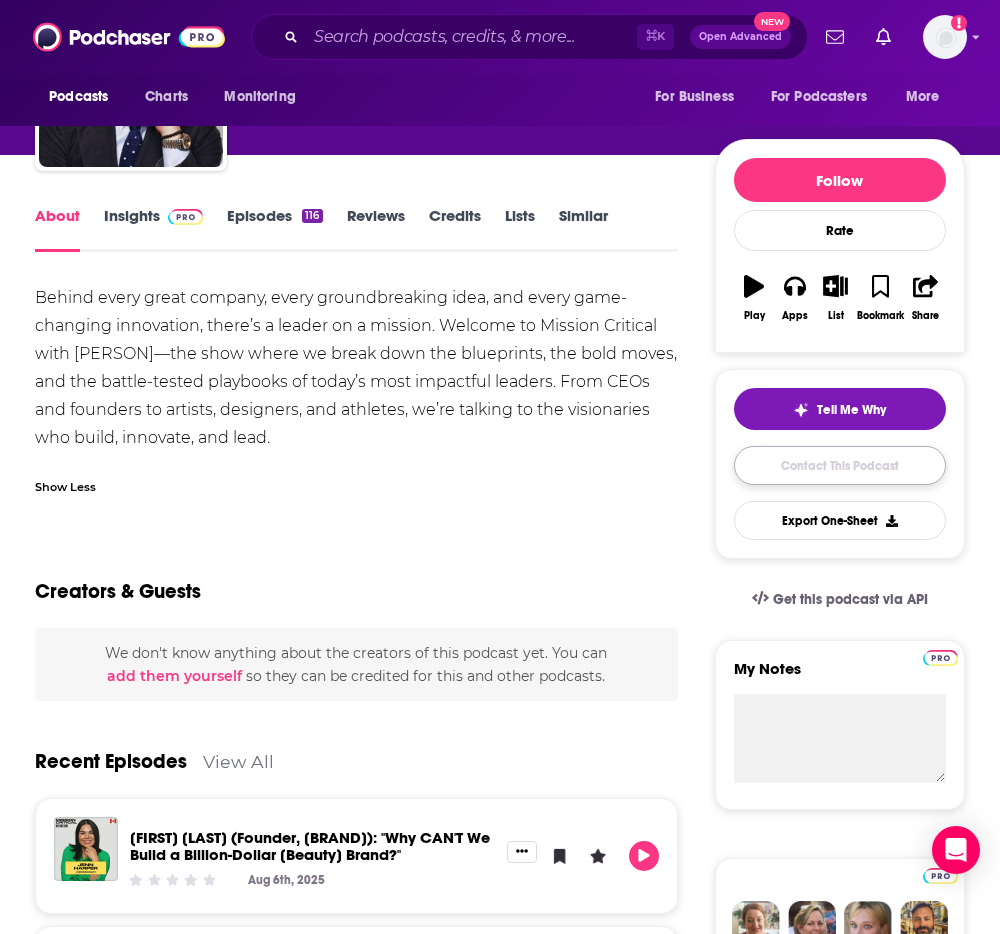 click on "Contact This Podcast" at bounding box center (840, 465) 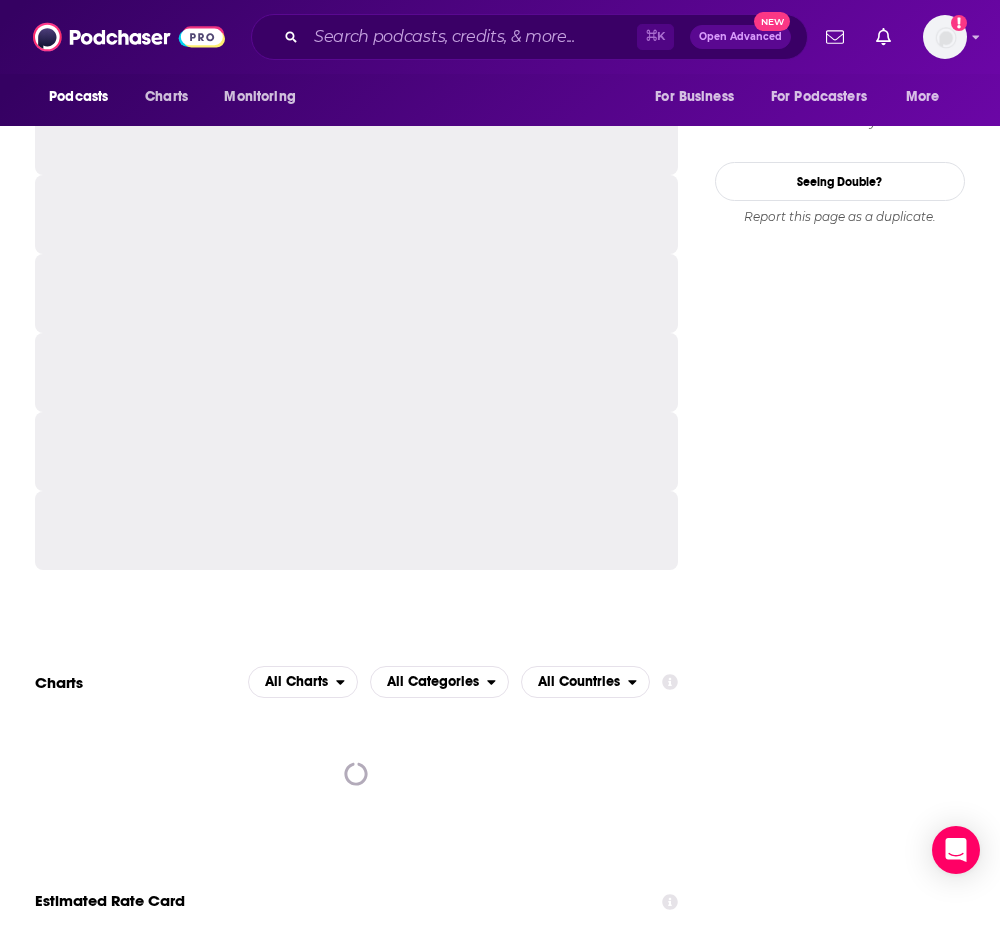 scroll, scrollTop: 2231, scrollLeft: 0, axis: vertical 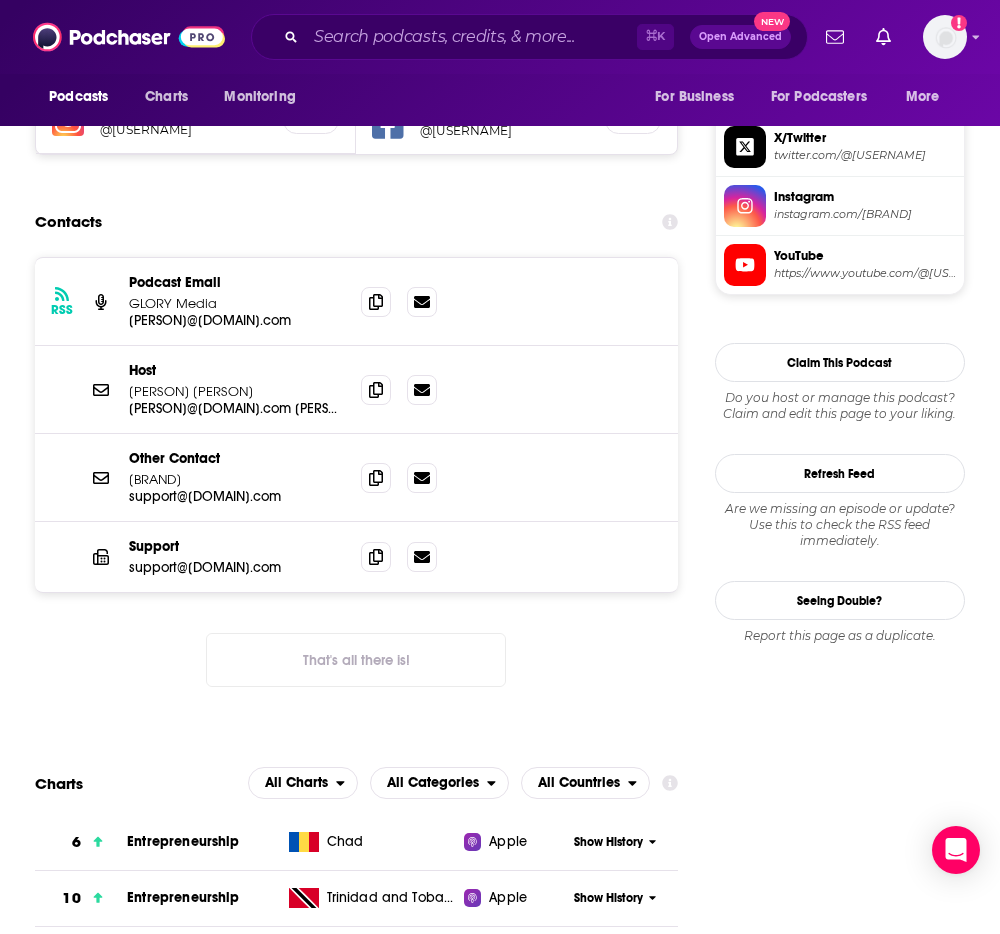 click on "[PERSON] [PERSON]" at bounding box center (237, 391) 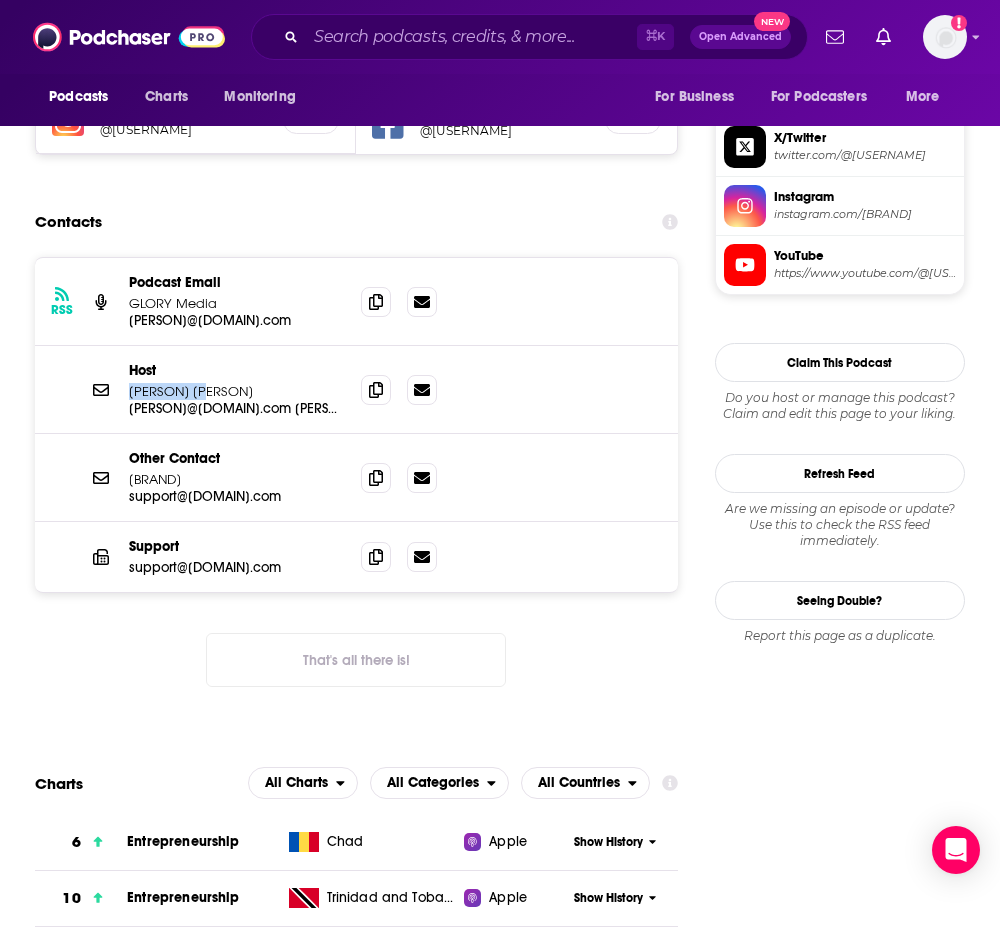 drag, startPoint x: 126, startPoint y: 411, endPoint x: 250, endPoint y: 411, distance: 124 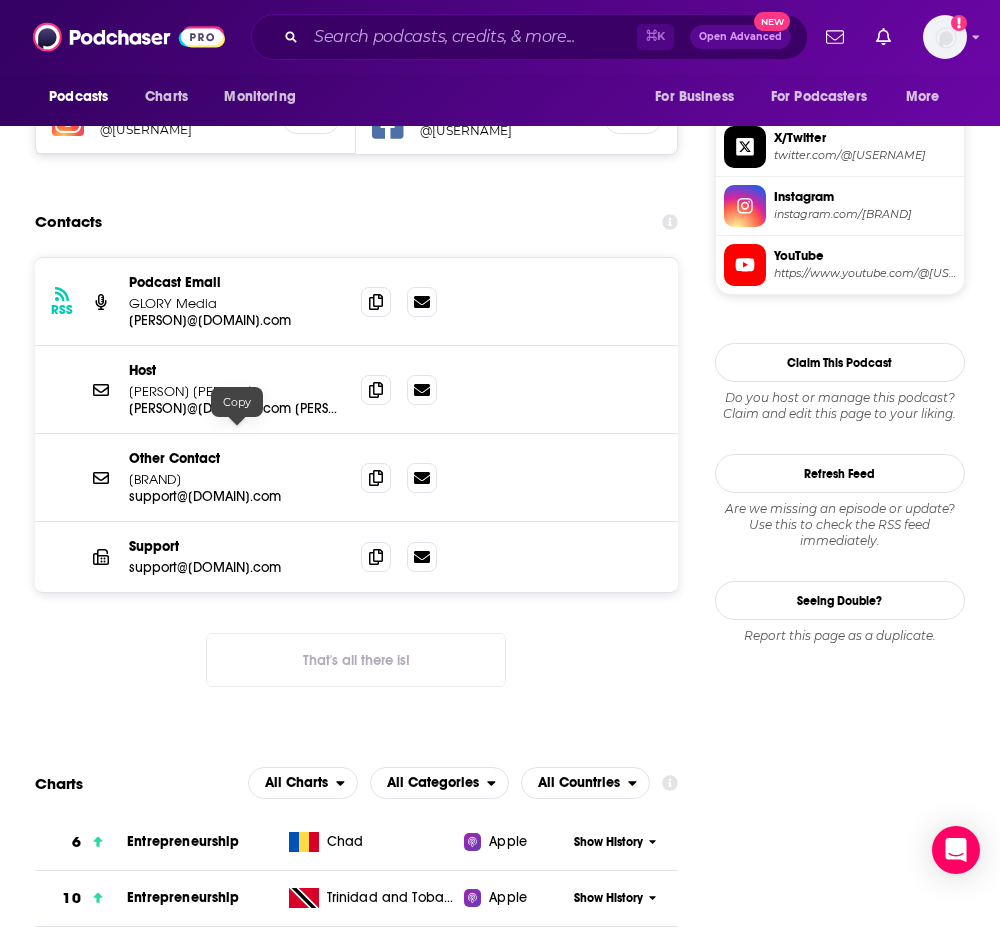 click on "[PERSON] [PERSON]" at bounding box center (237, 391) 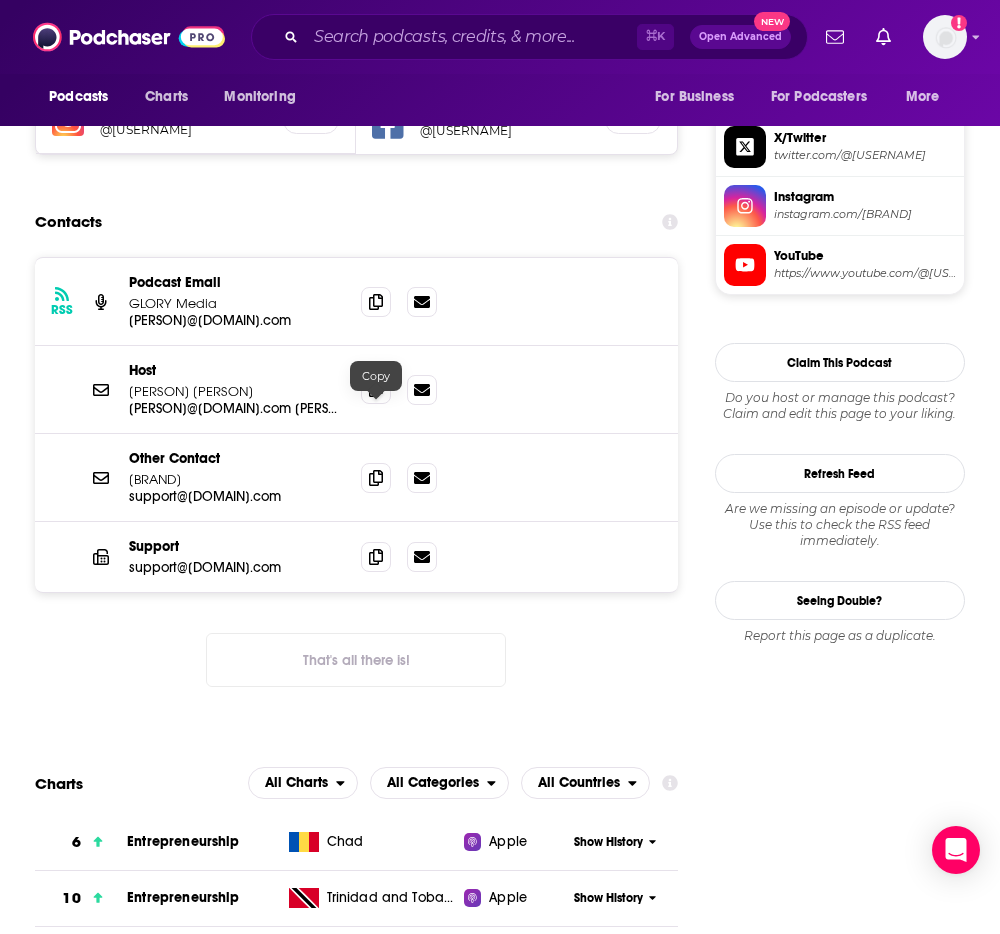 click 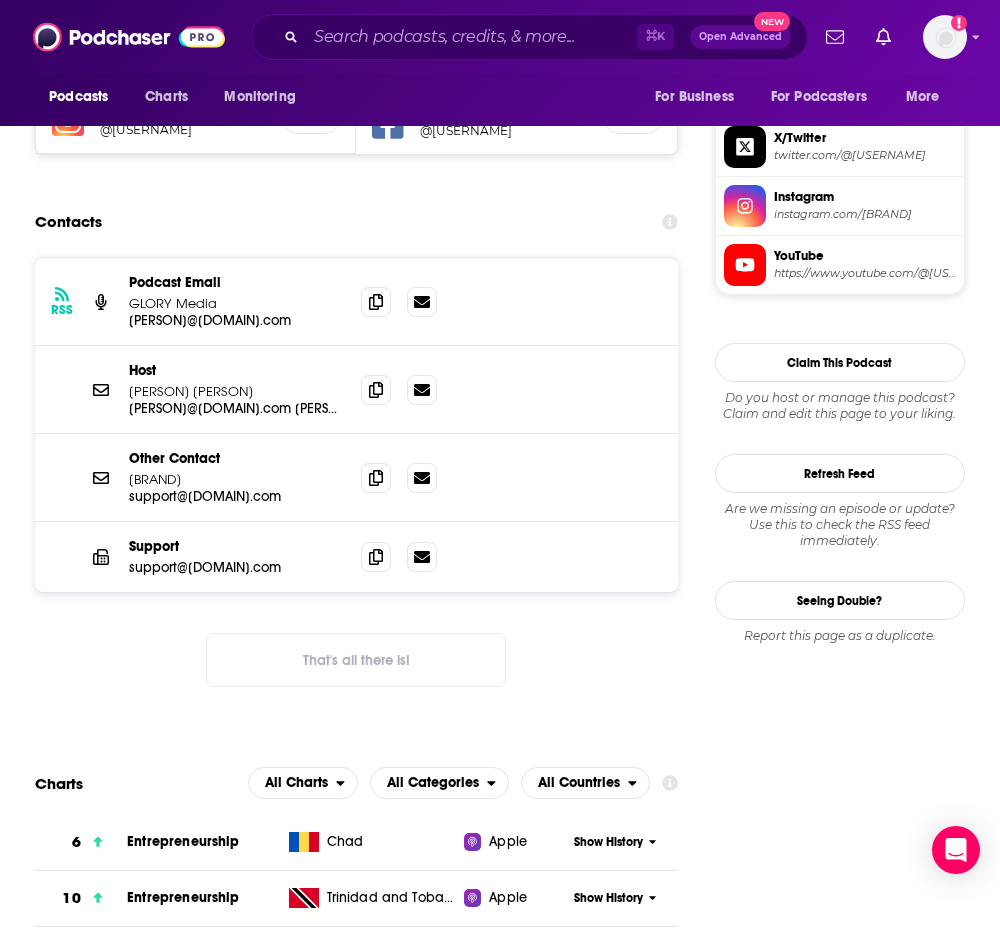 click on "Podcasts Charts Monitoring ⌘  K Open Advanced New For Business For Podcasters More Add a profile image" at bounding box center (500, 37) 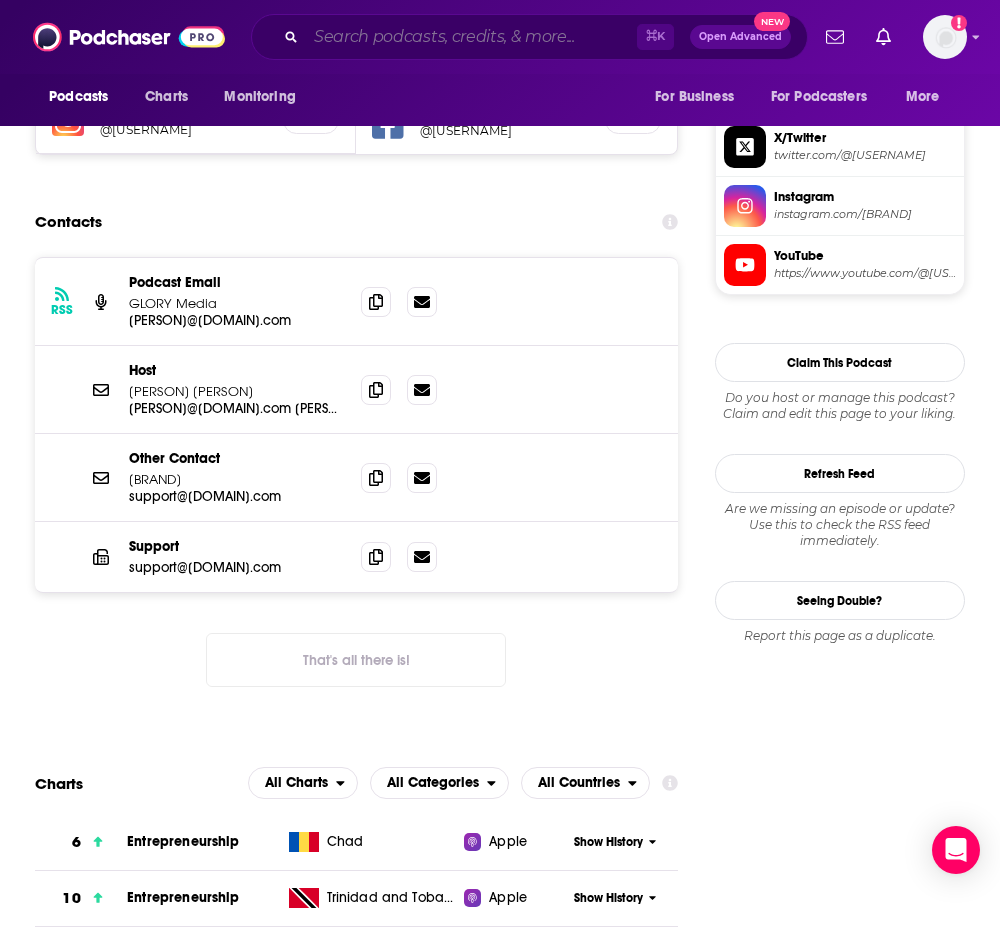 click at bounding box center [471, 37] 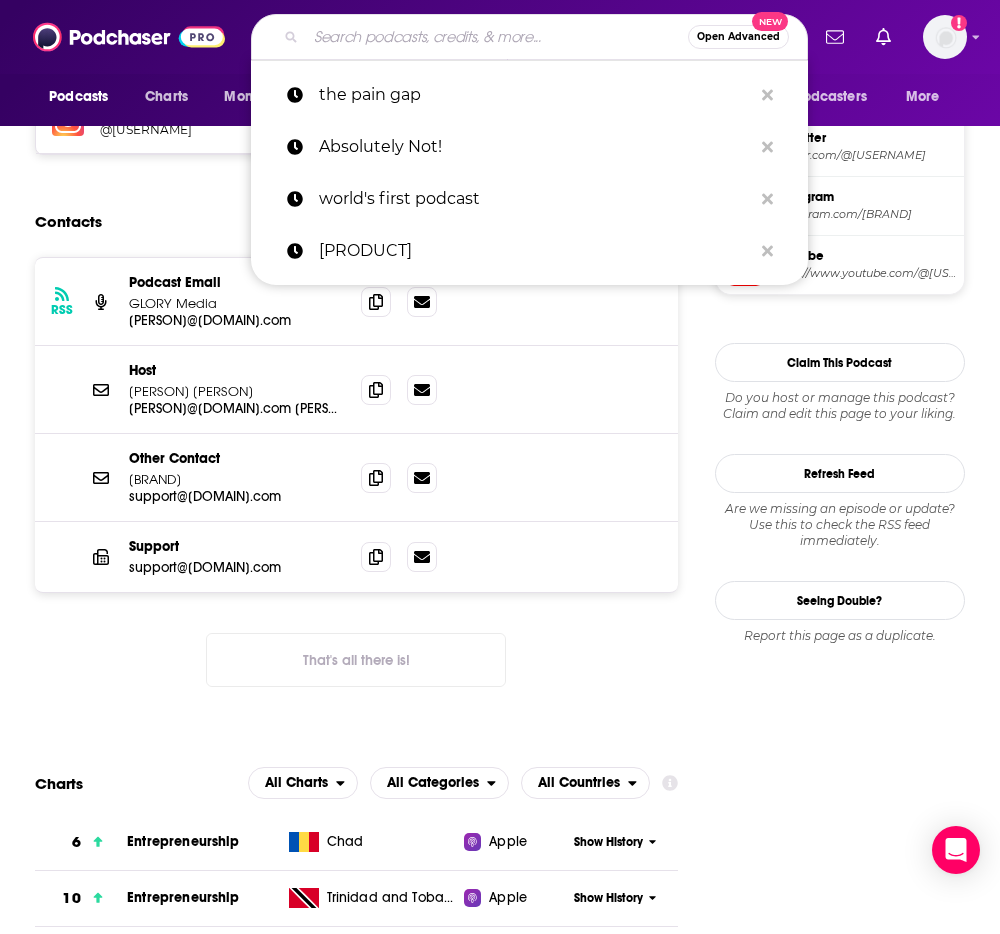 paste on "Monocole's The Entrepreneurs" 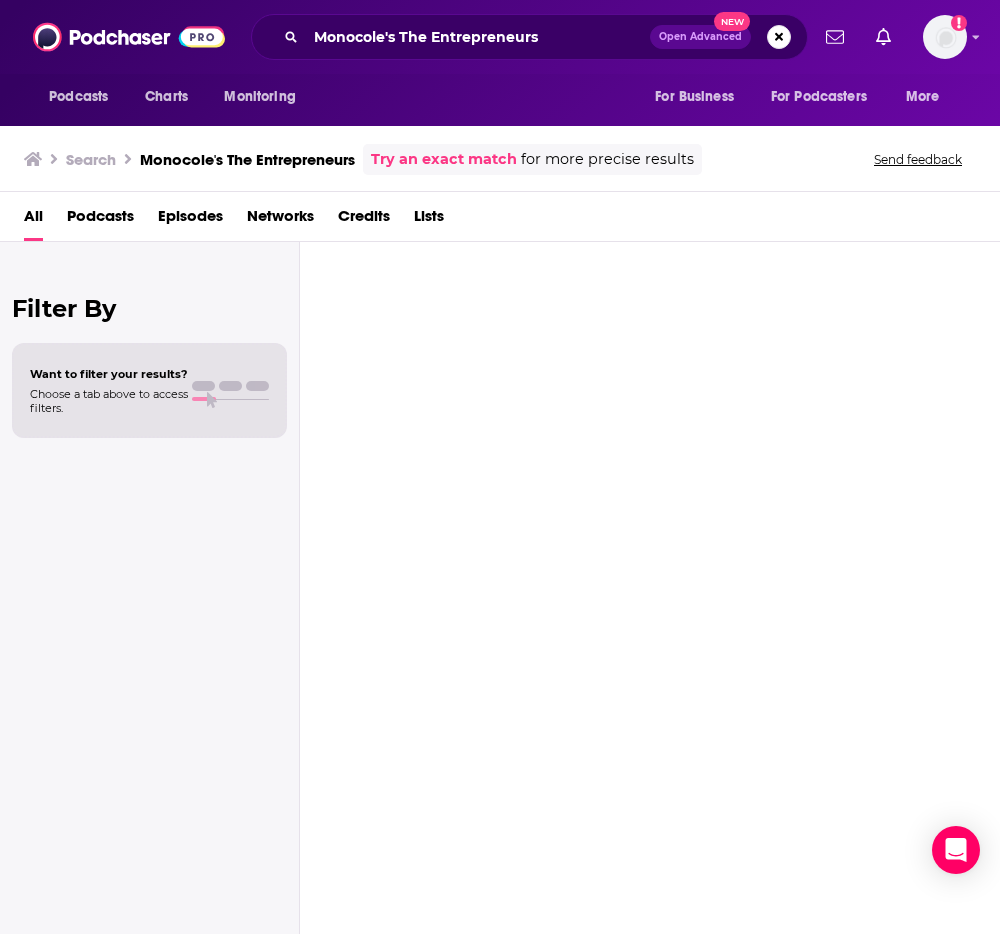 scroll, scrollTop: 0, scrollLeft: 0, axis: both 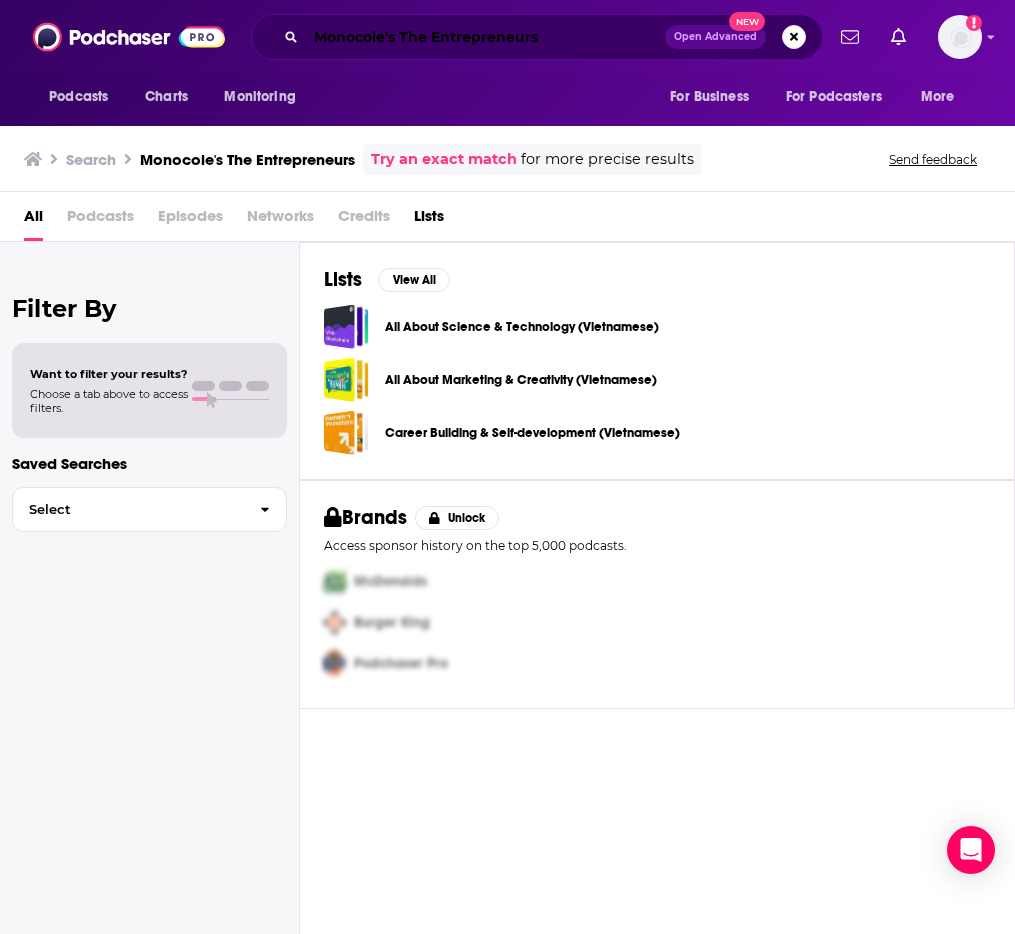 click on "Monocole's The Entrepreneurs" at bounding box center (485, 37) 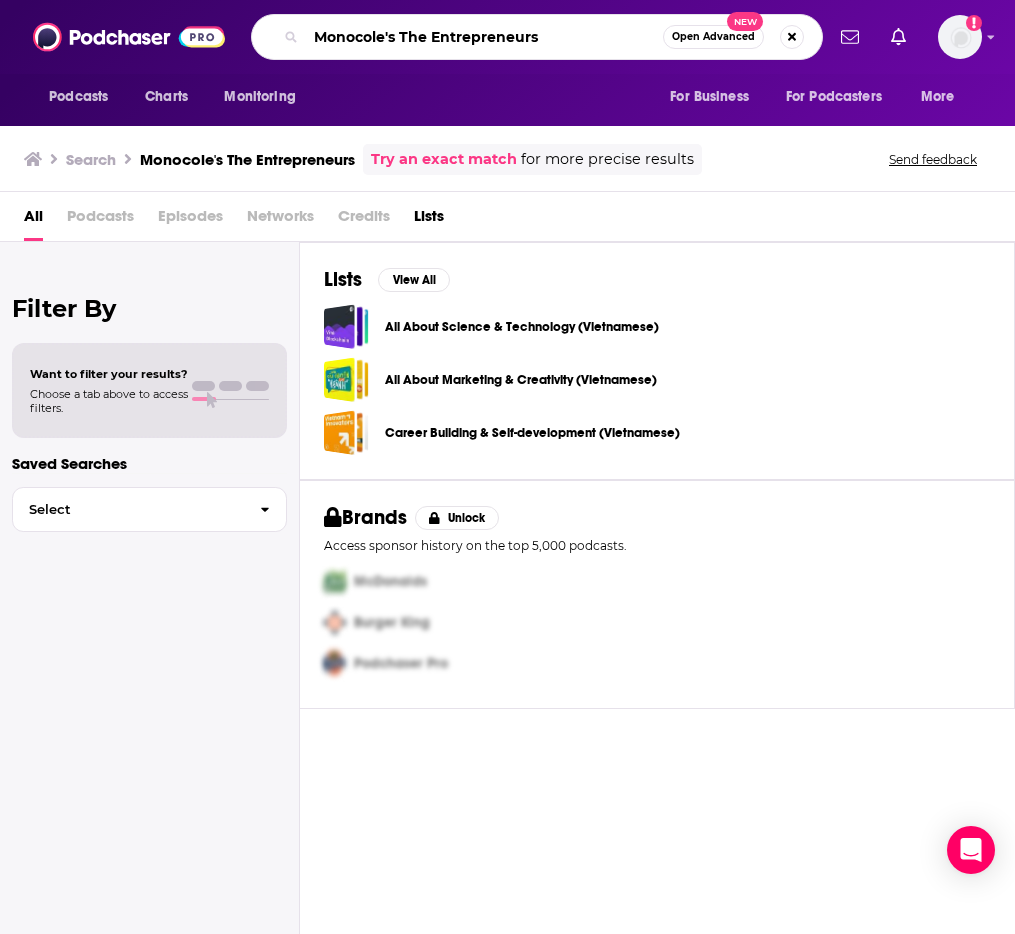 drag, startPoint x: 400, startPoint y: 36, endPoint x: 323, endPoint y: 36, distance: 77 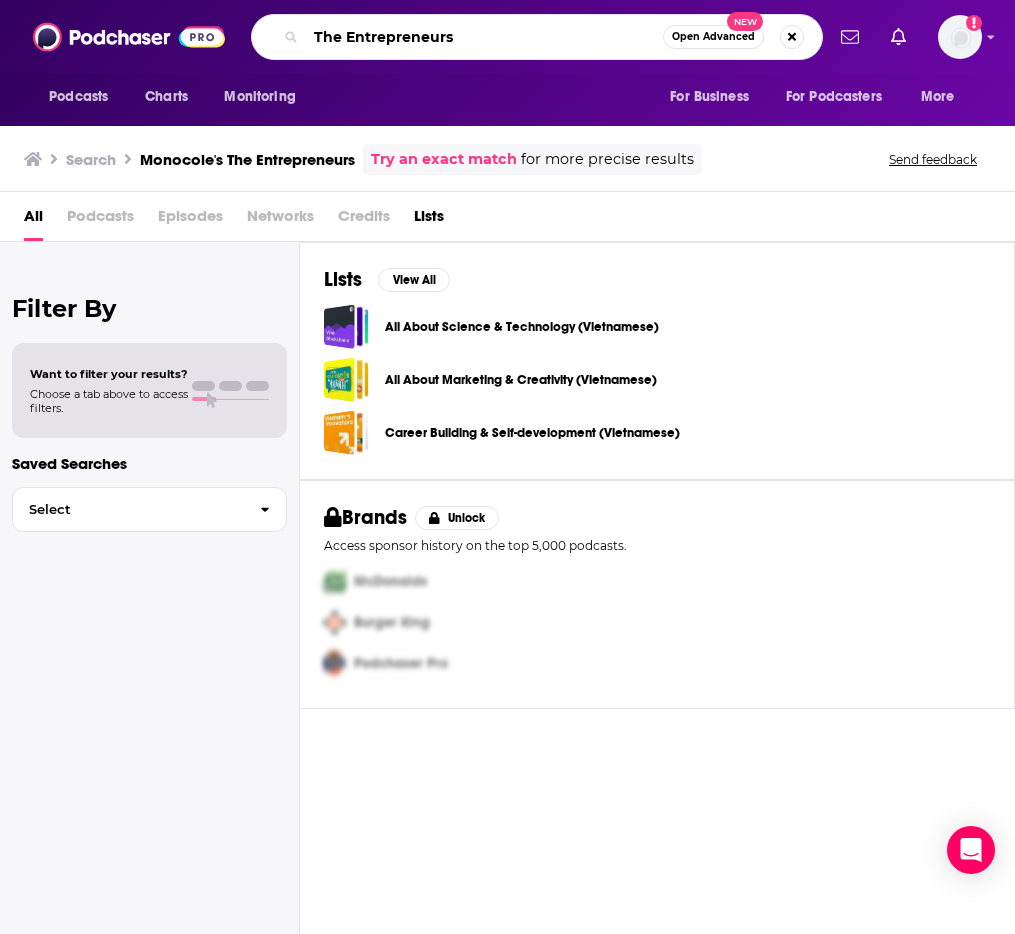 type on "The Entrepreneurs" 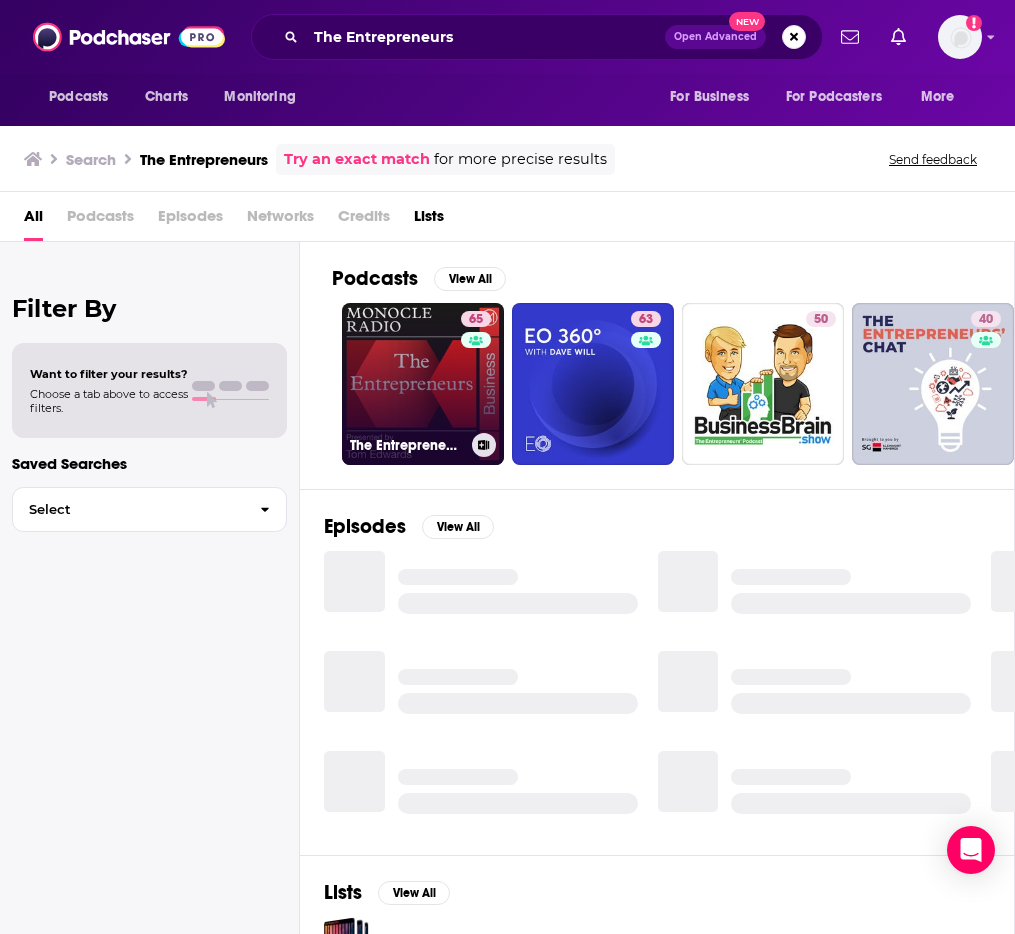 click on "65 The Entrepreneurs" at bounding box center [423, 384] 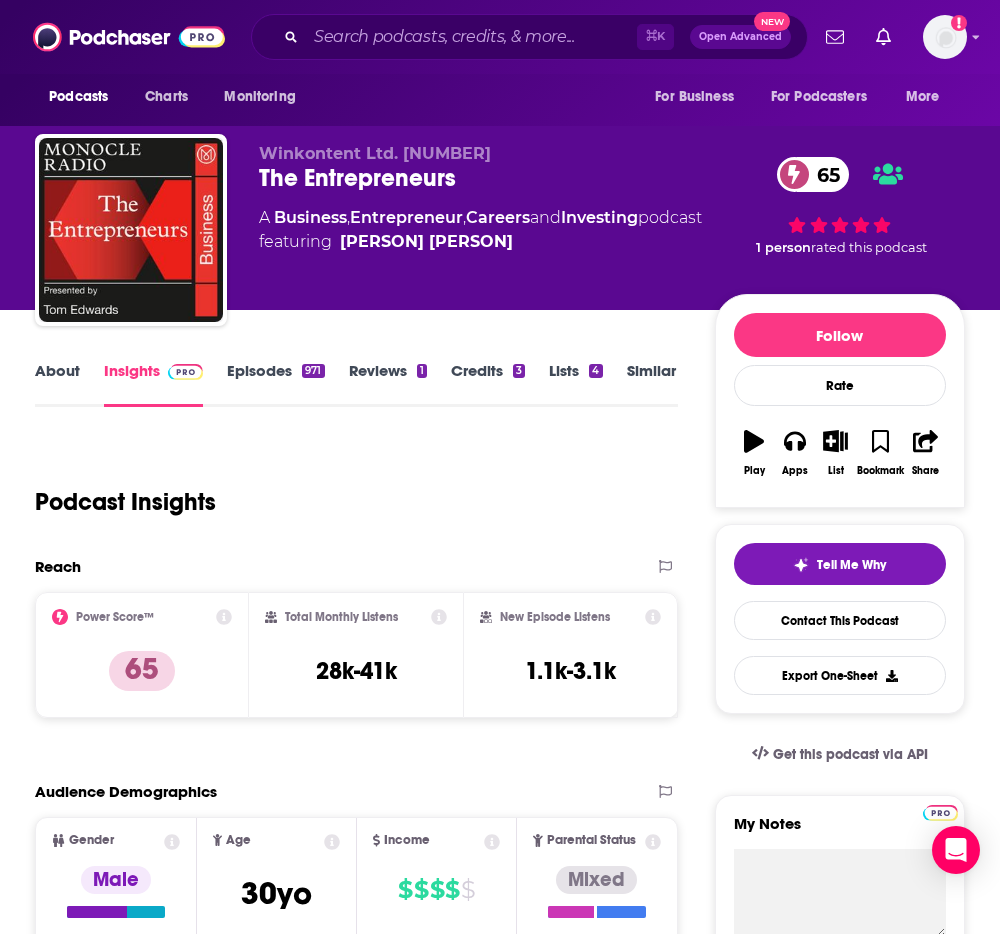 scroll, scrollTop: 43, scrollLeft: 0, axis: vertical 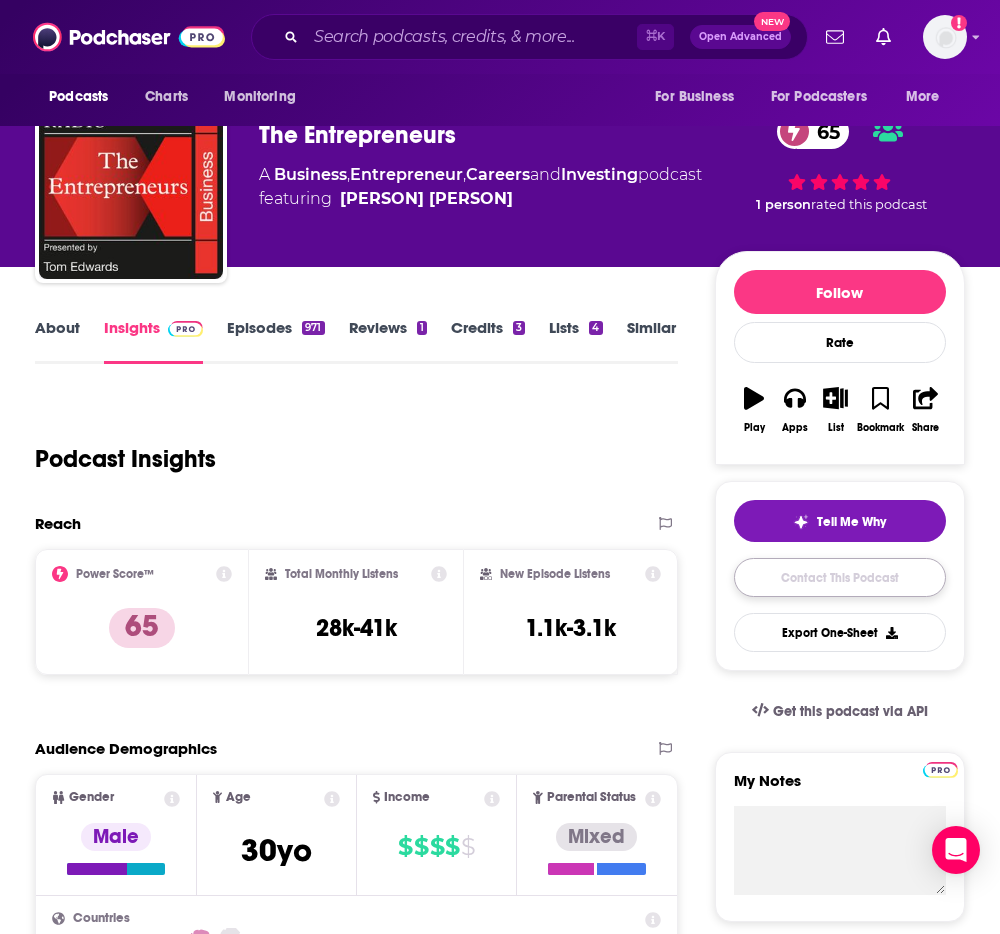 click on "Contact This Podcast" at bounding box center [840, 577] 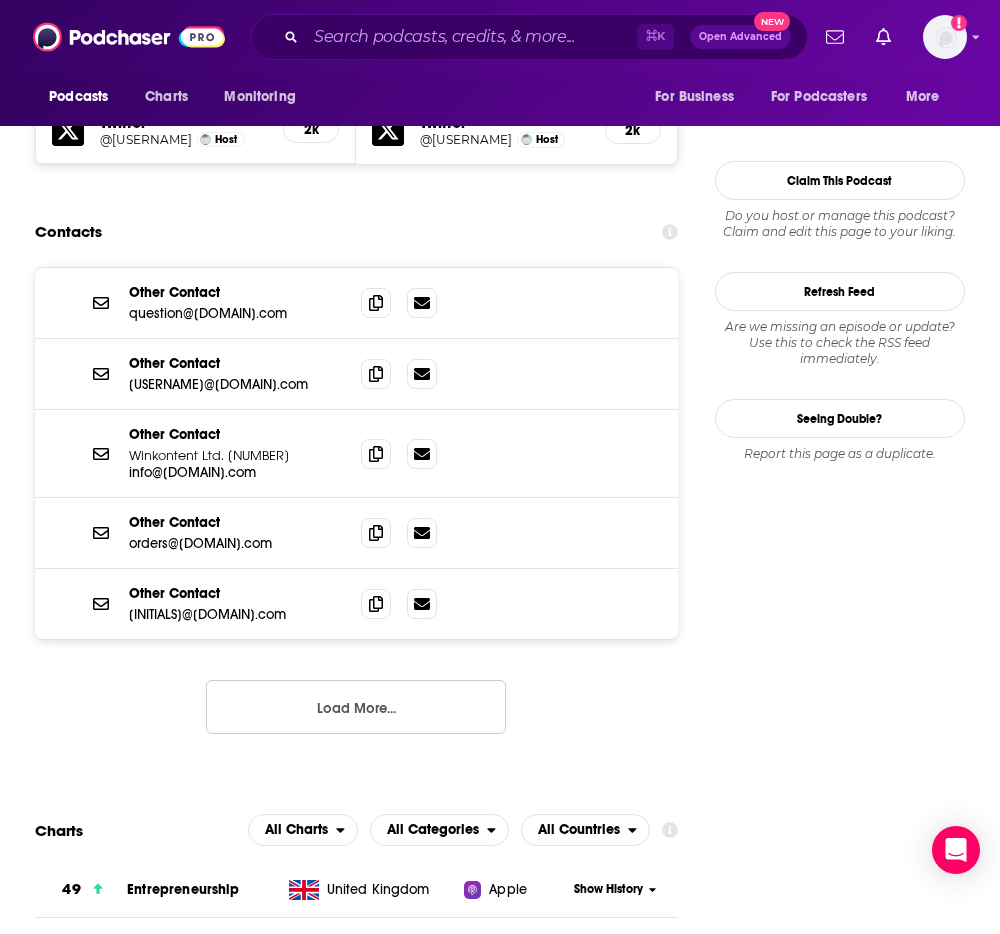 scroll, scrollTop: 1690, scrollLeft: 0, axis: vertical 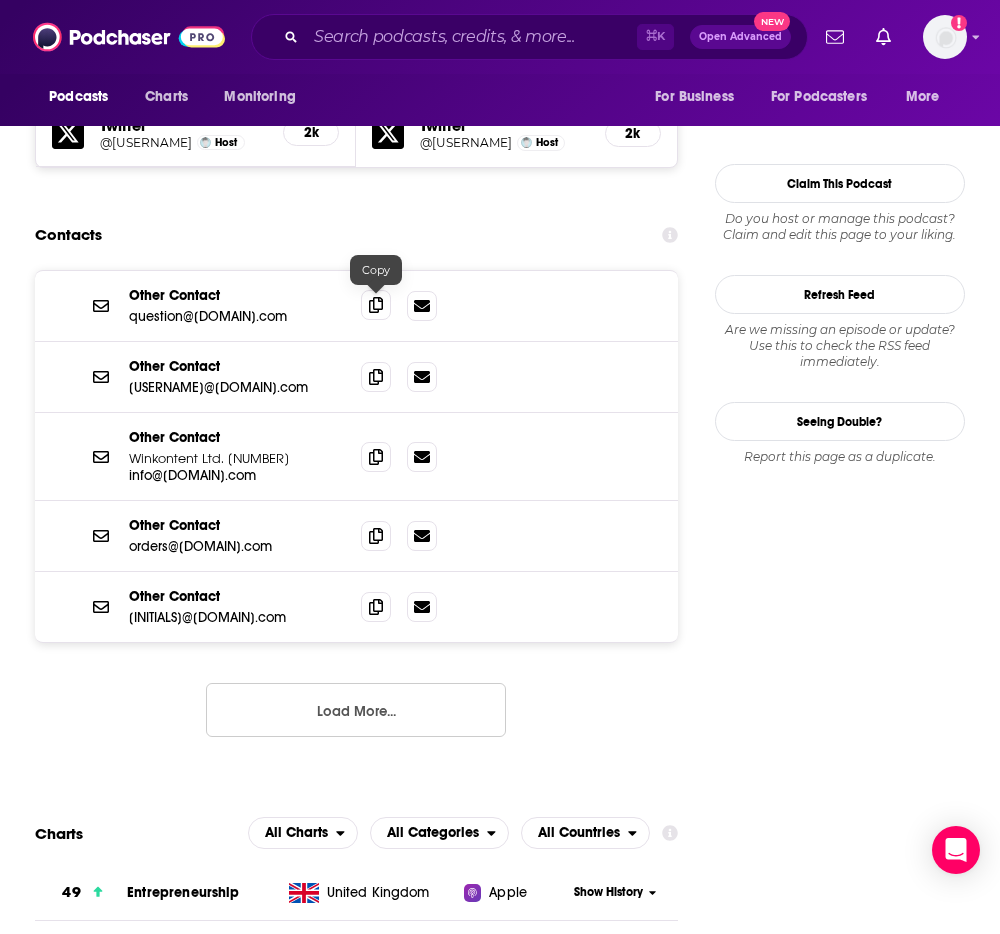click 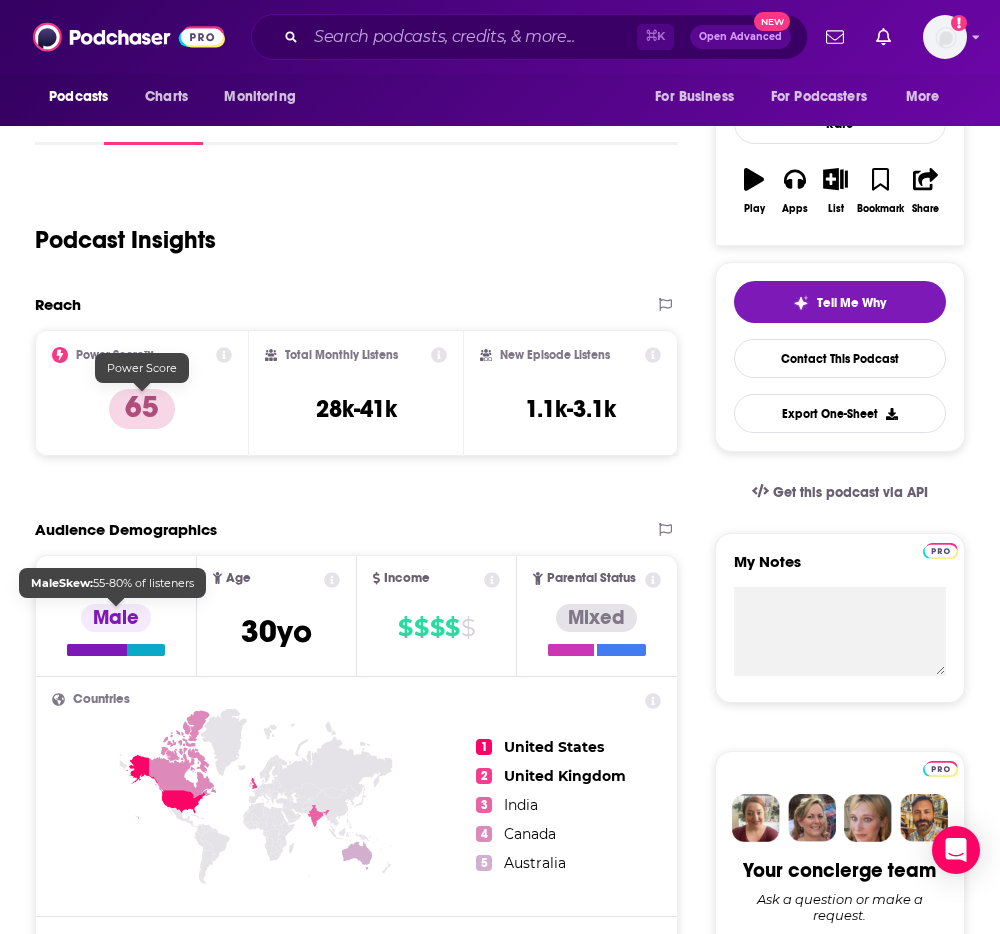 scroll, scrollTop: 0, scrollLeft: 0, axis: both 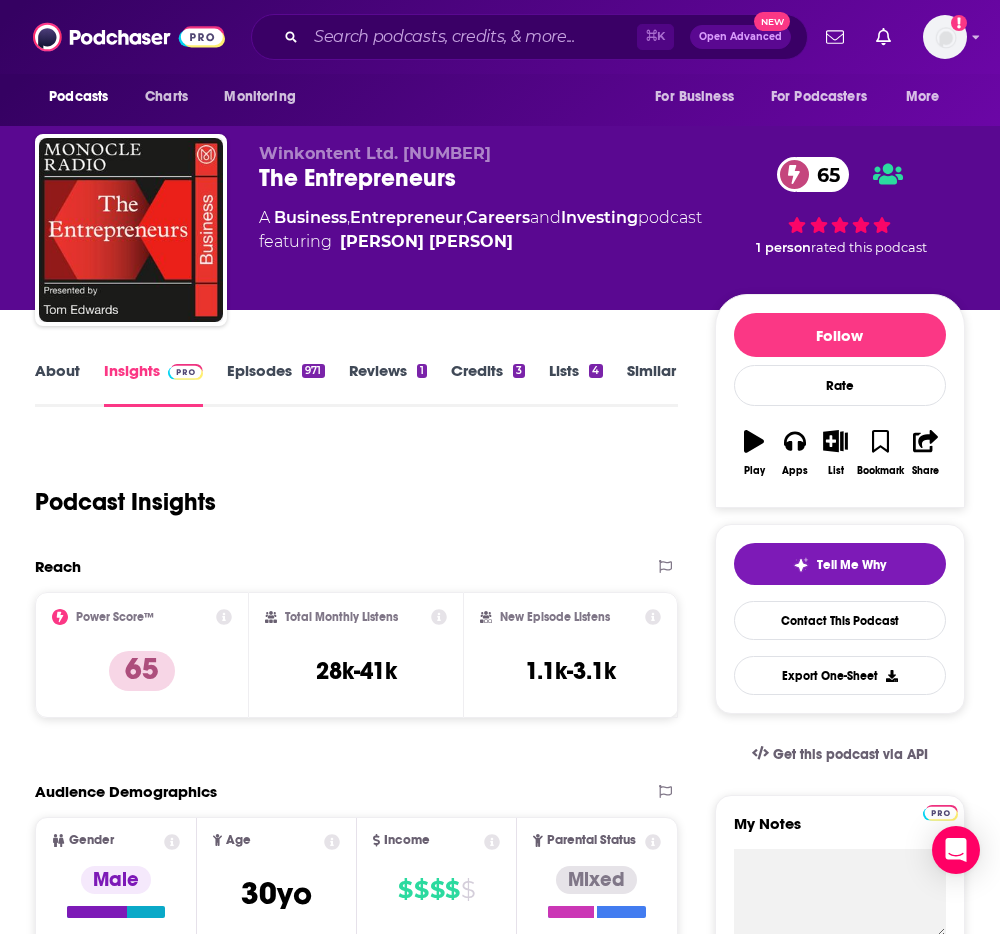 click on "About" at bounding box center (57, 384) 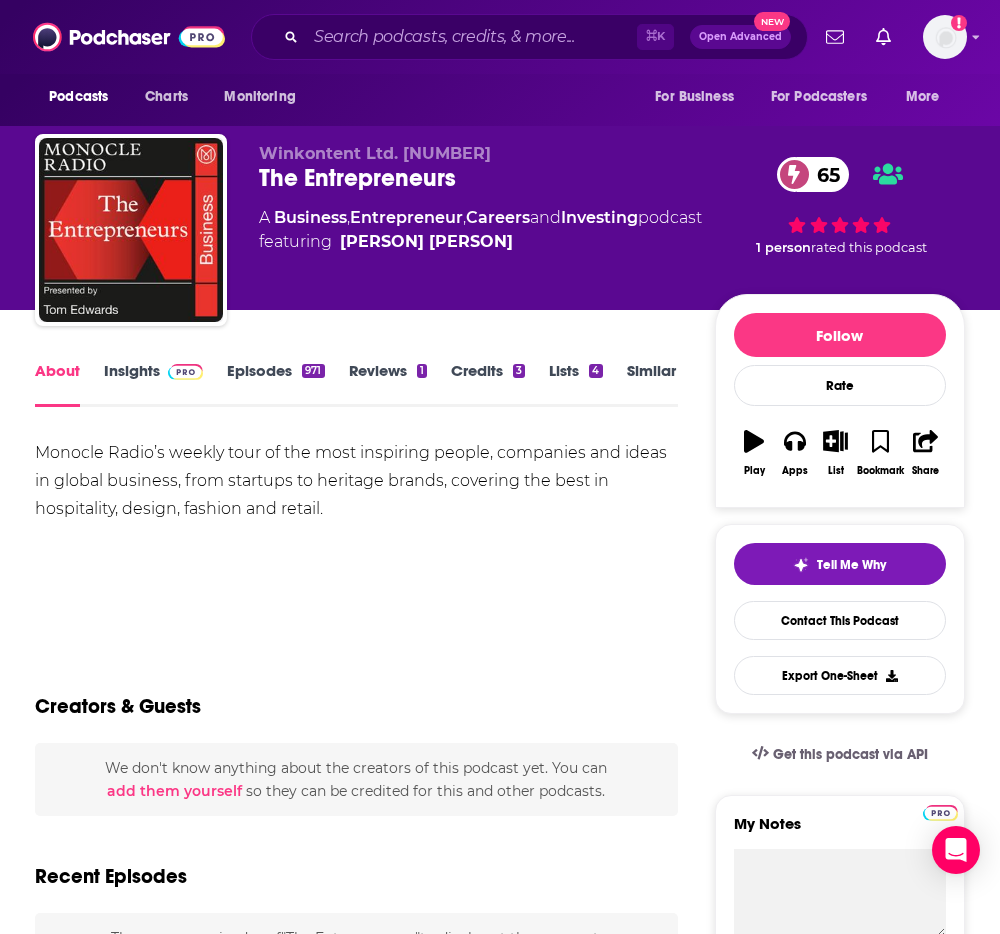 click on "Monocle Radio’s weekly tour of the most inspiring people, companies and ideas in global business, from startups to heritage brands, covering the best in hospitality, design, fashion and retail." at bounding box center (356, 481) 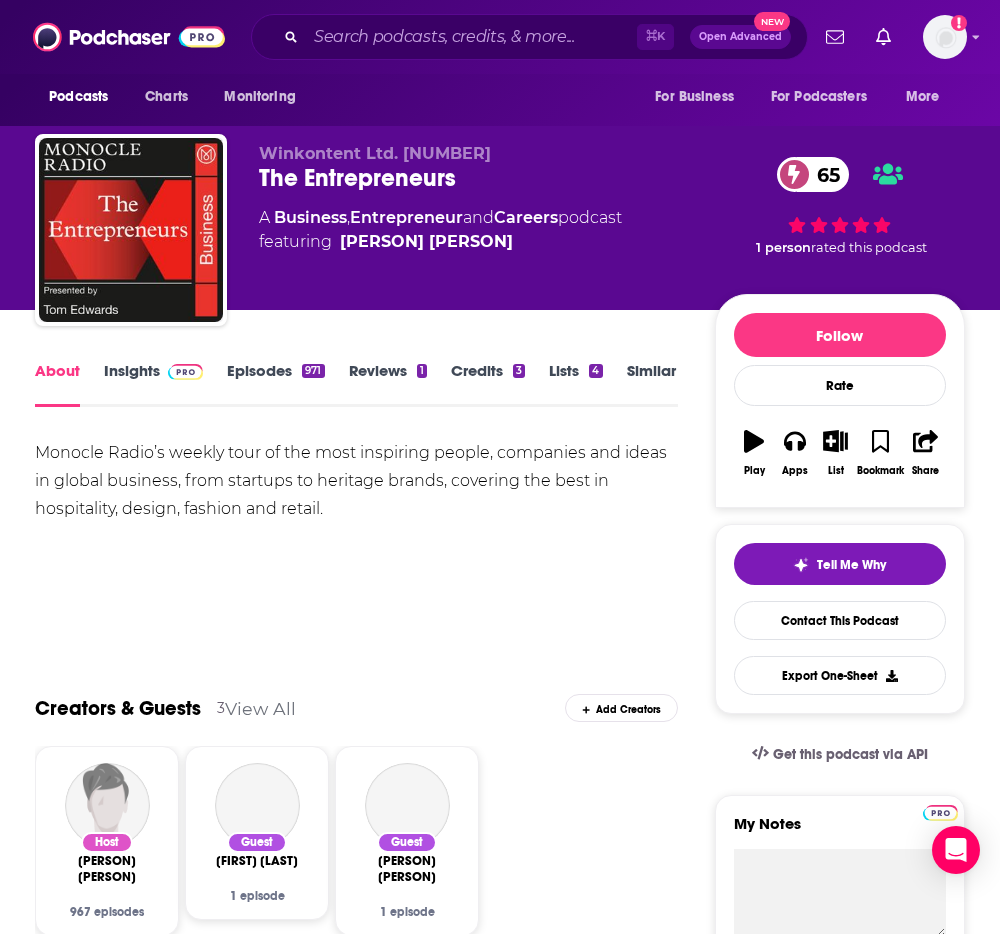 click on "Monocle Radio’s weekly tour of the most inspiring people, companies and ideas in global business, from startups to heritage brands, covering the best in hospitality, design, fashion and retail." at bounding box center (356, 481) 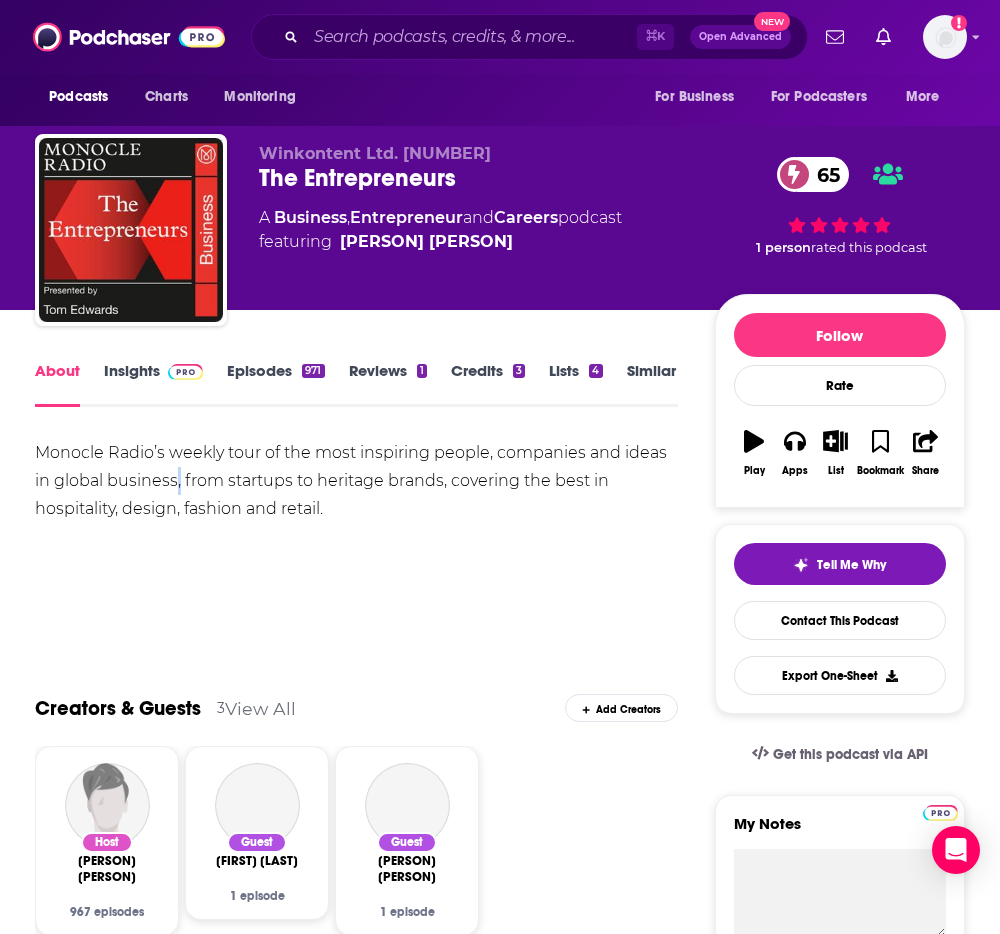 click on "Monocle Radio’s weekly tour of the most inspiring people, companies and ideas in global business, from startups to heritage brands, covering the best in hospitality, design, fashion and retail." at bounding box center [356, 481] 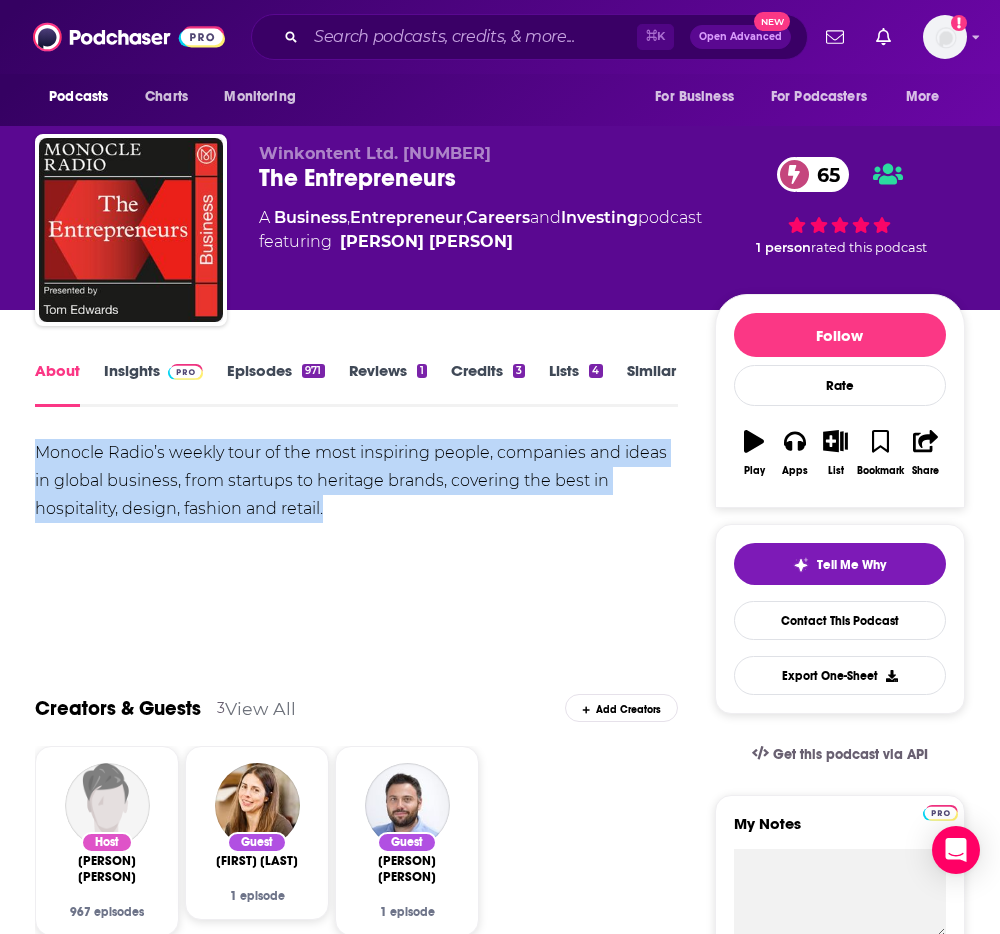 click on "Monocle Radio’s weekly tour of the most inspiring people, companies and ideas in global business, from startups to heritage brands, covering the best in hospitality, design, fashion and retail." at bounding box center [356, 481] 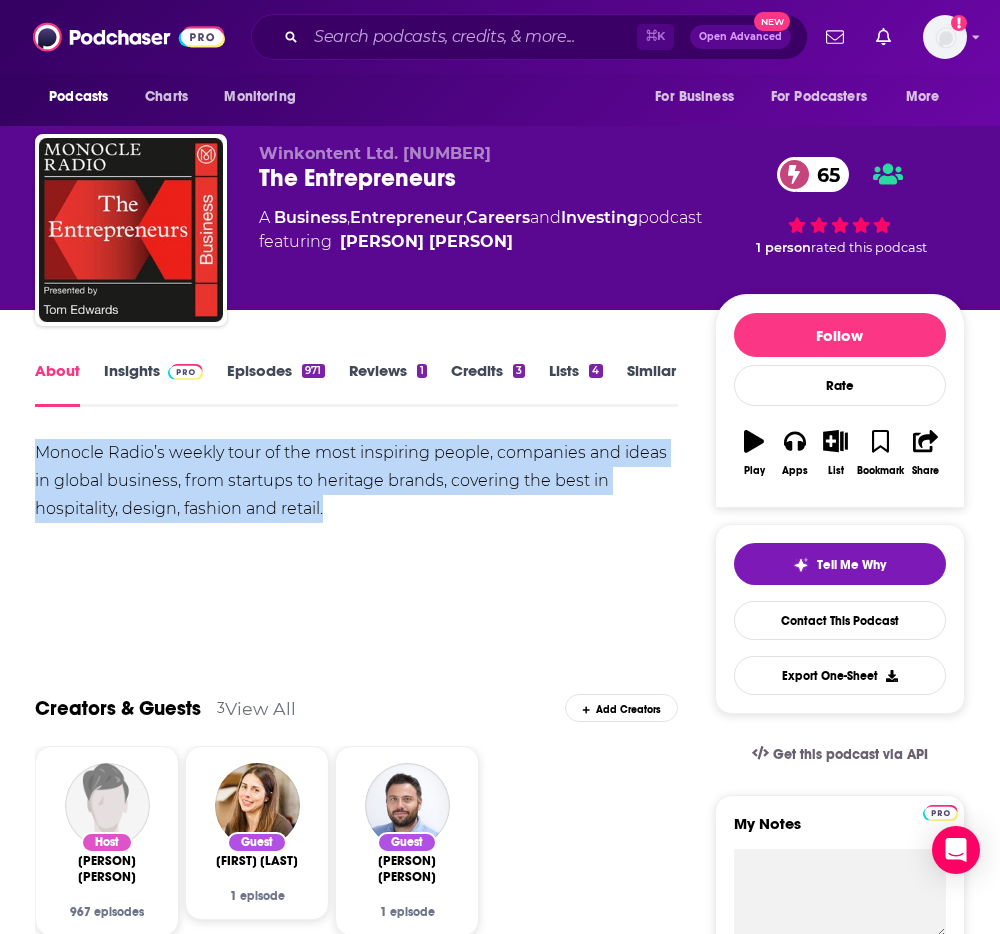 copy on "Monocle Radio’s weekly tour of the most inspiring people, companies and ideas in global business, from startups to heritage brands, covering the best in hospitality, design, fashion and retail." 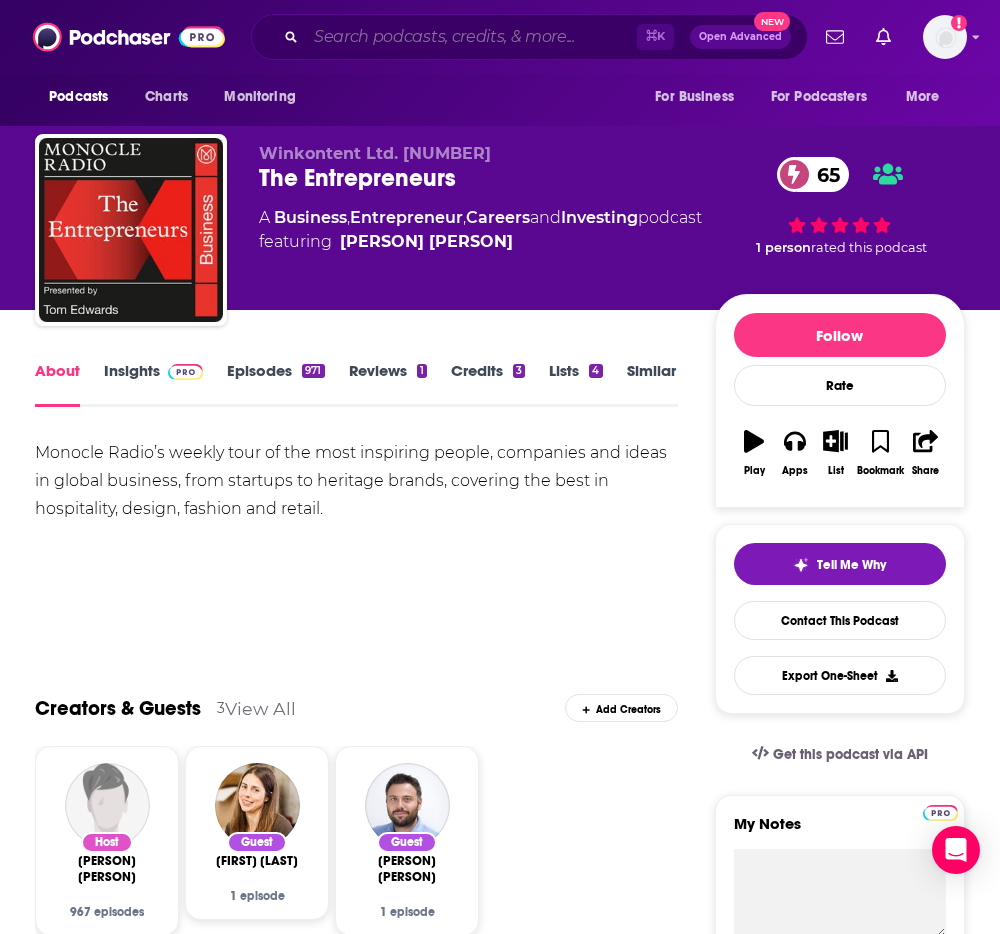 click at bounding box center [471, 37] 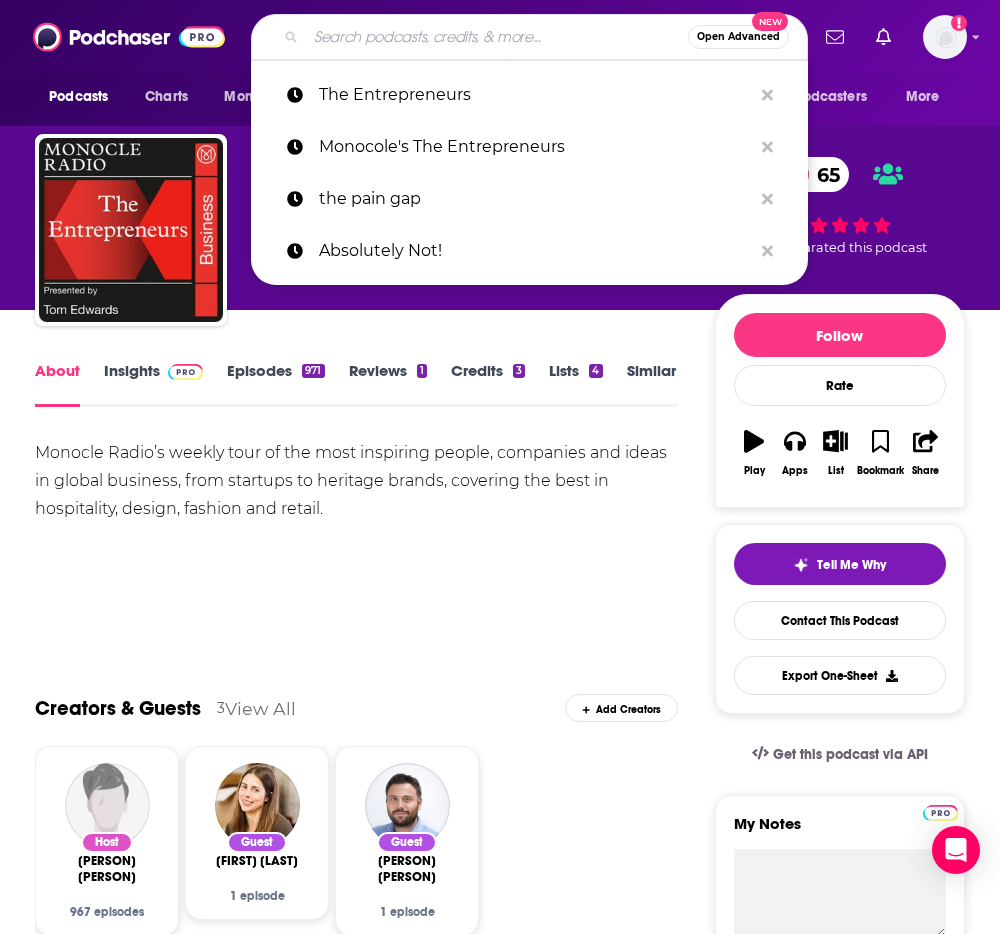 paste on "My First Million" 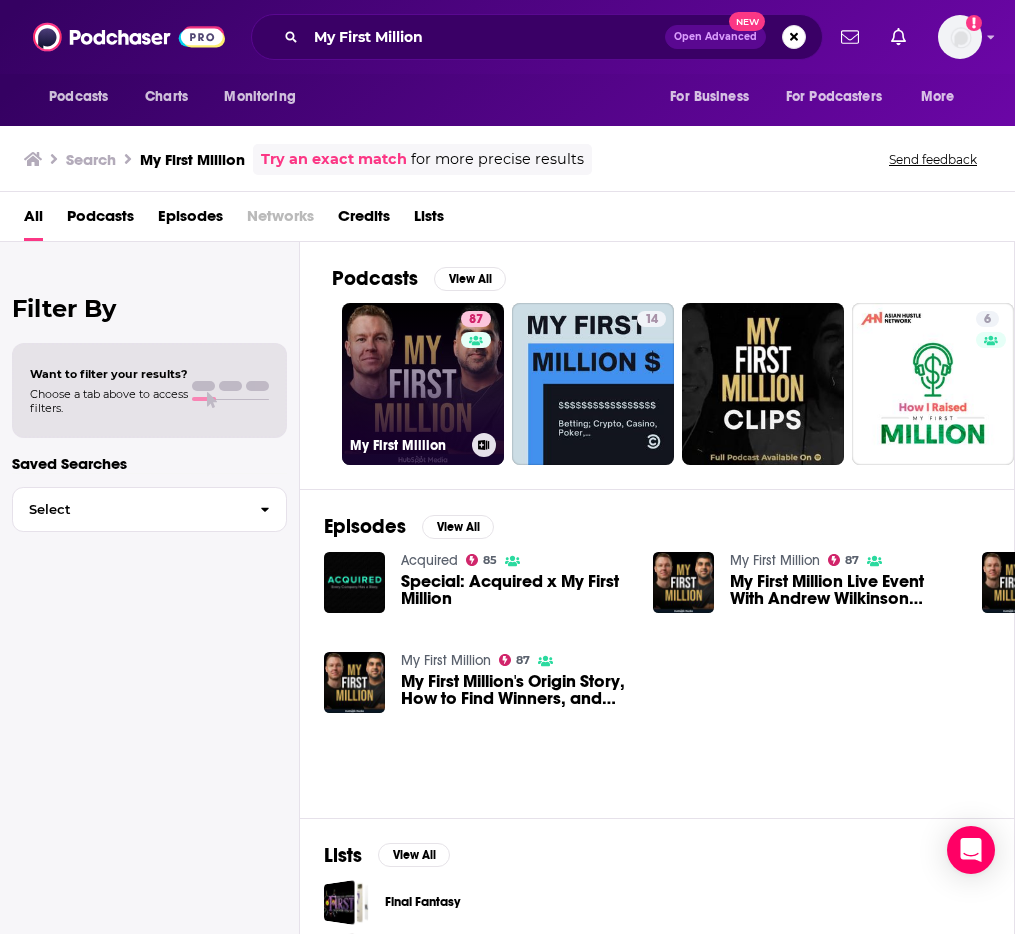 click on "87 My First Million" at bounding box center [423, 384] 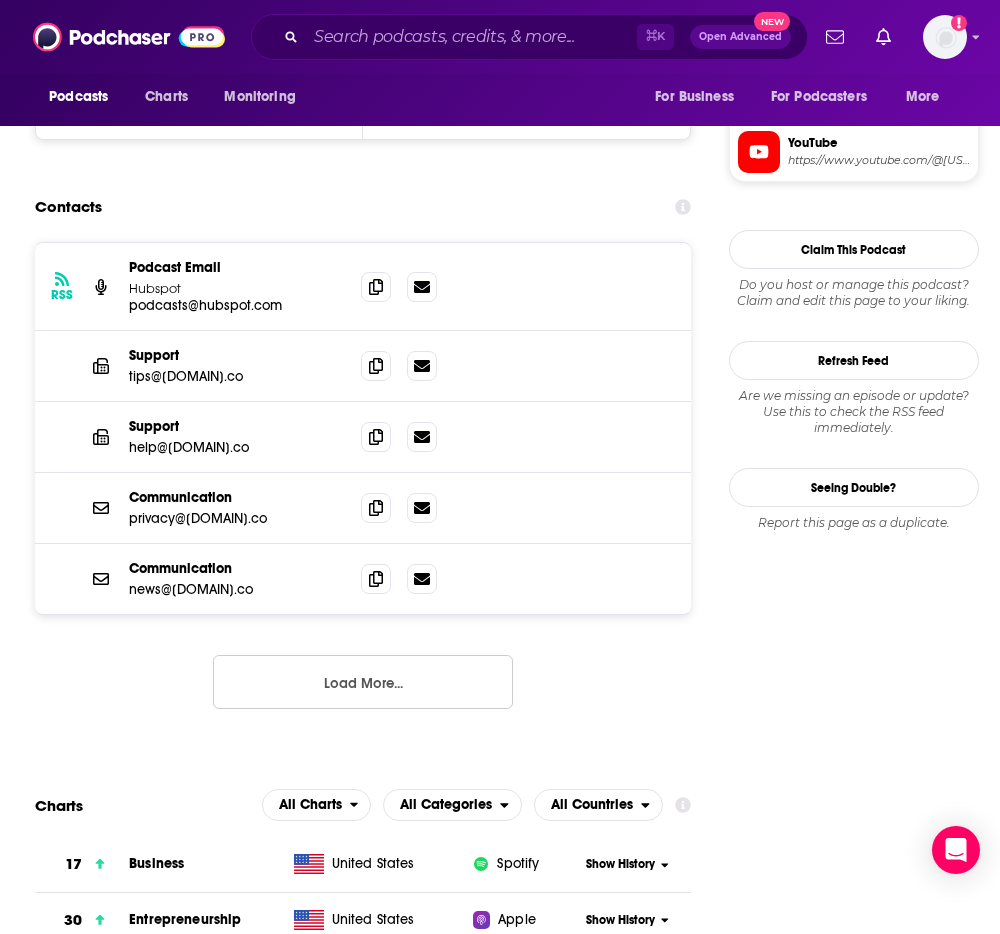scroll, scrollTop: 1917, scrollLeft: 0, axis: vertical 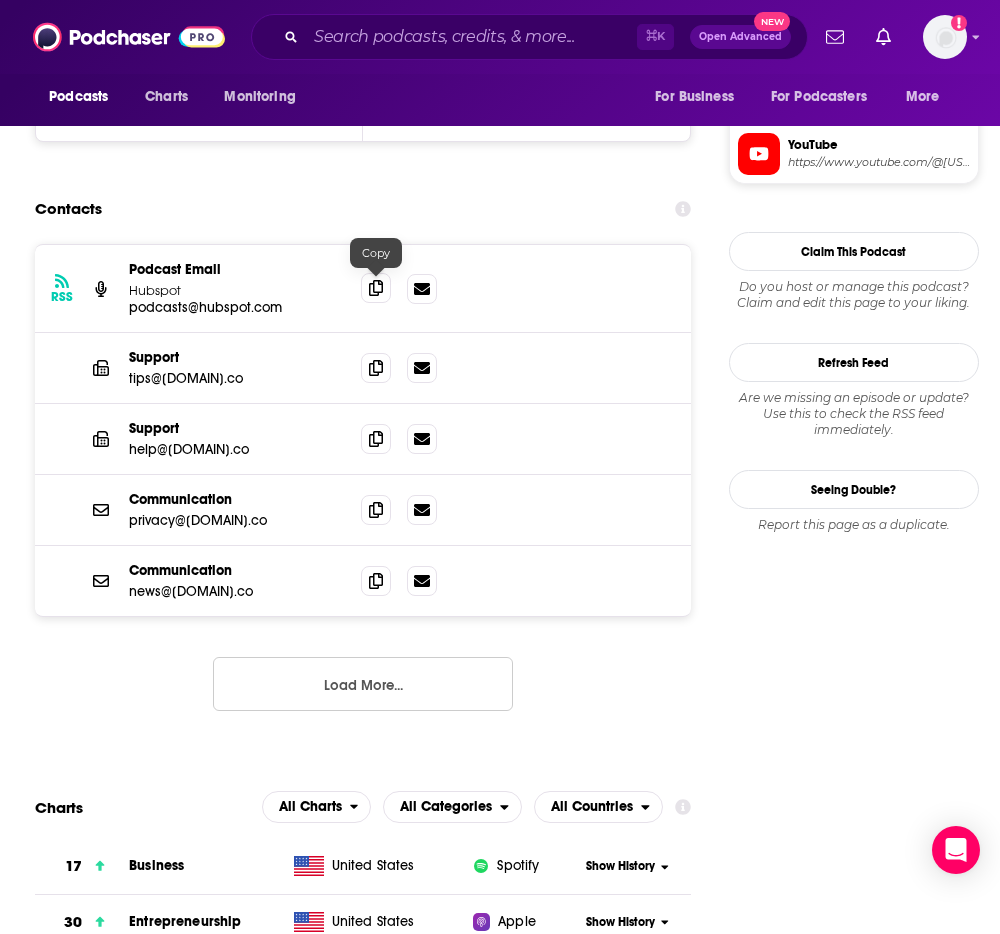 click 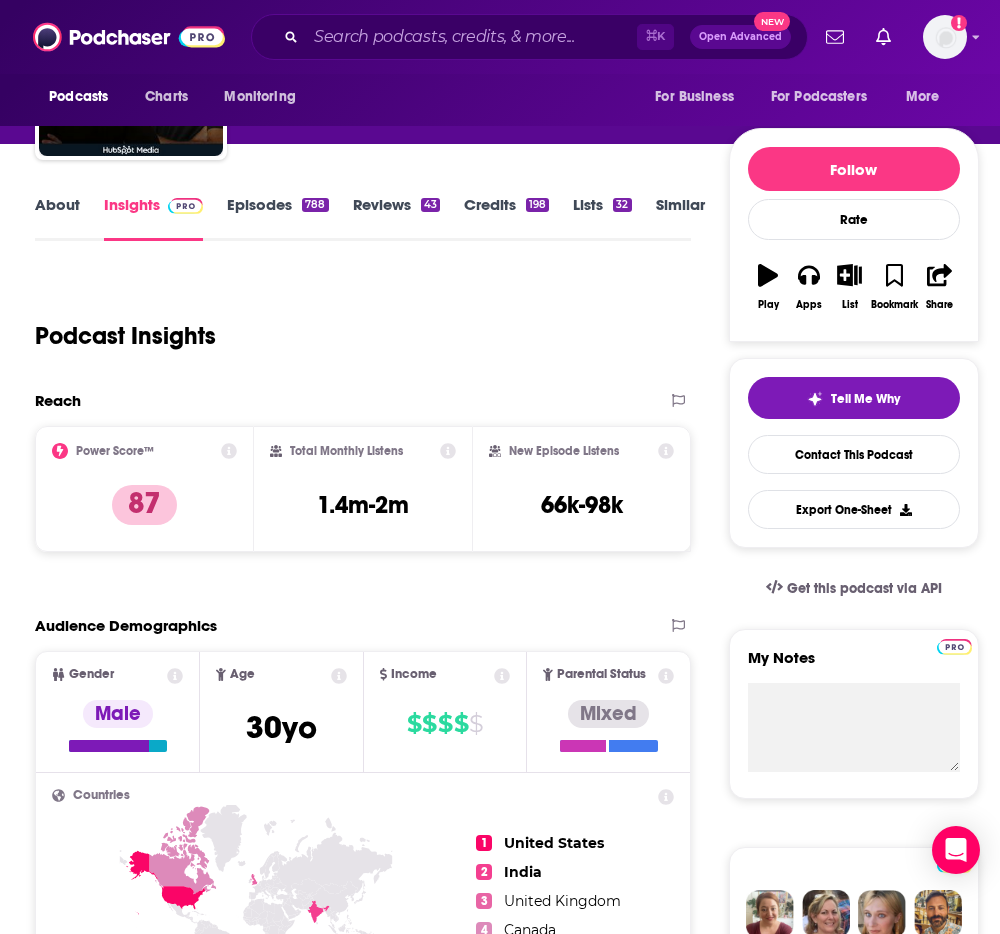 scroll, scrollTop: 165, scrollLeft: 0, axis: vertical 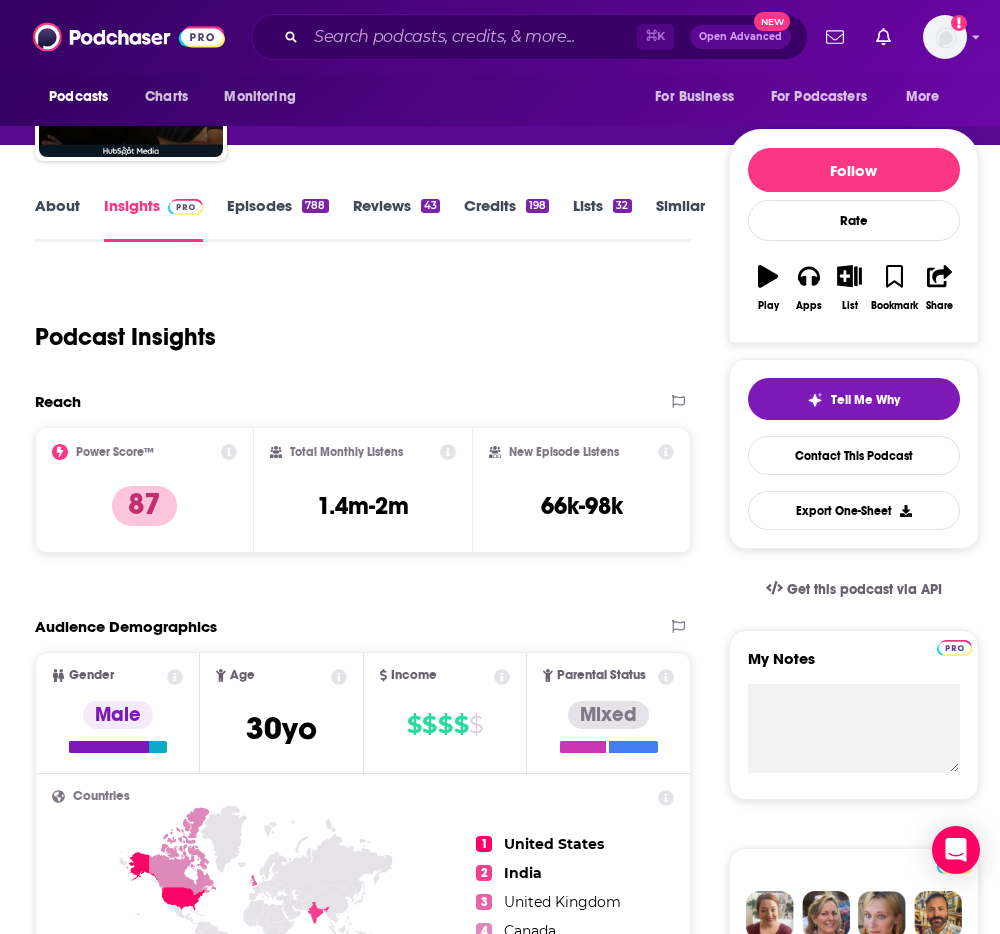 click on "About" at bounding box center (57, 219) 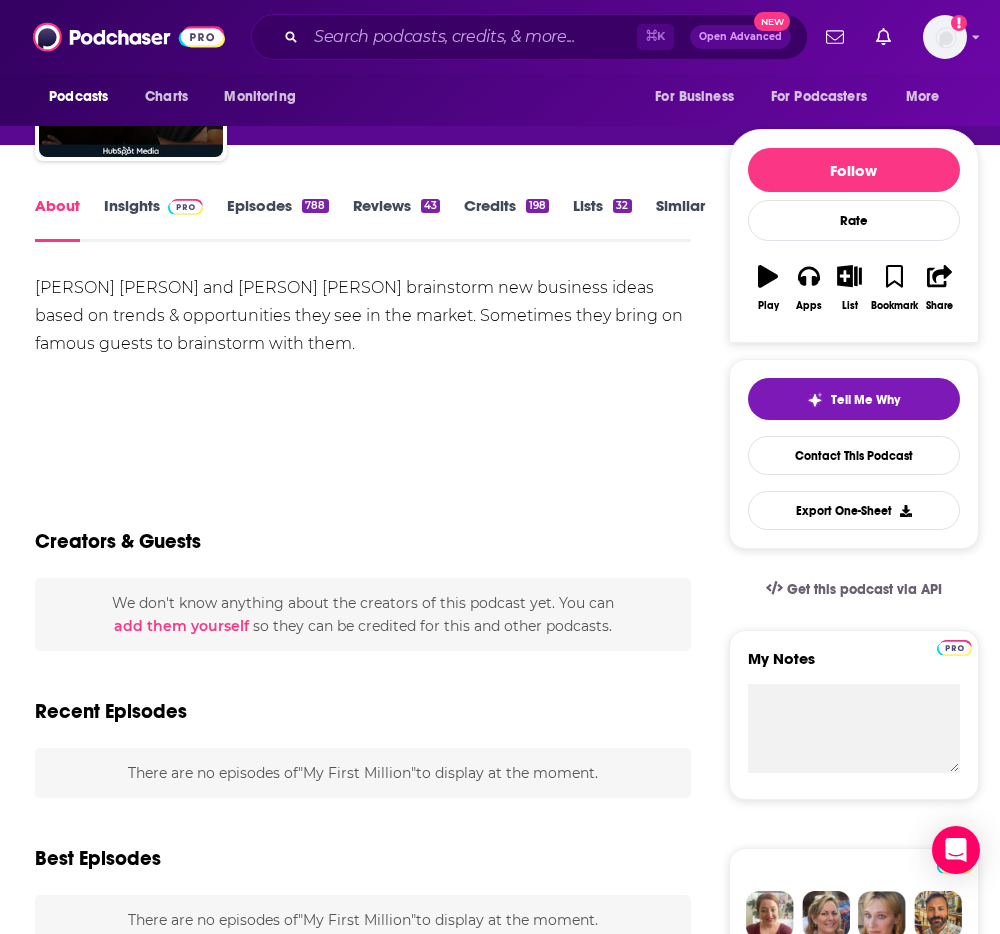 scroll, scrollTop: 0, scrollLeft: 0, axis: both 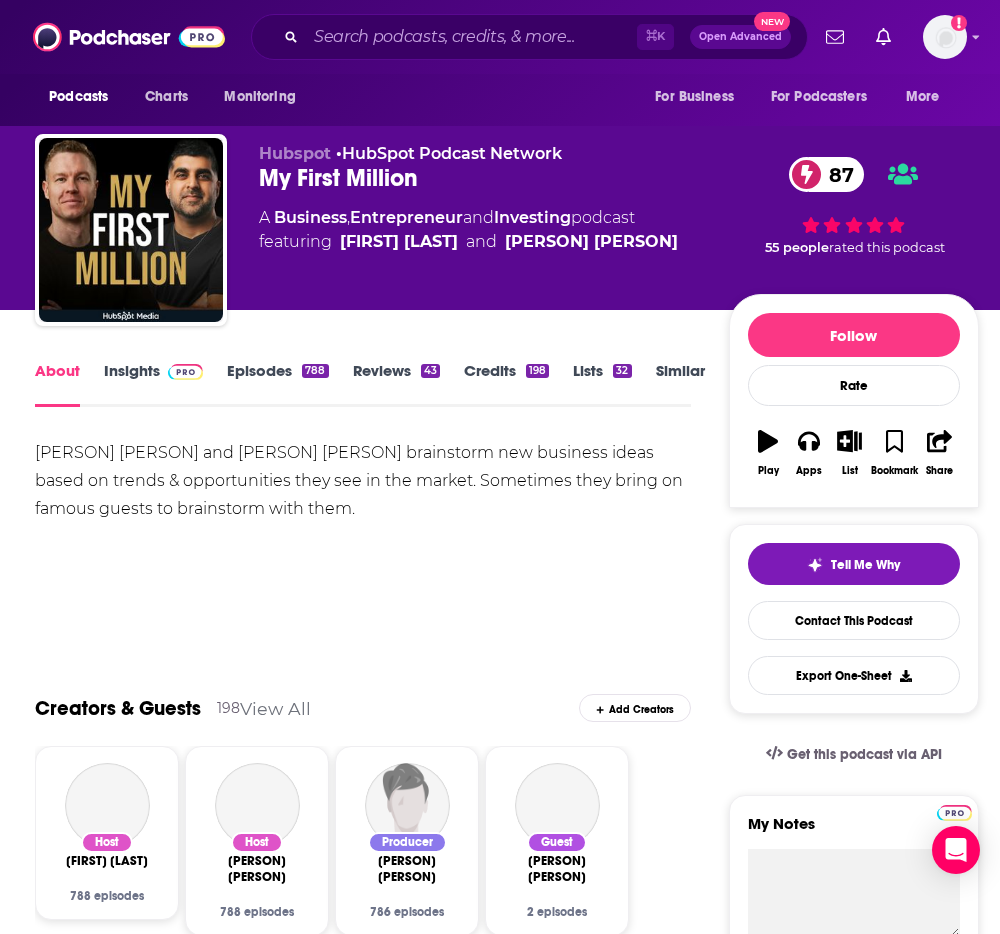 click on "[PERSON] [PERSON] and [PERSON] [PERSON] brainstorm new business ideas based on trends & opportunities they see in the market. Sometimes they bring on famous guests to brainstorm with them." at bounding box center [363, 481] 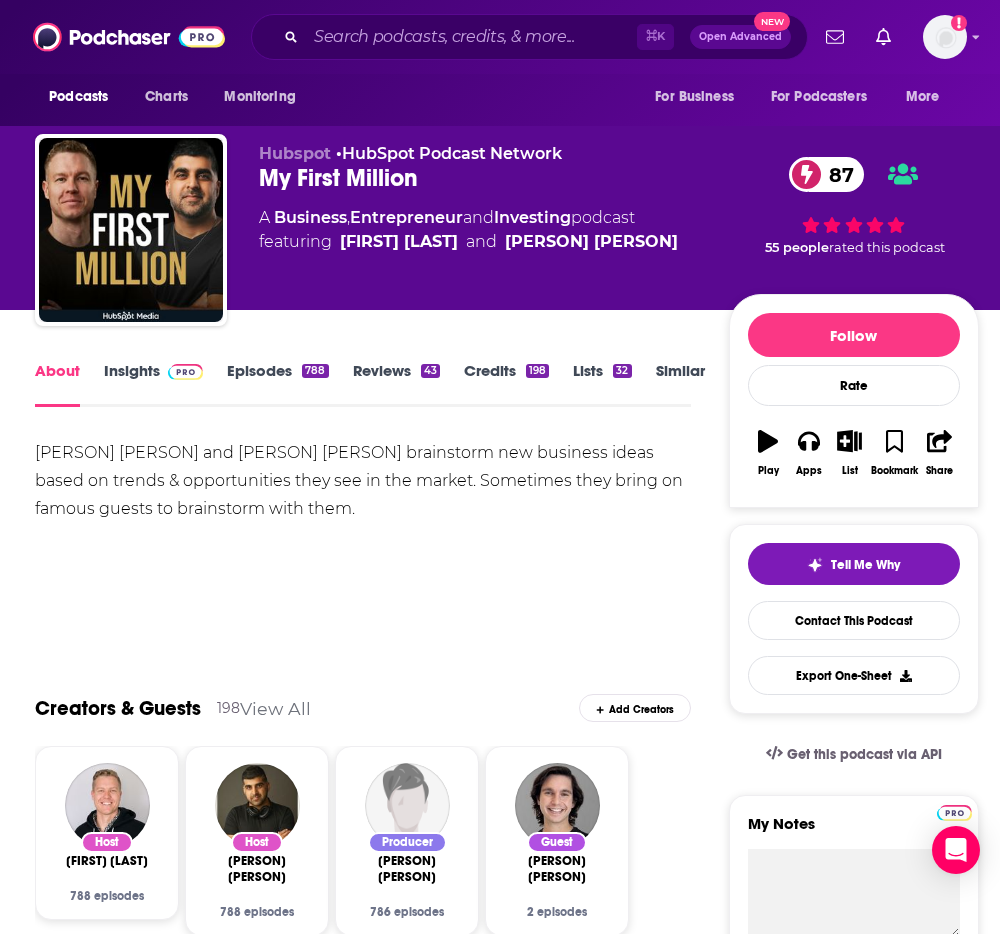 click on "[PERSON] [PERSON] and [PERSON] [PERSON] brainstorm new business ideas based on trends & opportunities they see in the market. Sometimes they bring on famous guests to brainstorm with them." at bounding box center (363, 481) 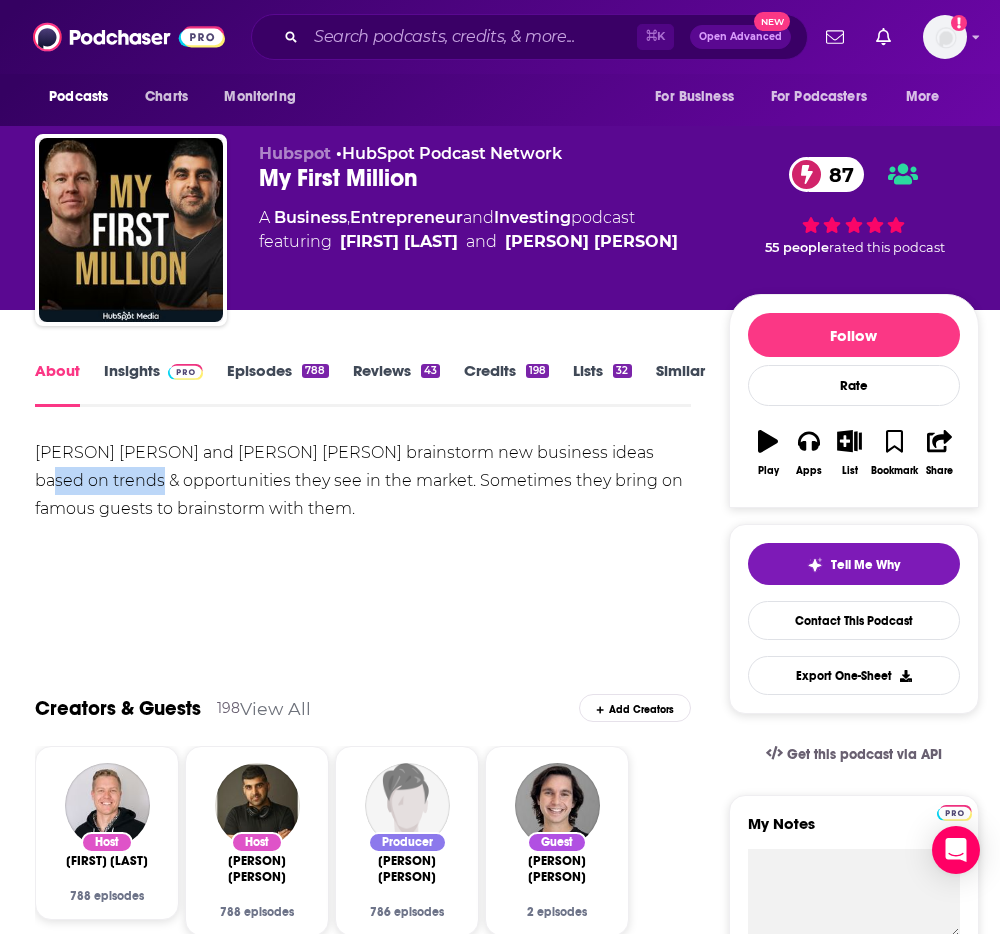 click on "[PERSON] [PERSON] and [PERSON] [PERSON] brainstorm new business ideas based on trends & opportunities they see in the market. Sometimes they bring on famous guests to brainstorm with them." at bounding box center [363, 481] 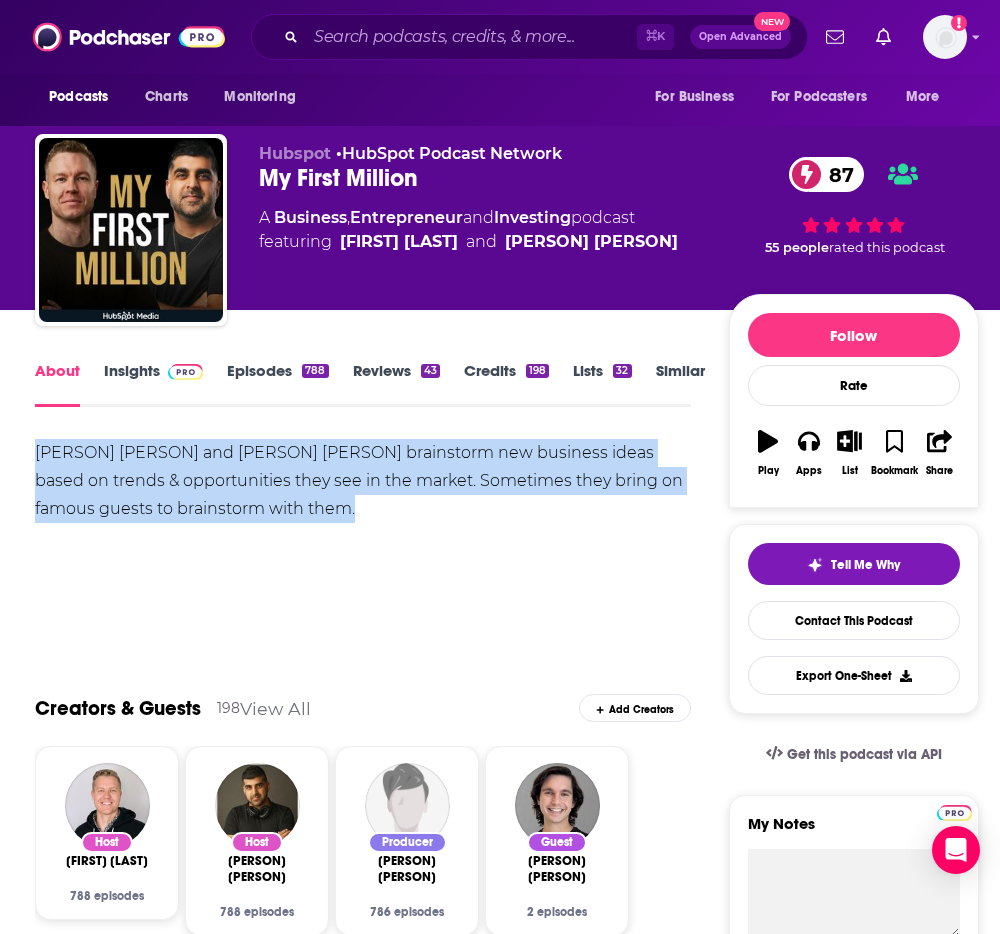 click on "[PERSON] [PERSON] and [PERSON] [PERSON] brainstorm new business ideas based on trends & opportunities they see in the market. Sometimes they bring on famous guests to brainstorm with them." at bounding box center (363, 481) 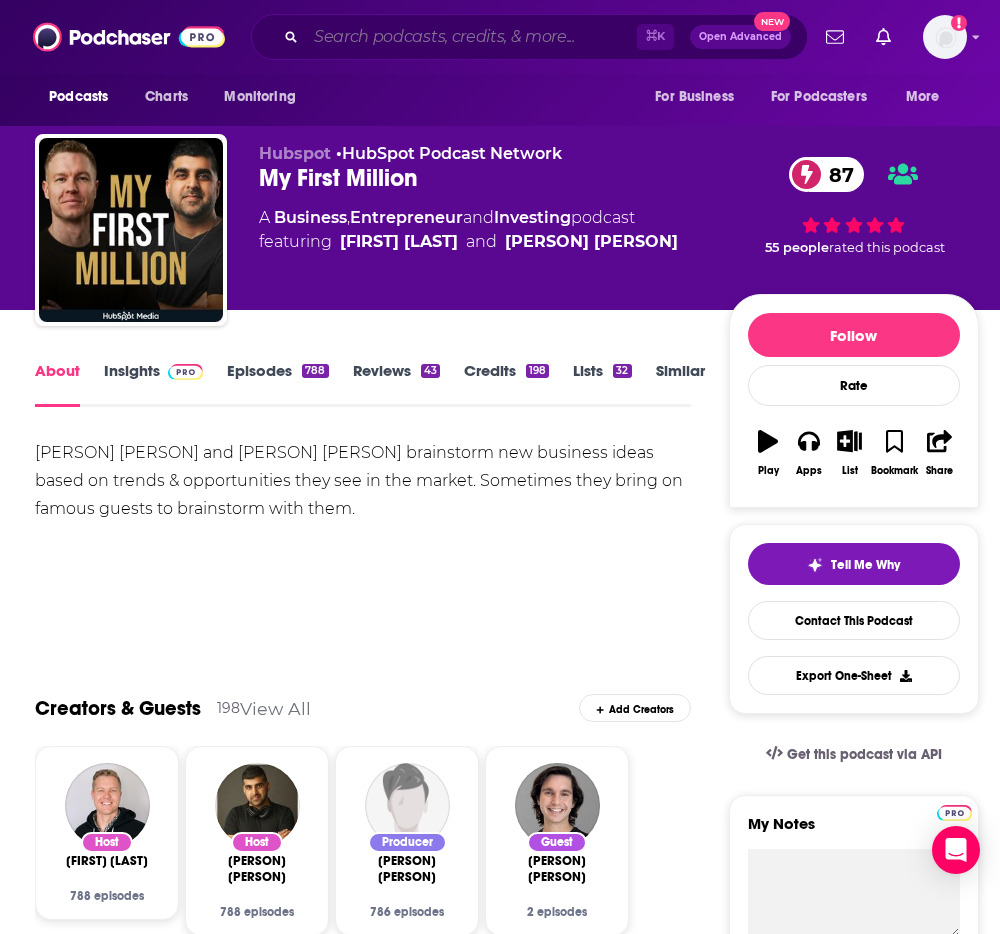 click at bounding box center (471, 37) 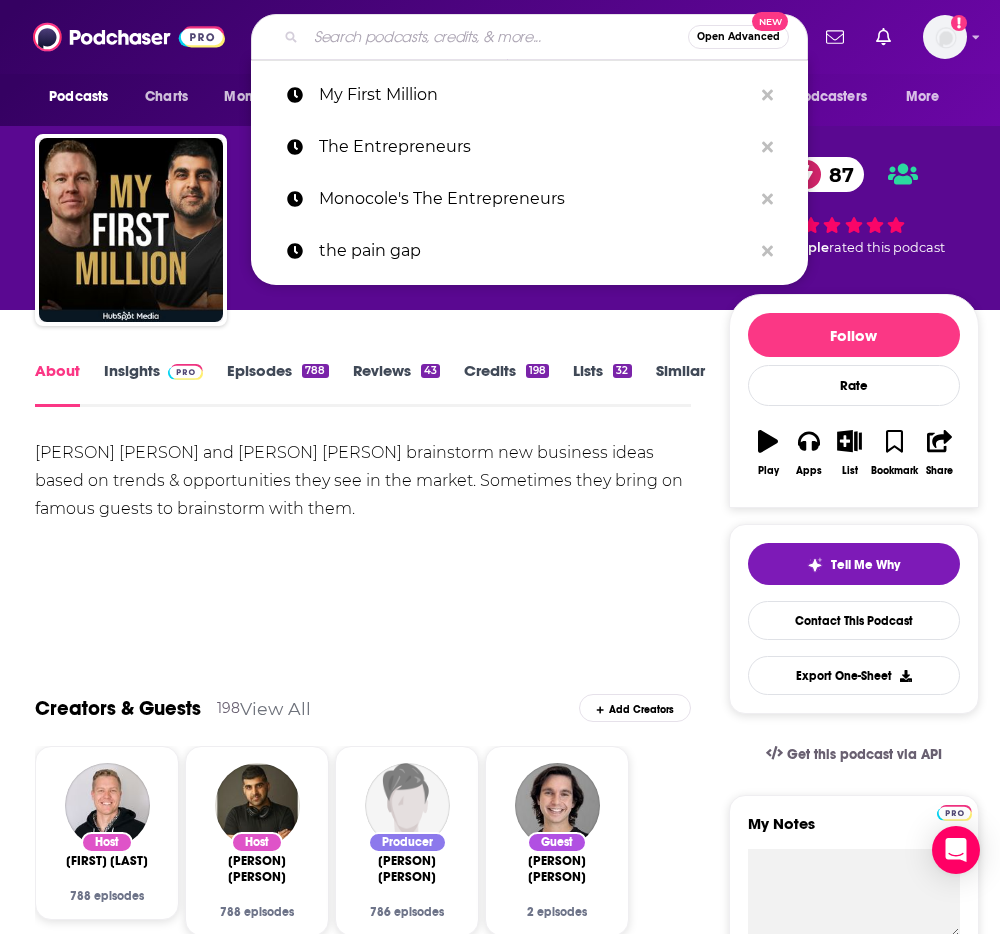 paste on "On The Scent" 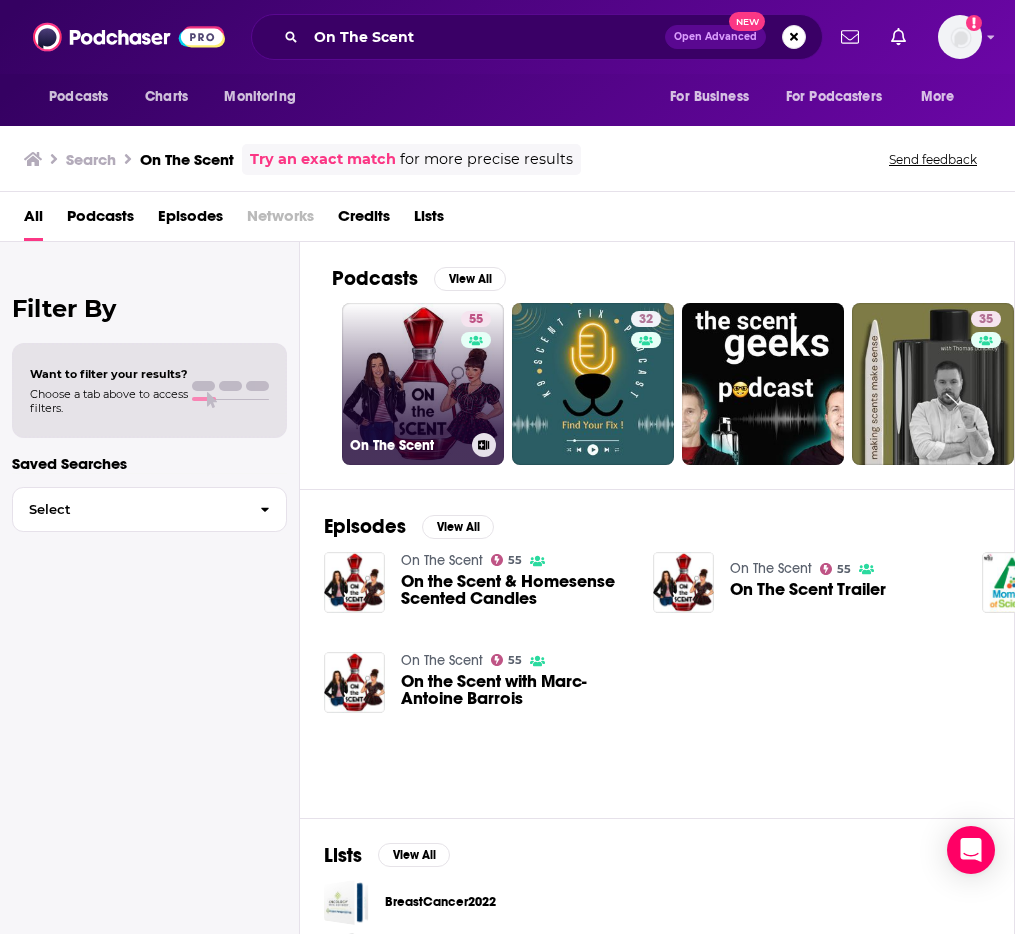click on "55 On The Scent" at bounding box center (423, 384) 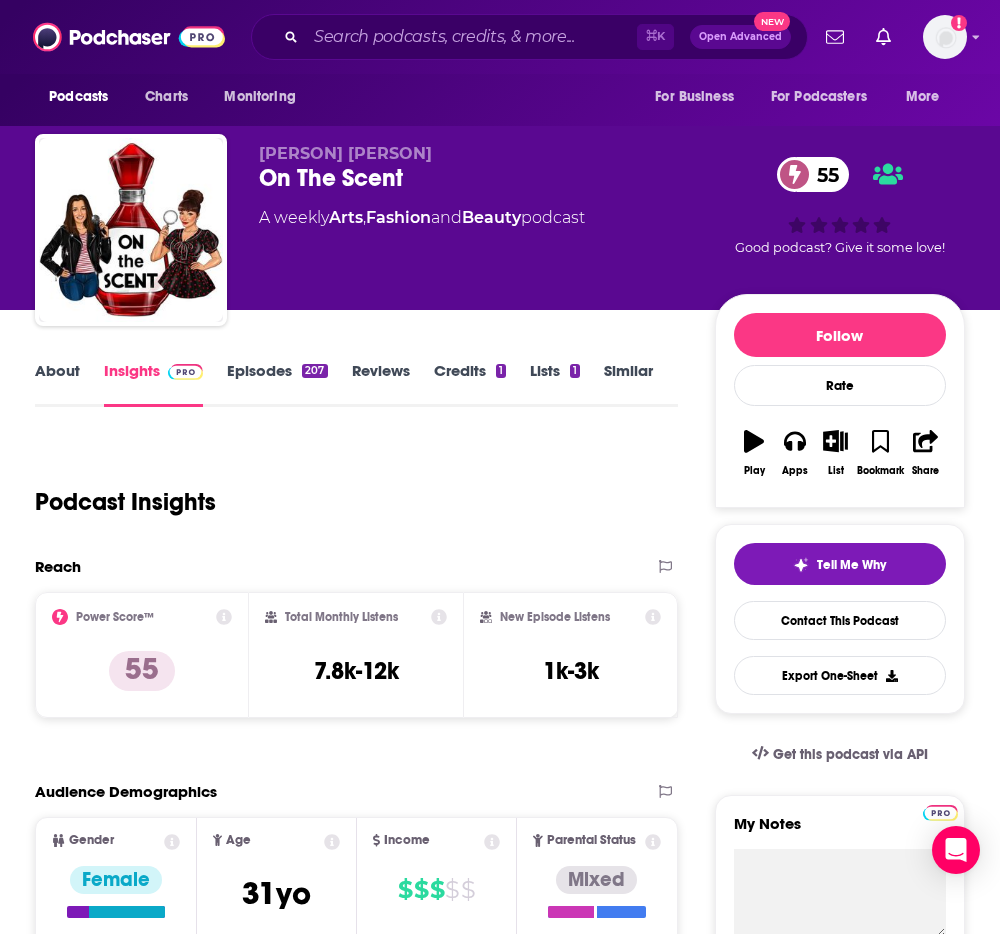 click on "About" at bounding box center [57, 384] 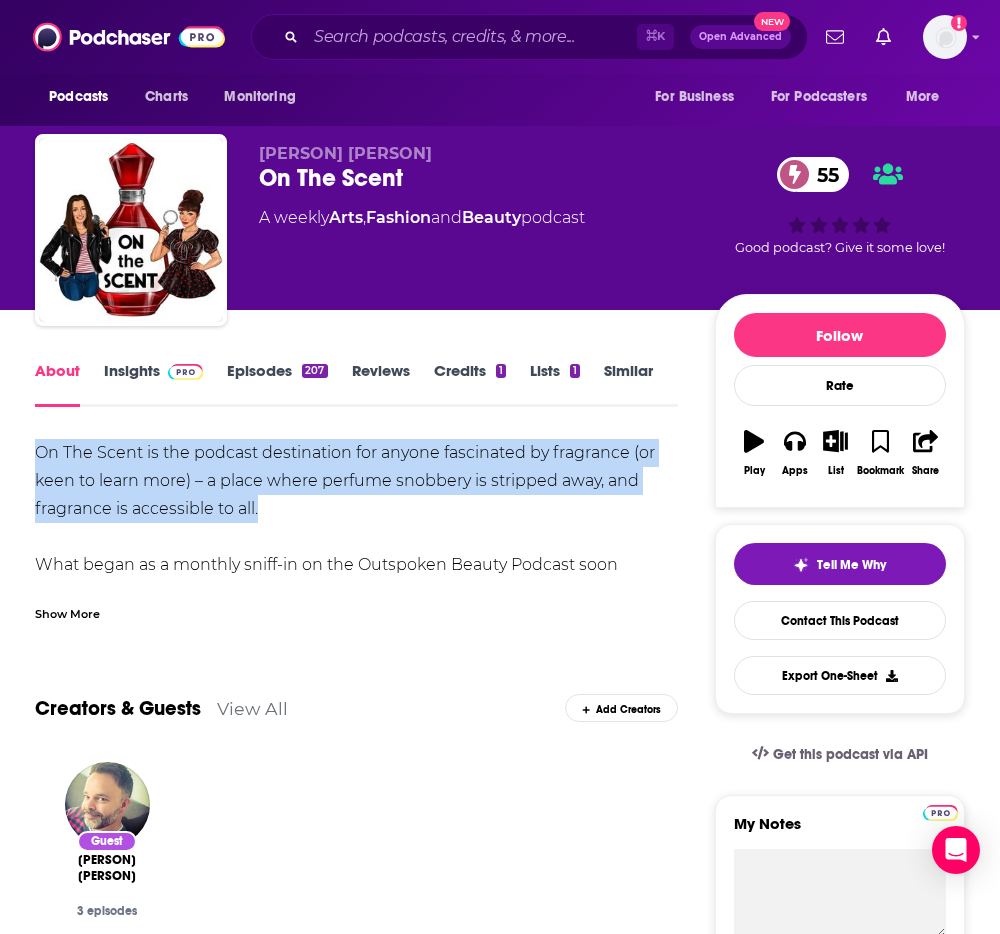 drag, startPoint x: 33, startPoint y: 443, endPoint x: 471, endPoint y: 508, distance: 442.79678 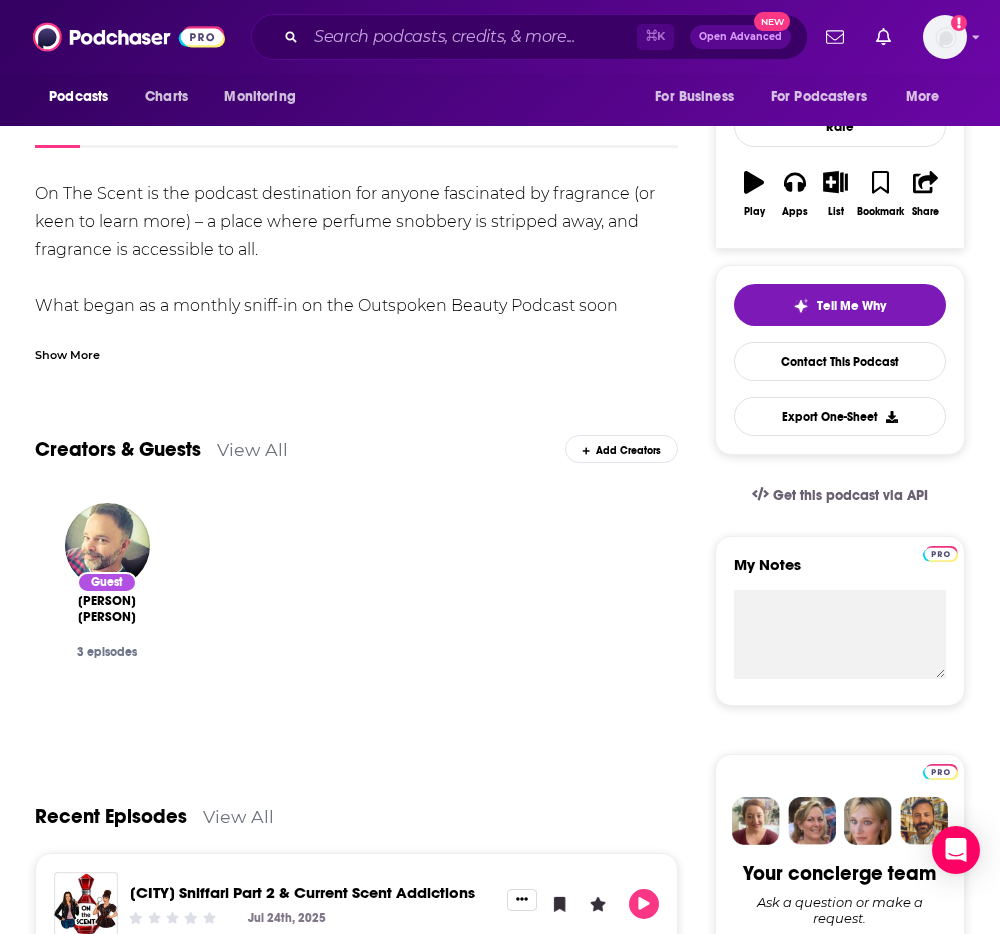 scroll, scrollTop: 257, scrollLeft: 0, axis: vertical 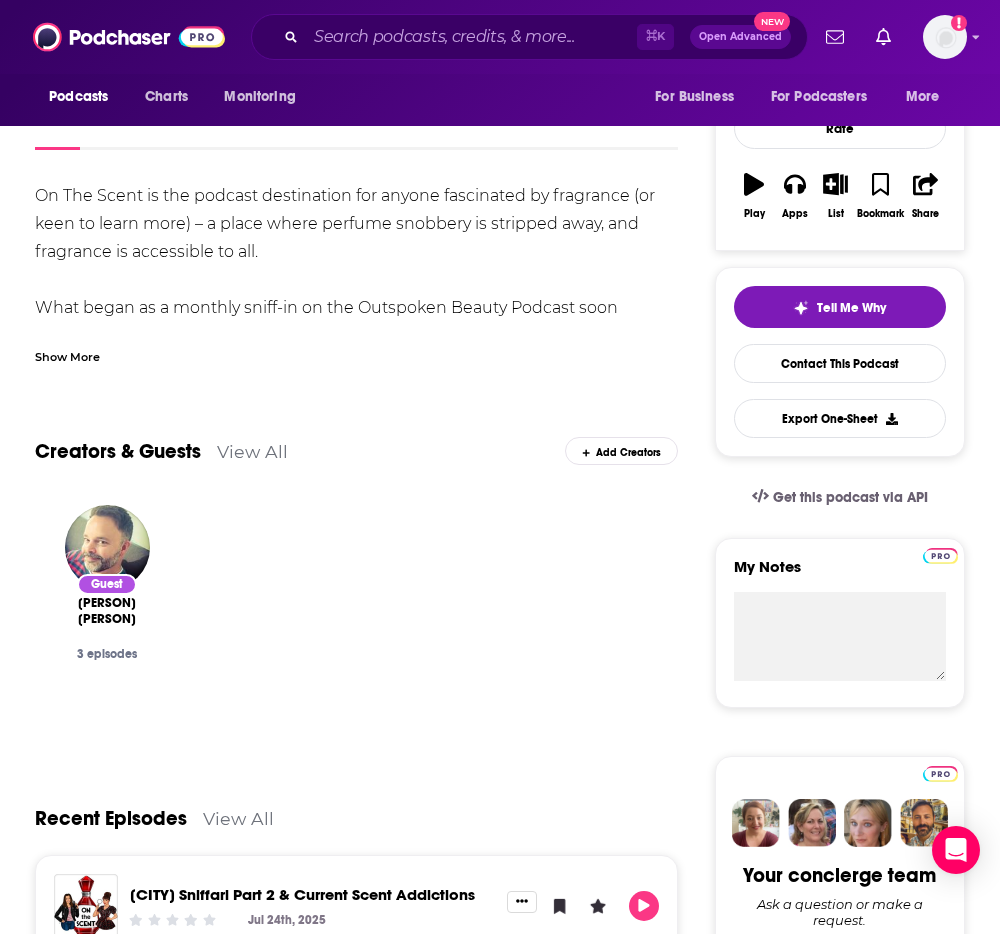 click on "Show More" at bounding box center [67, 355] 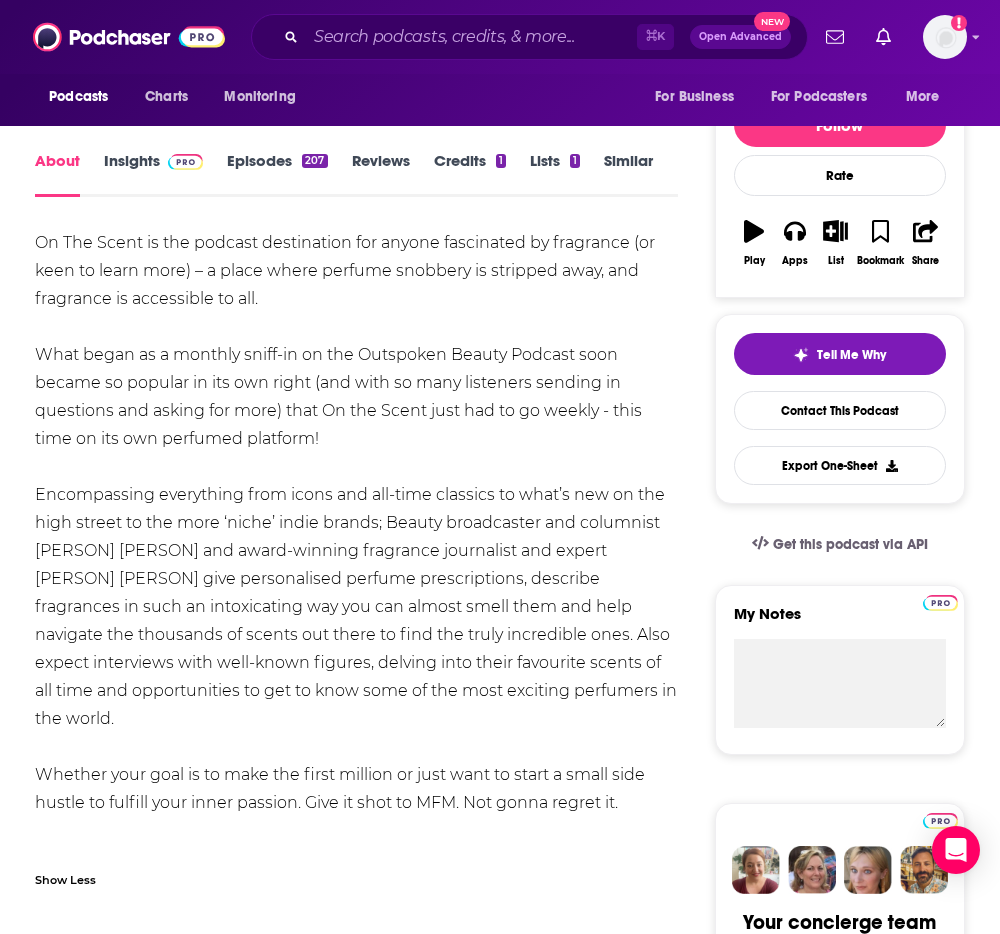 scroll, scrollTop: 0, scrollLeft: 0, axis: both 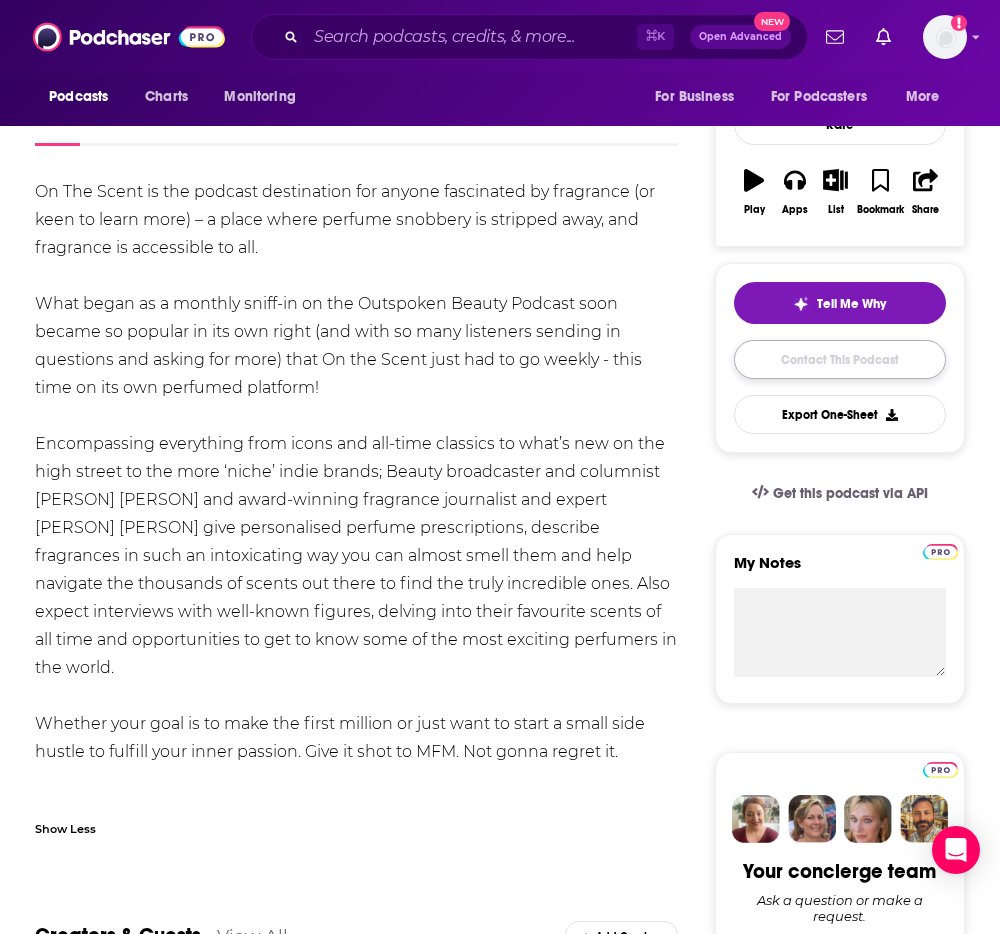 click on "Contact This Podcast" at bounding box center [840, 359] 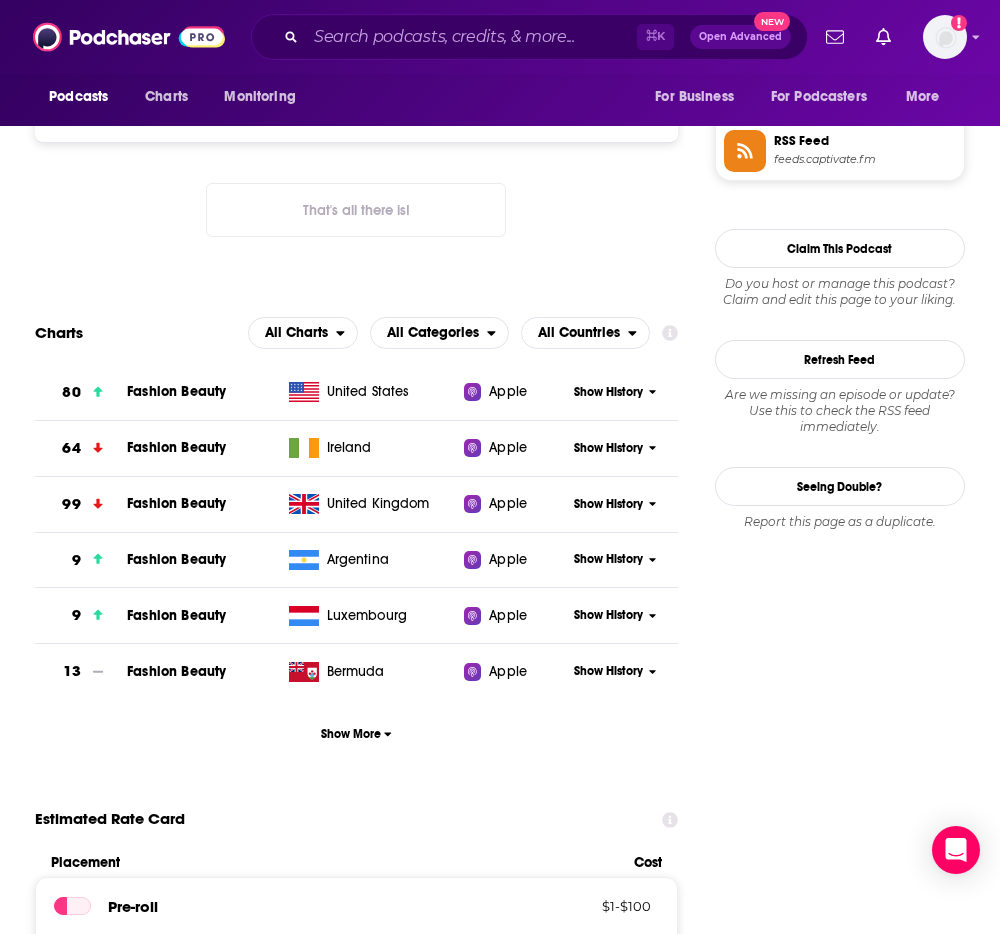 scroll, scrollTop: 1417, scrollLeft: 0, axis: vertical 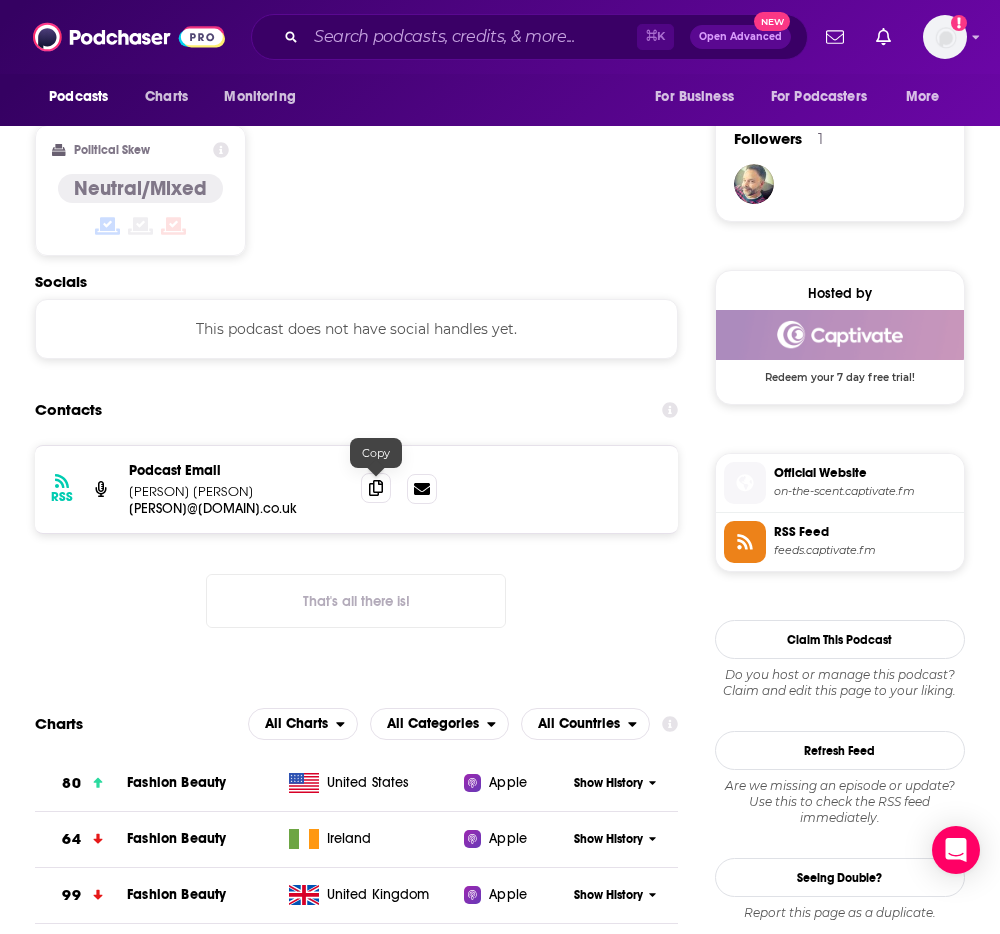 click 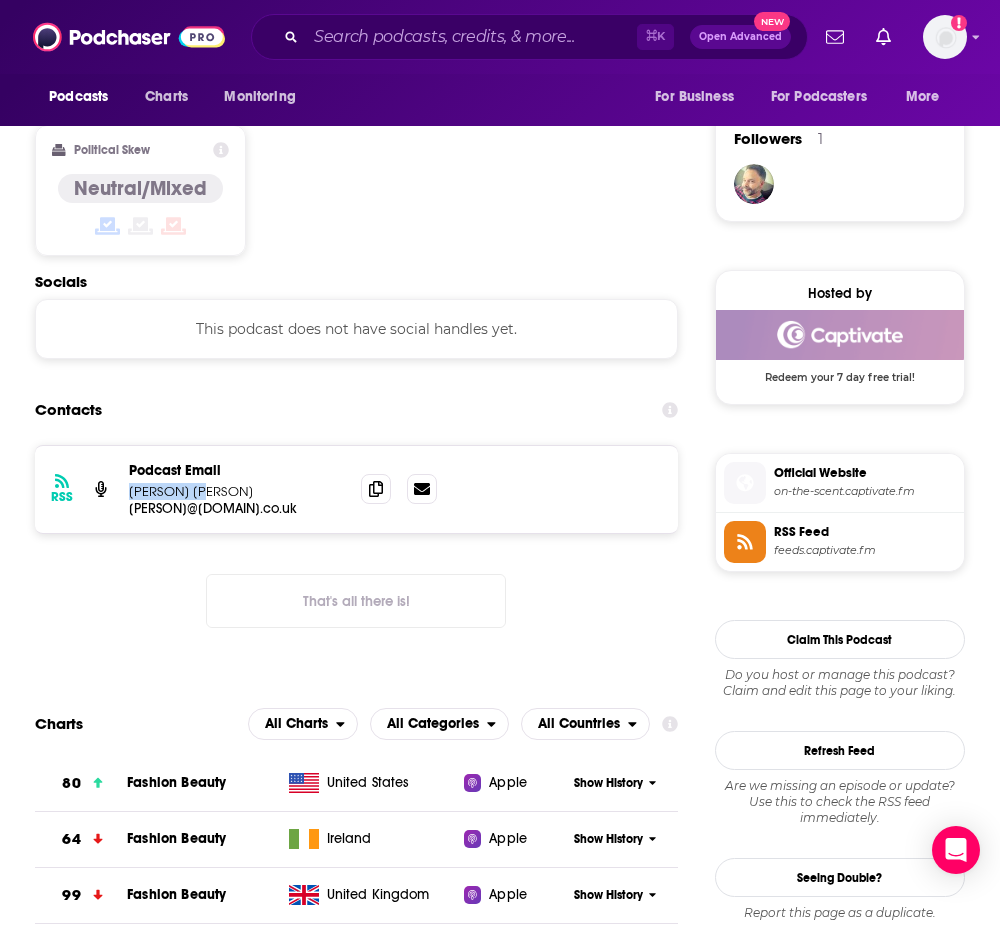 drag, startPoint x: 222, startPoint y: 490, endPoint x: 127, endPoint y: 490, distance: 95 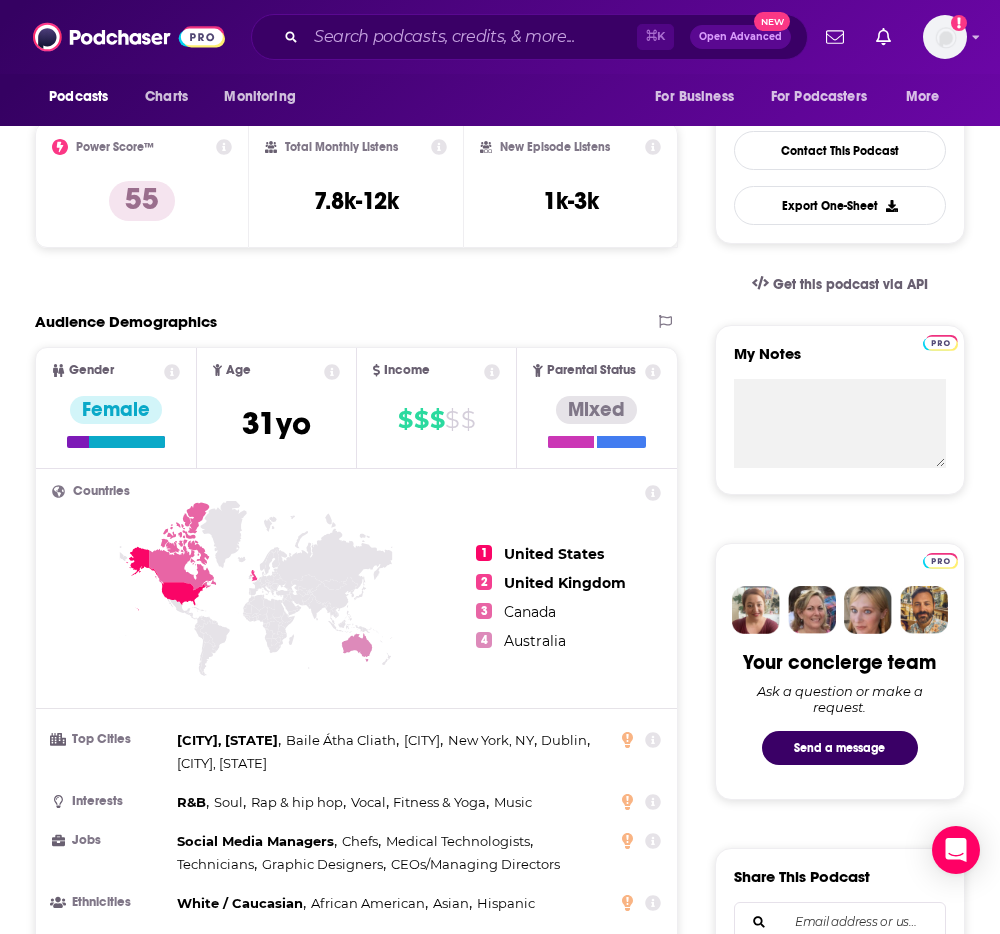 scroll, scrollTop: 480, scrollLeft: 0, axis: vertical 